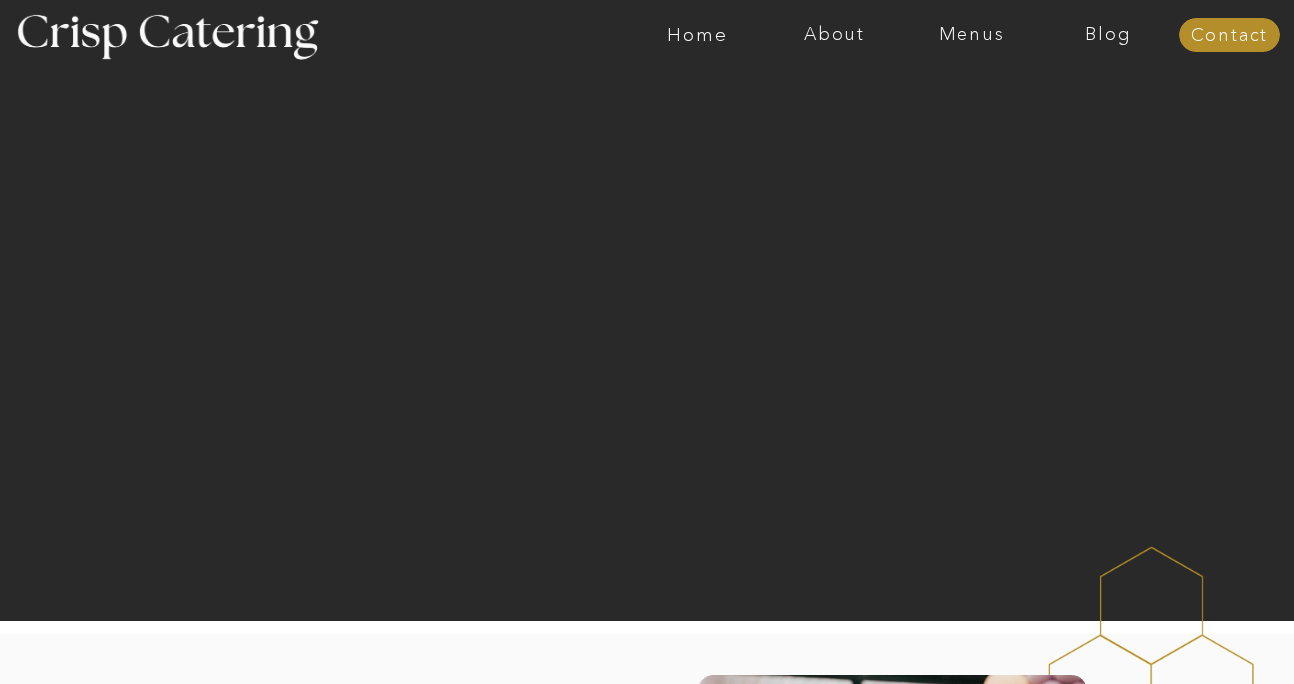 scroll, scrollTop: 0, scrollLeft: 0, axis: both 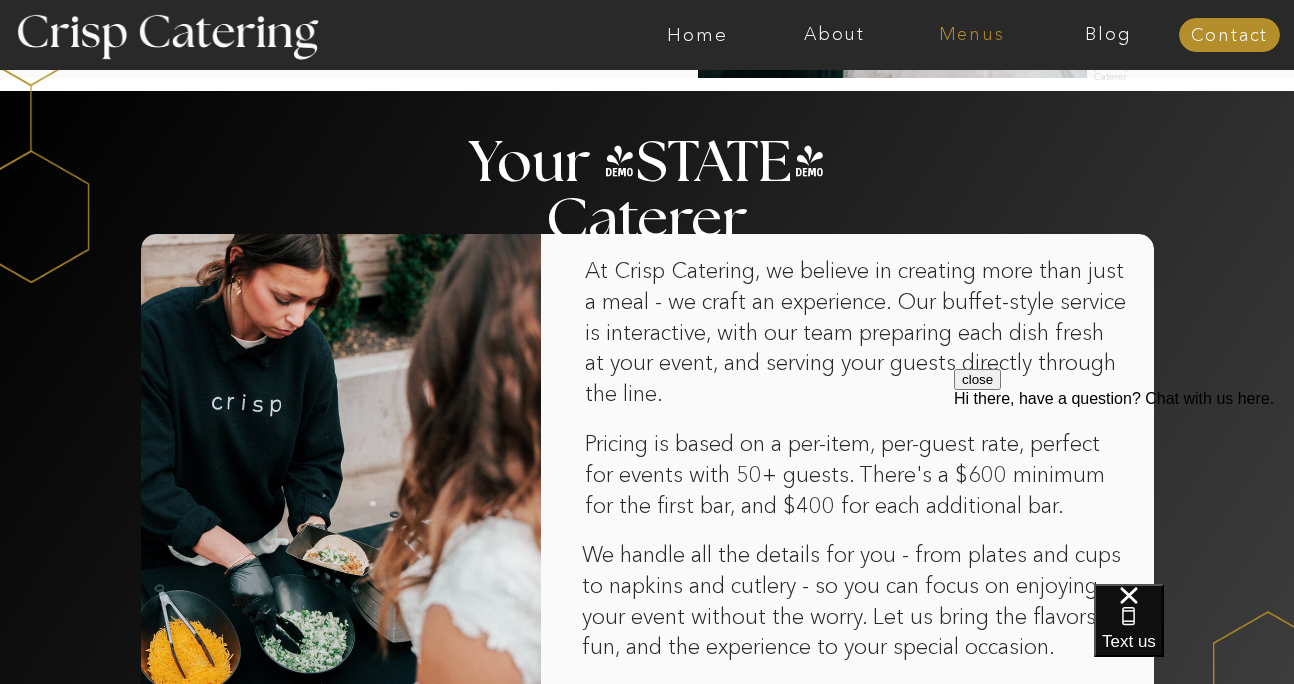 click on "Menus" at bounding box center [971, 35] 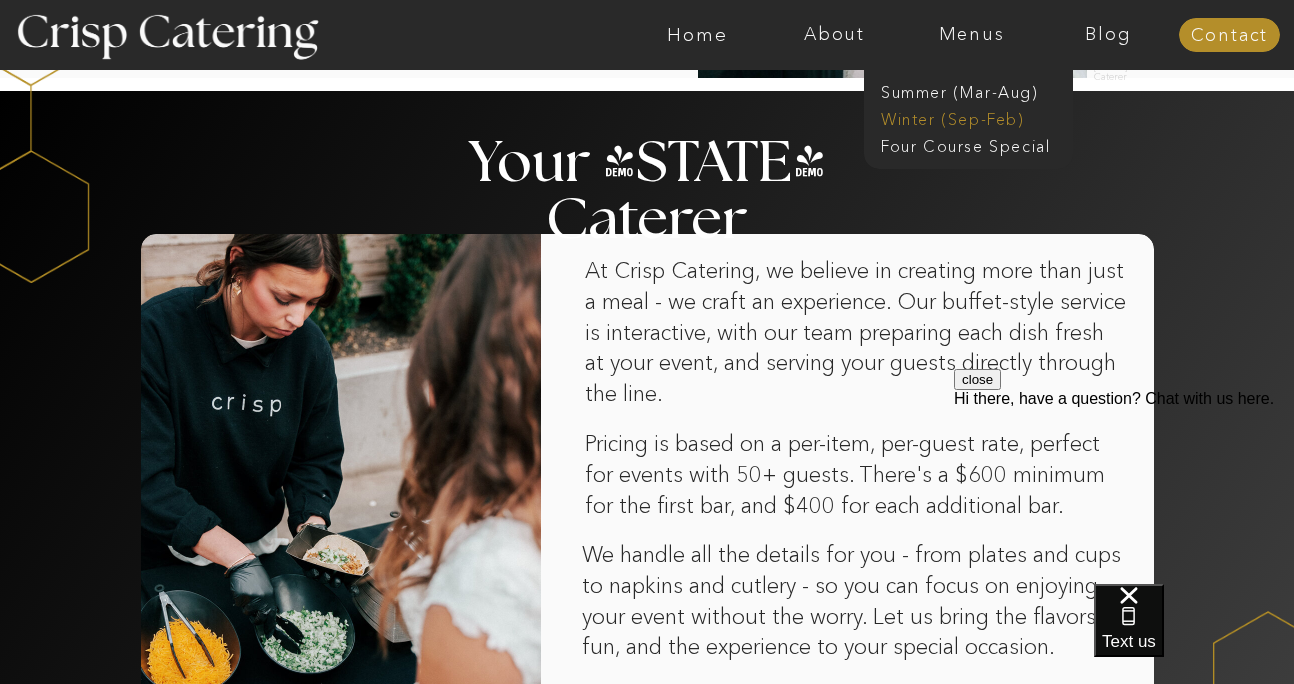 click on "Winter (Sep-Feb)" at bounding box center (963, 117) 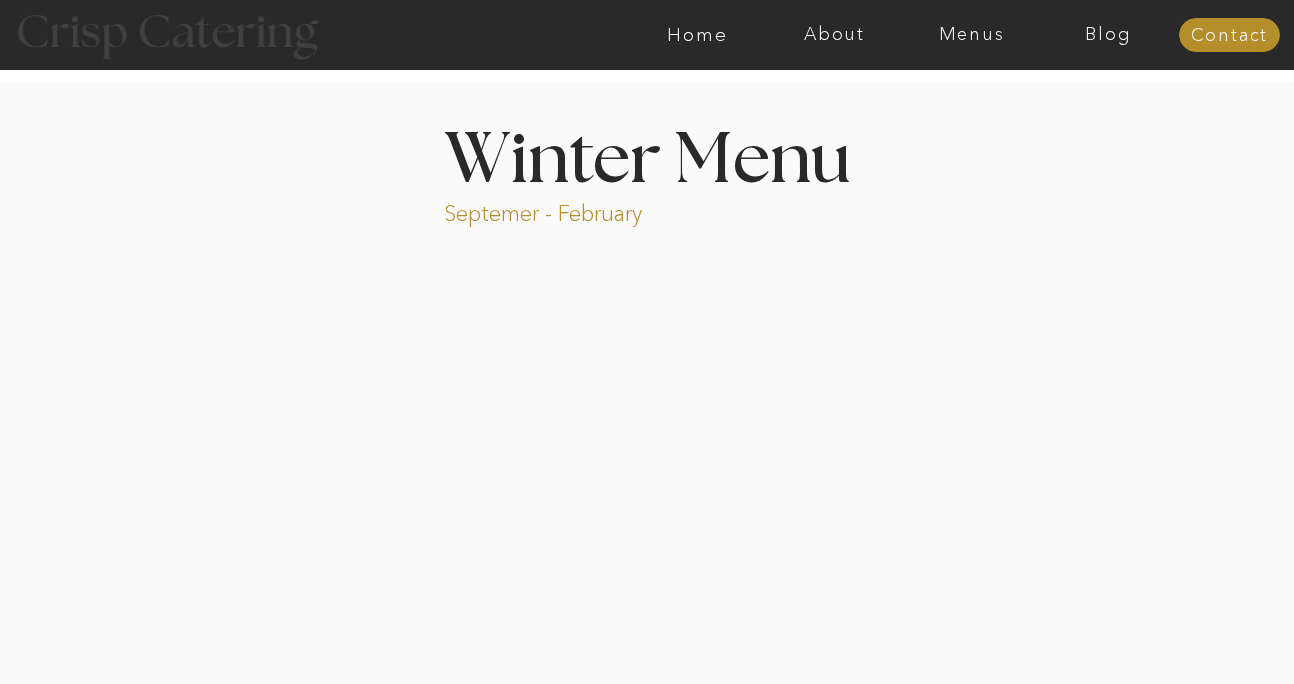scroll, scrollTop: 0, scrollLeft: 0, axis: both 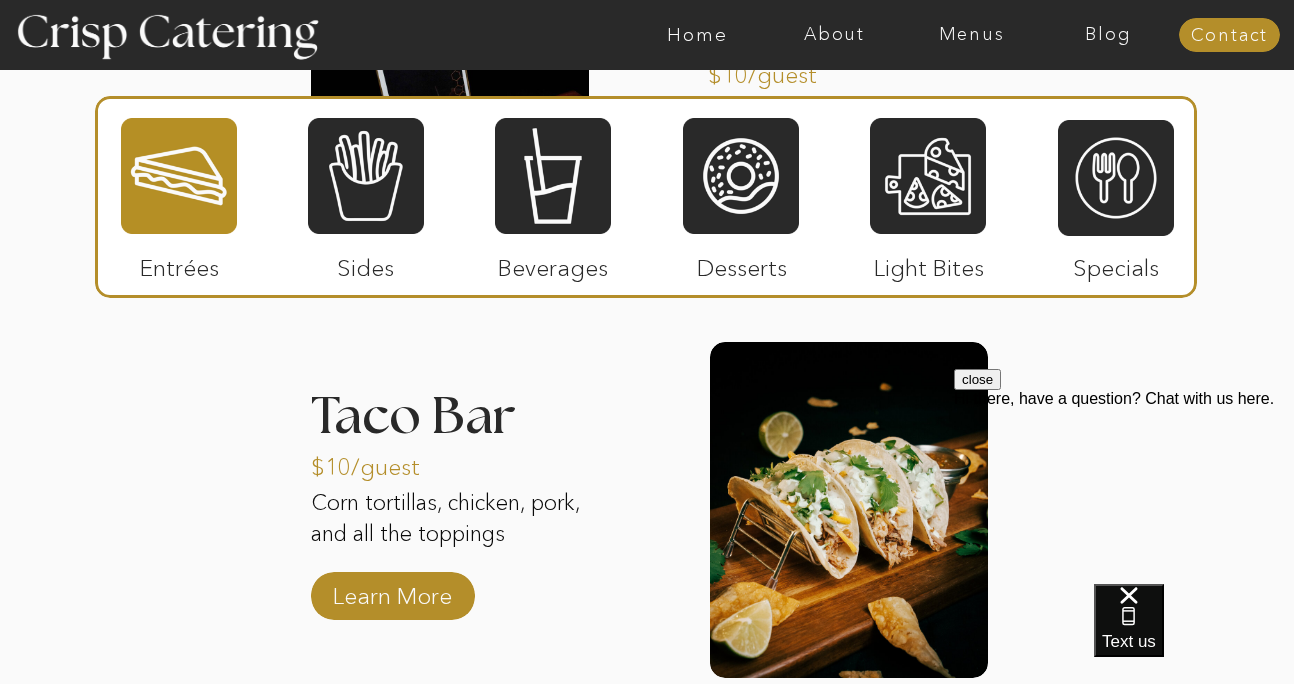 click on "About Home Menus Contact Blog About Crisp Crisp Cares Reviews faq About Home Menus Contact Blog Winter (Sep-Feb) Summer (Mar-Aug) About Home Menus Contact Blog Four Course Special Septemer - February Winter Menu Step by Step 1 2 3 4 5 Welcome to Crisp We're so glad you're here! Contact us via text, phone, email, or by filling out our contact form! We'll be in touch within 12 hours. The Choice is yours Take a look at our menu and let us know the items you'd like us to cater, and we'll send you a quote. (And just between us, the paninis and fries are to die for.) Step 1 Confirm & reserve Happy with the quote? Great! Sign the contract and pay the 50% deposit to reserve your event. Now you're officially on our calendar. Step 3 Two weeks before About two weeks before your event, we'll check in with a call to finalize everything including guest count, menu, and timing to make sure we're all set for the big day. Step 4 The big day Step 5 Step 2 1 2 The big day Step 5 two weeks before Step 4 confirm & reserve Step 3" at bounding box center (647, -60) 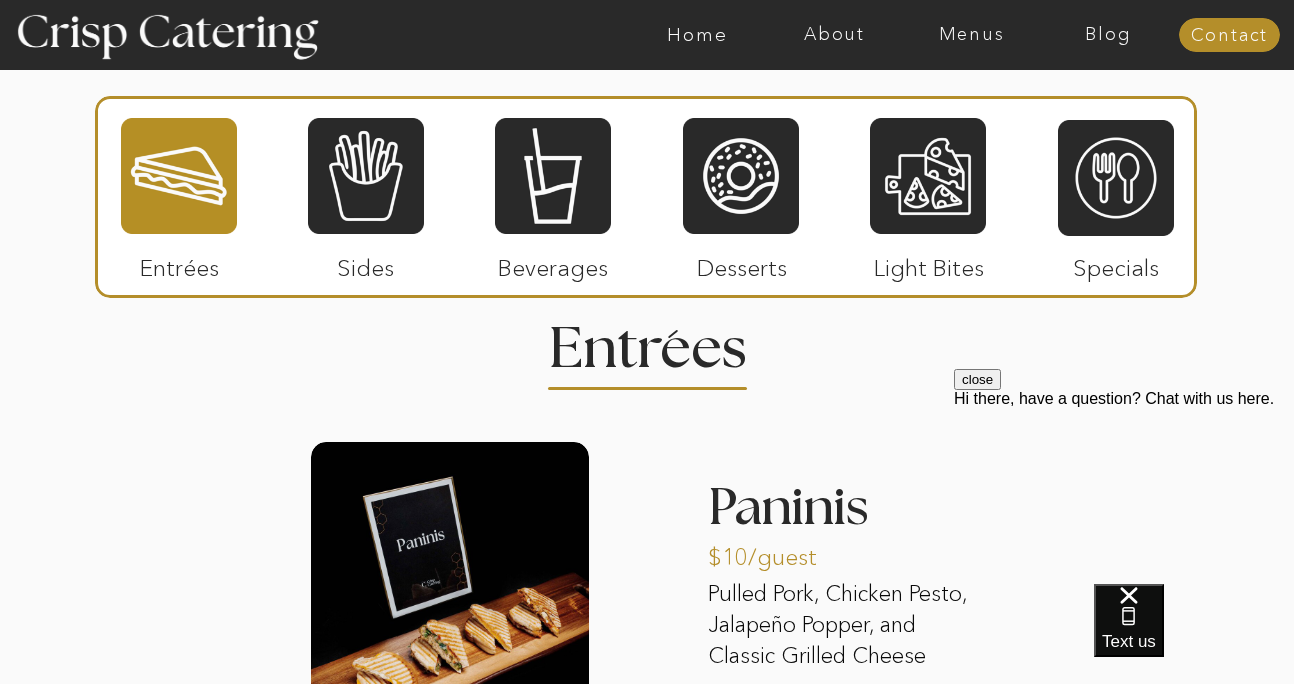 scroll, scrollTop: 2340, scrollLeft: 0, axis: vertical 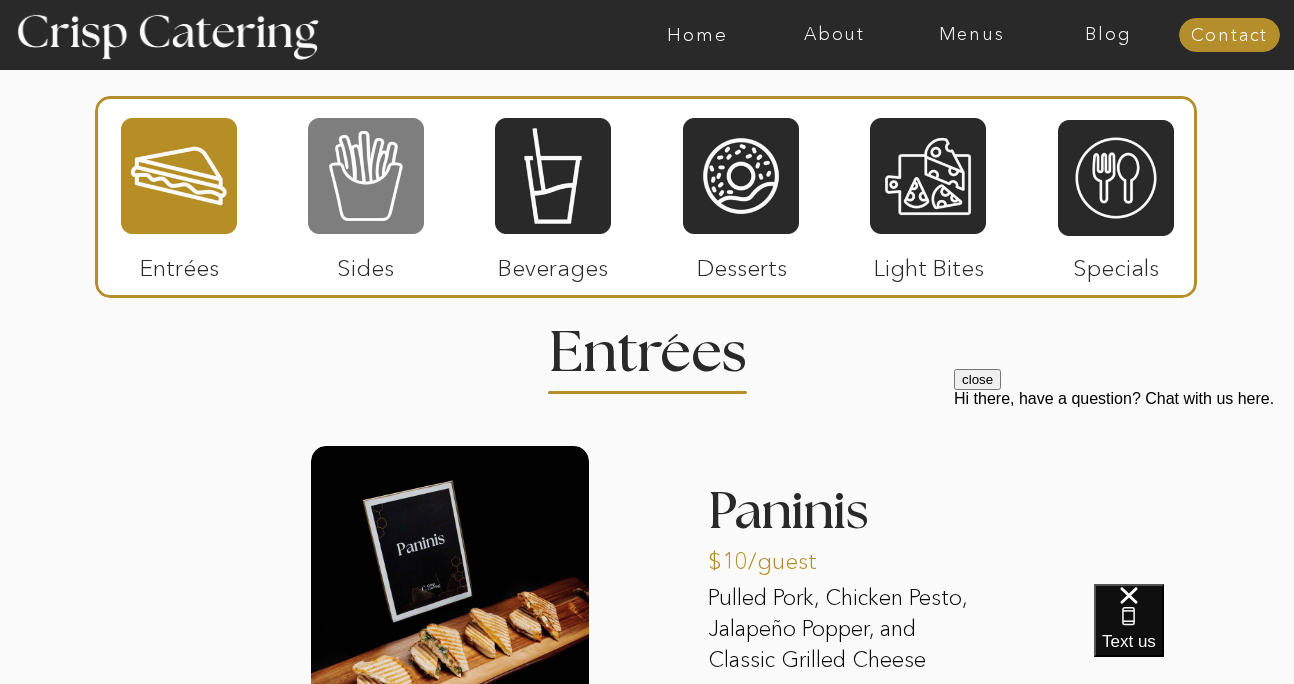 click at bounding box center (366, 176) 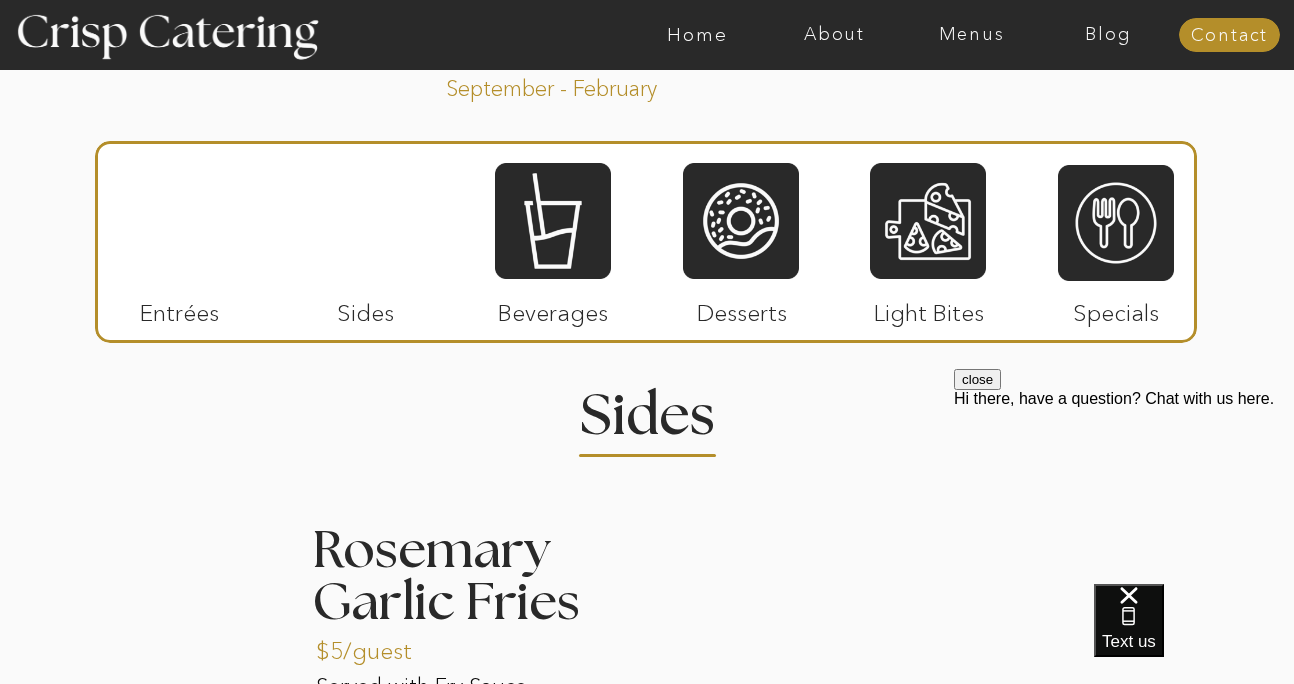 scroll, scrollTop: 2103, scrollLeft: 0, axis: vertical 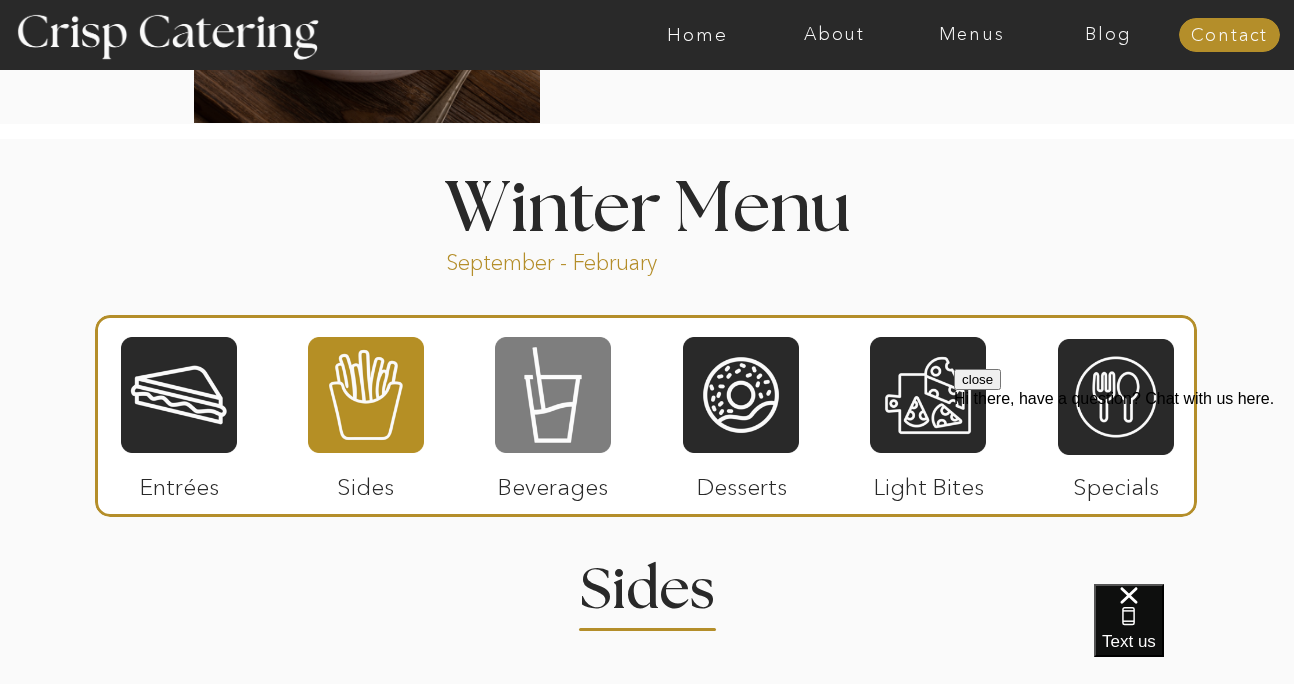 click at bounding box center [553, 395] 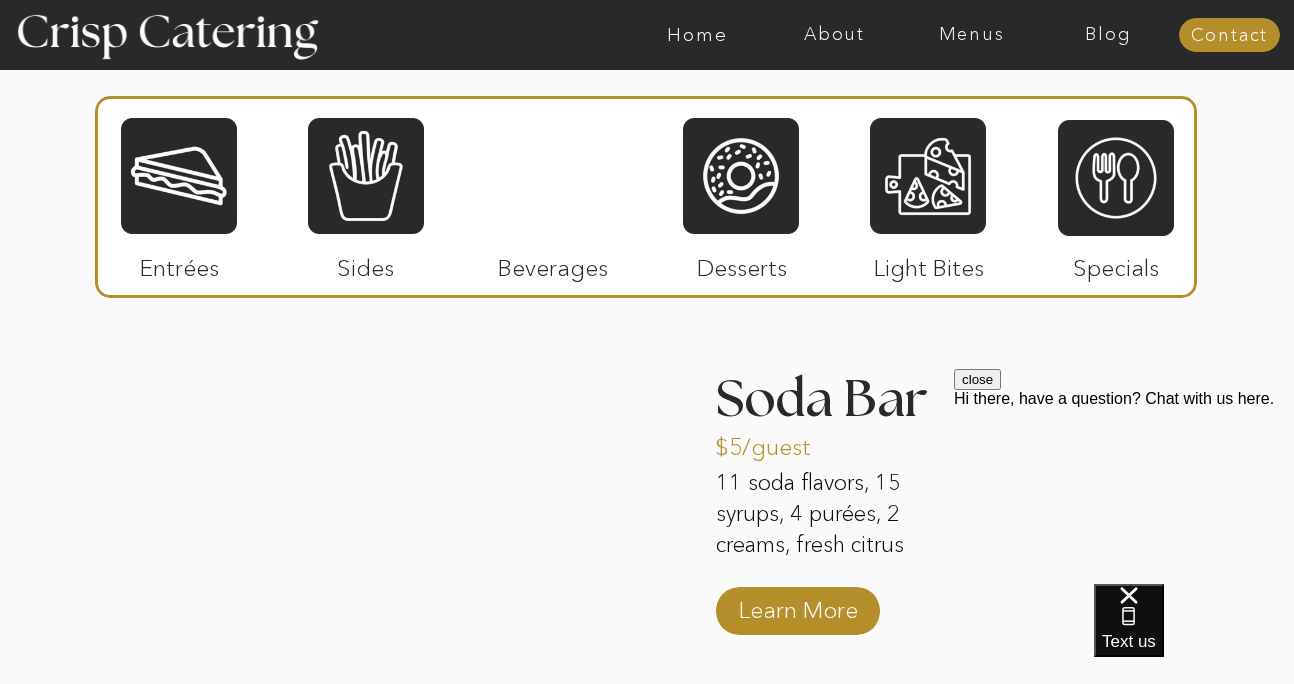 scroll, scrollTop: 2475, scrollLeft: 0, axis: vertical 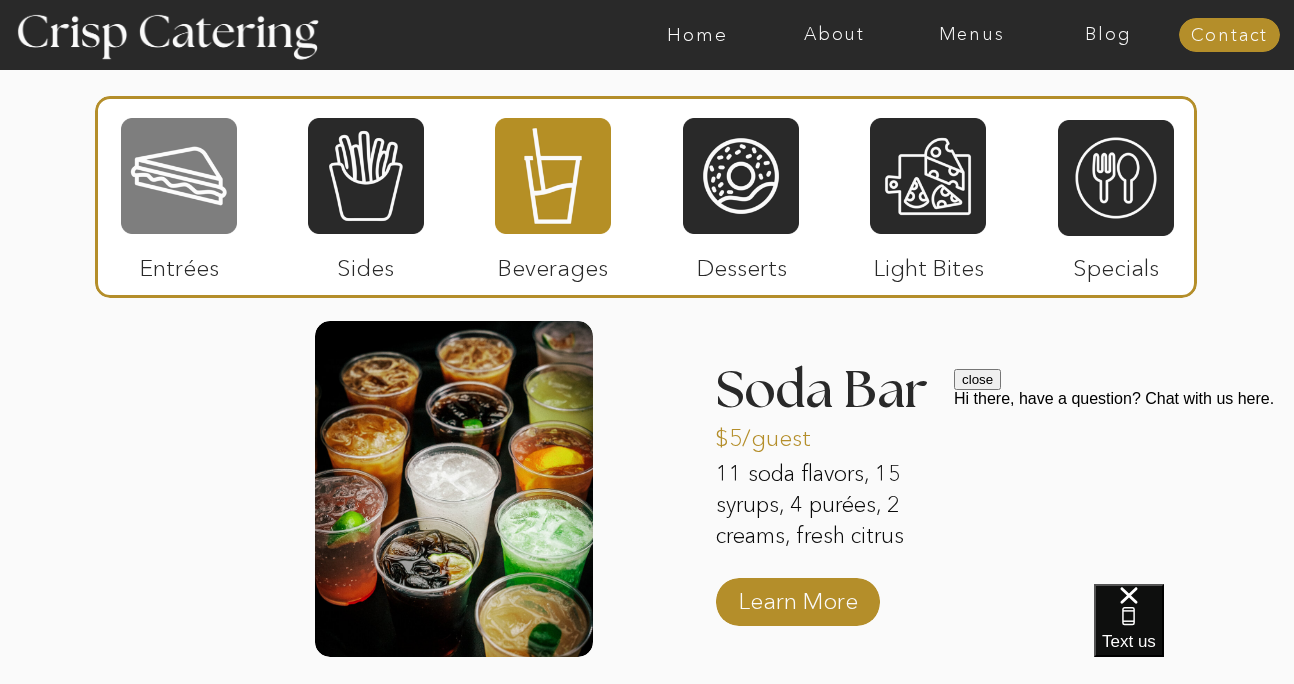 click at bounding box center [179, 176] 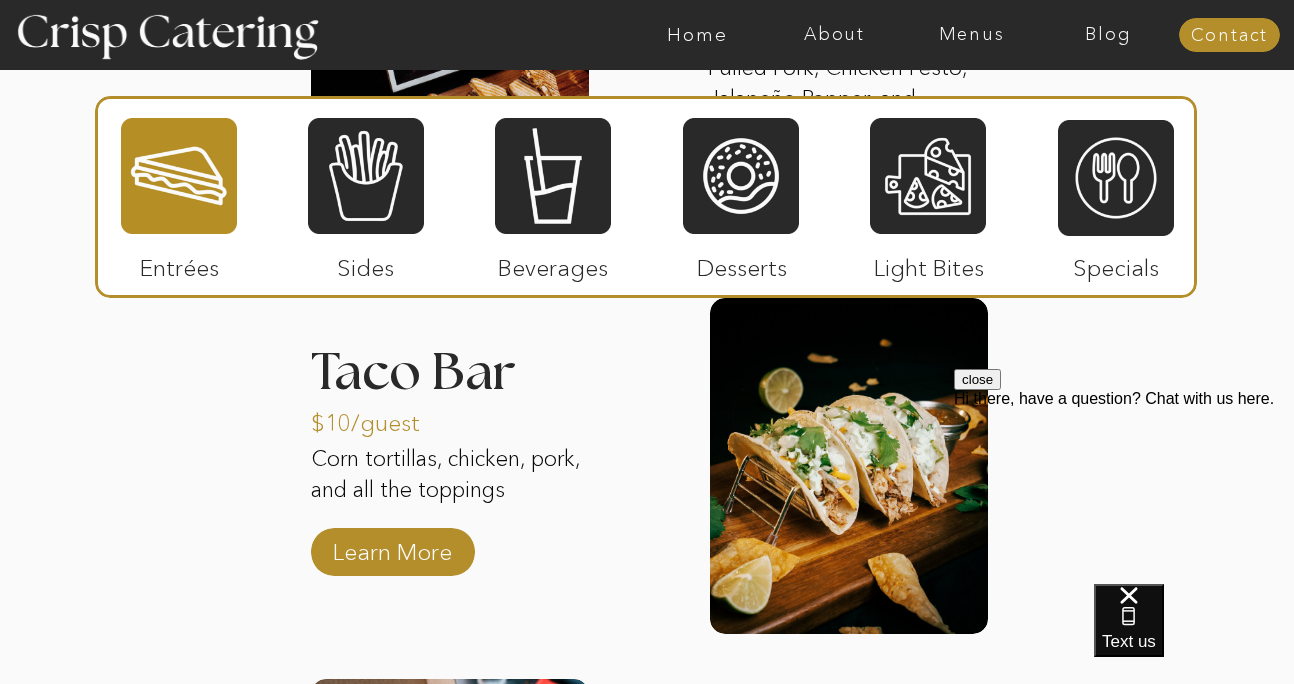 scroll, scrollTop: 2867, scrollLeft: 0, axis: vertical 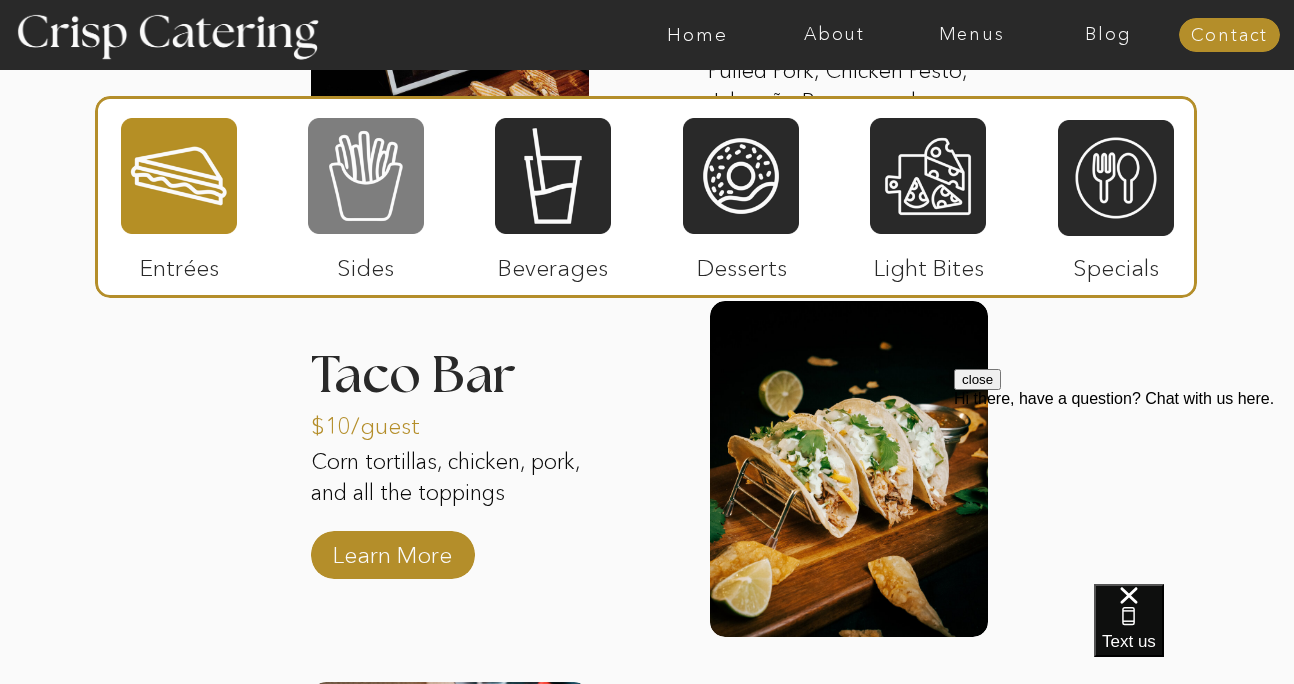click at bounding box center [366, 176] 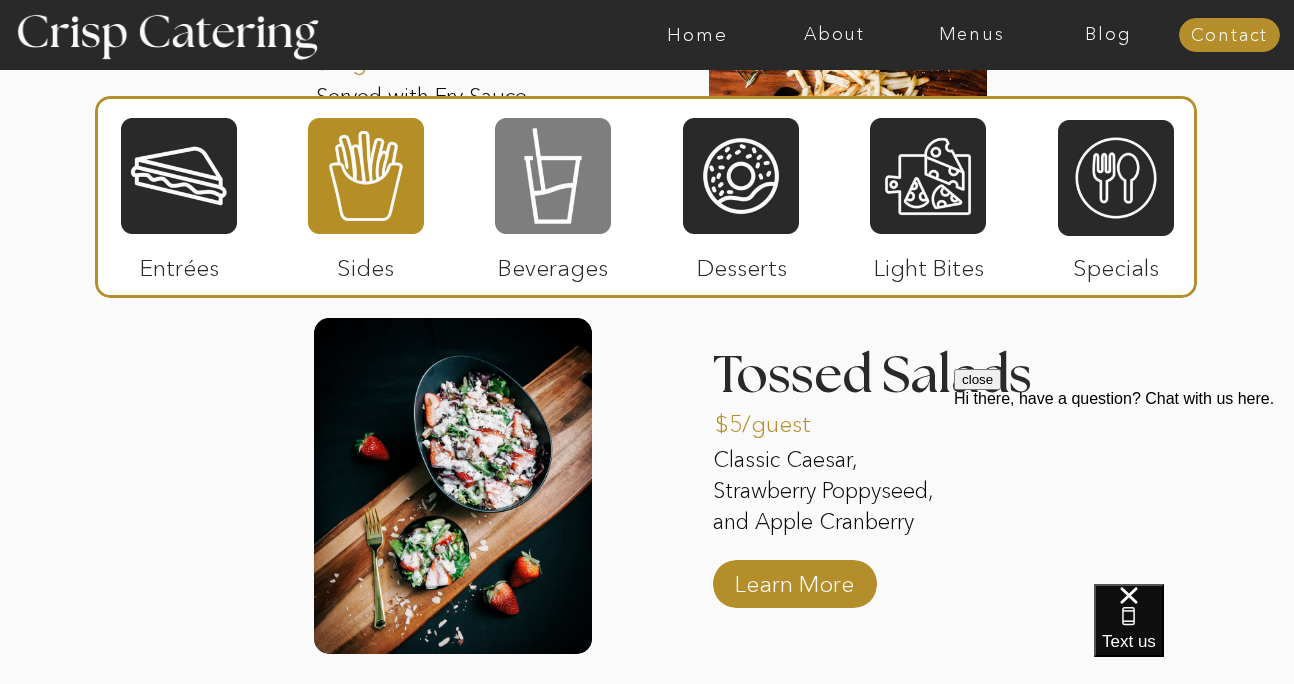 click at bounding box center [553, 176] 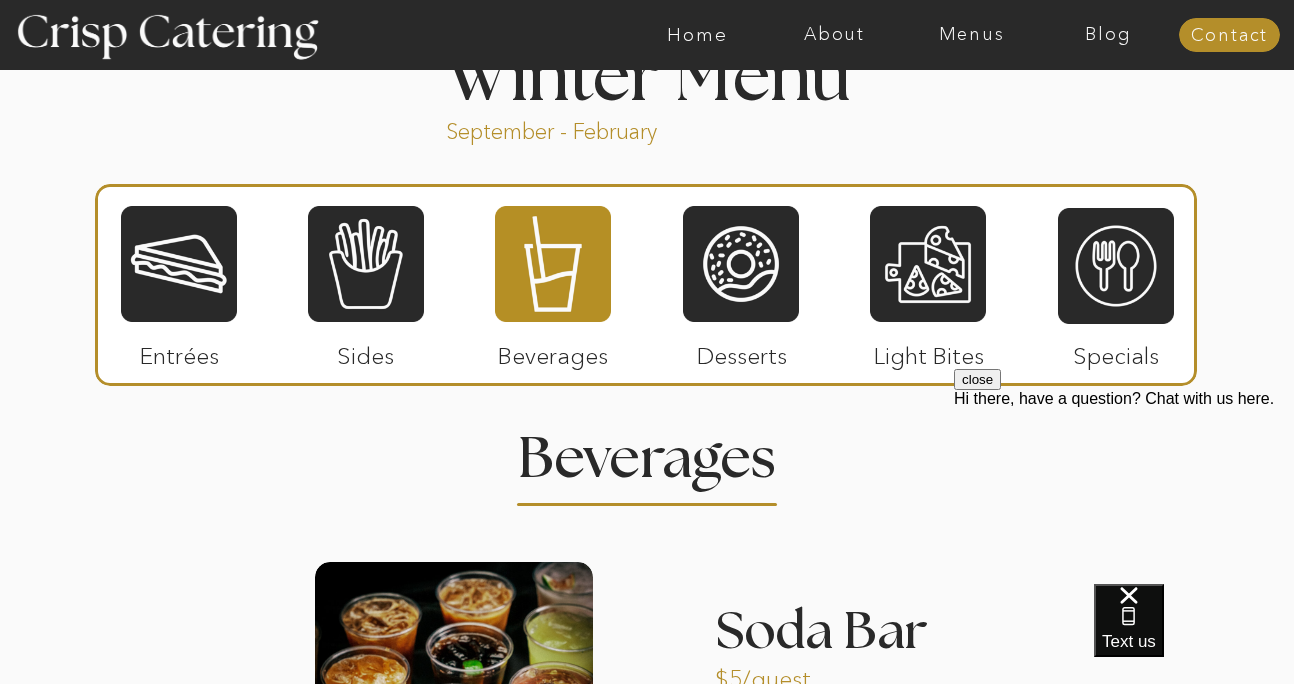 scroll, scrollTop: 2252, scrollLeft: 0, axis: vertical 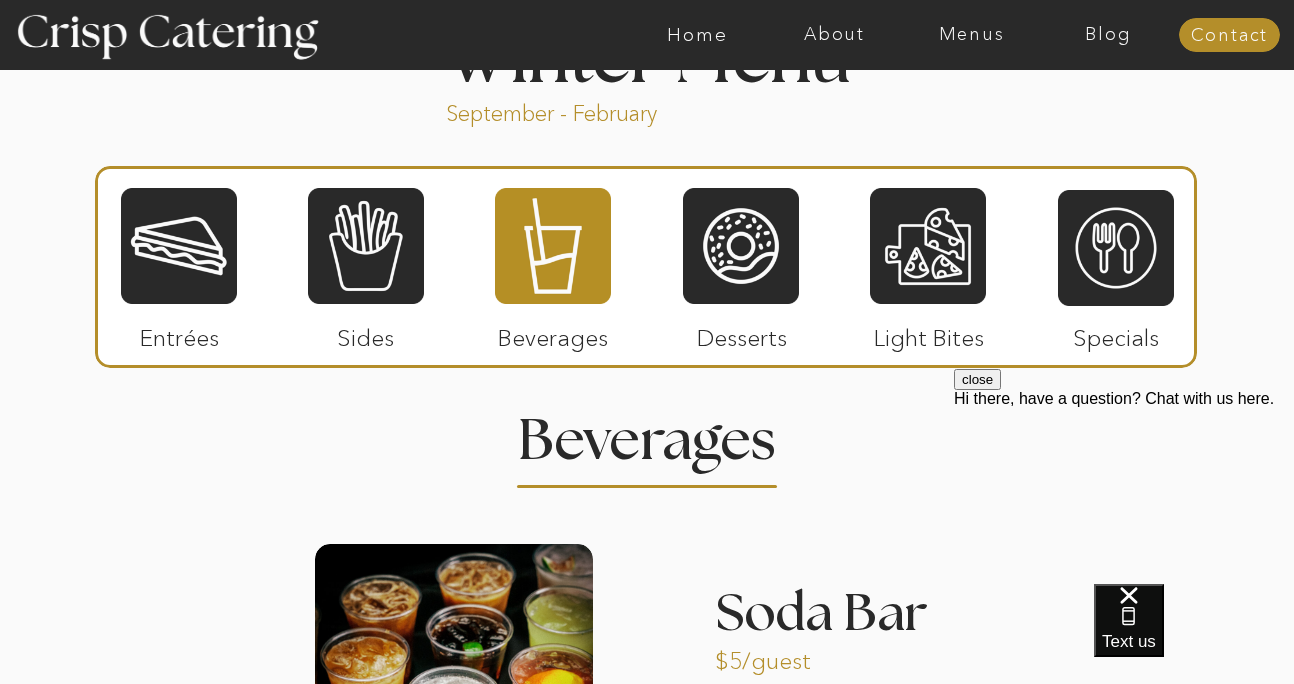 click on "Desserts" at bounding box center [741, 333] 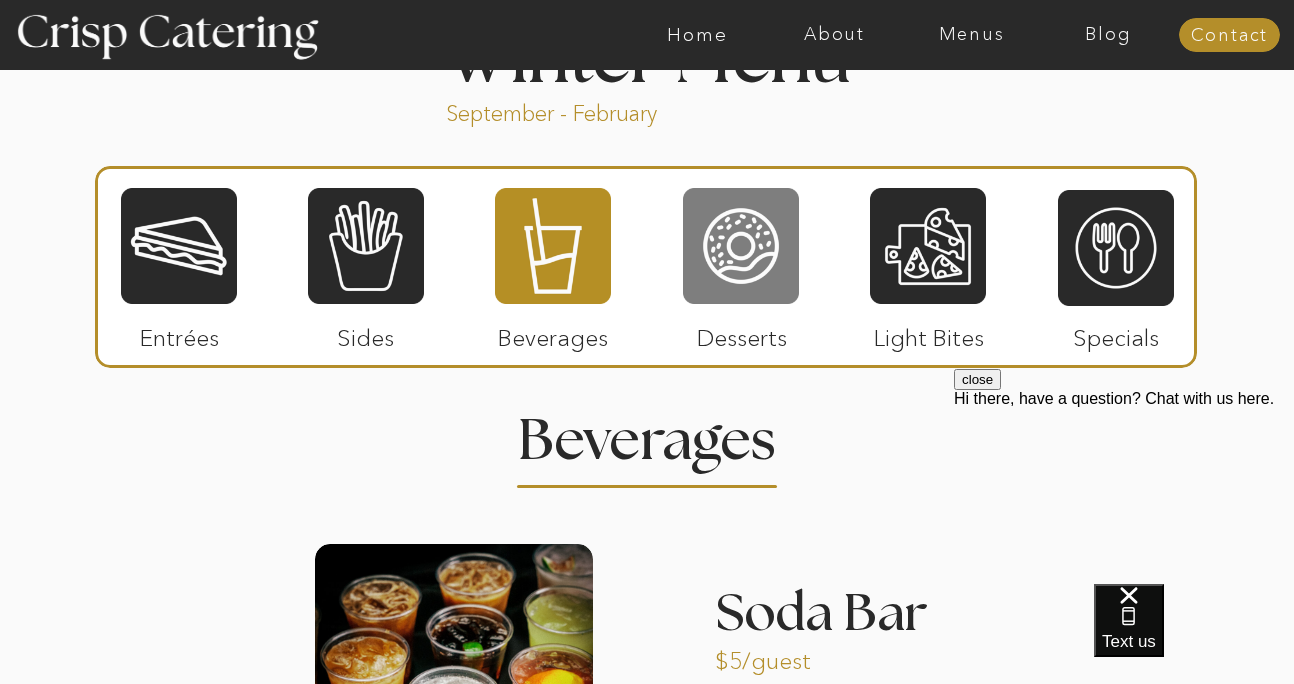 click at bounding box center (741, 246) 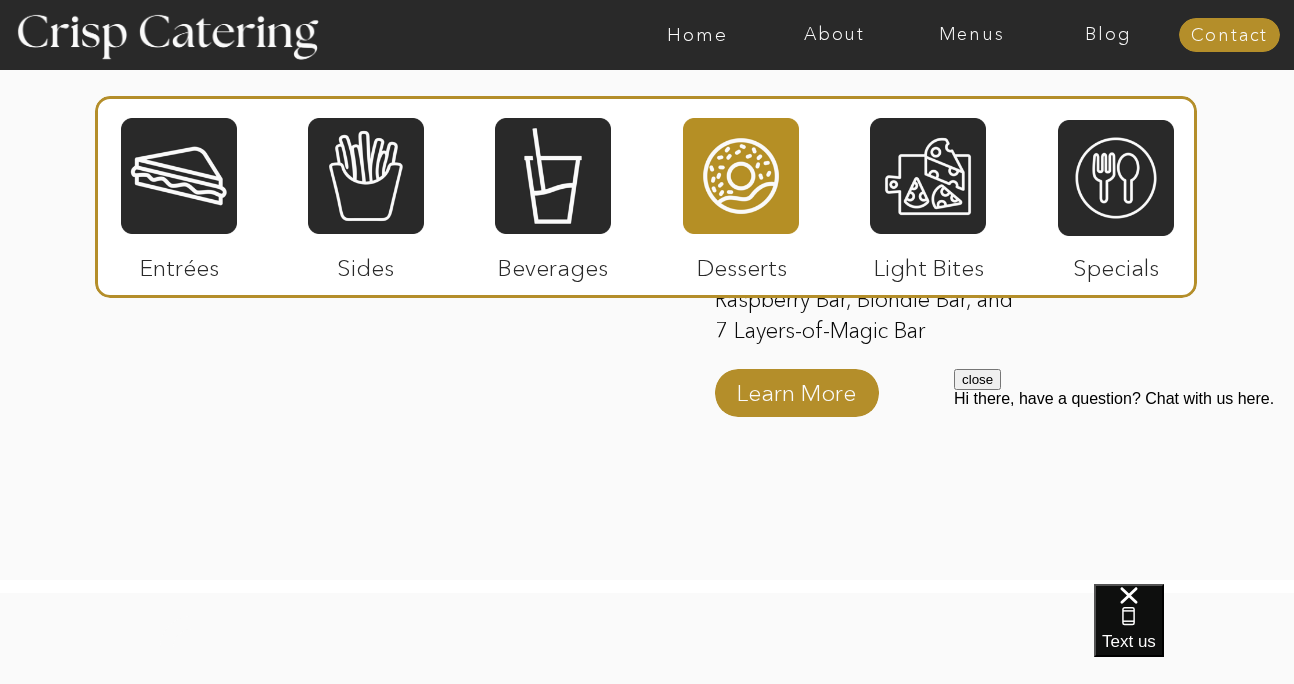 scroll, scrollTop: 3443, scrollLeft: 0, axis: vertical 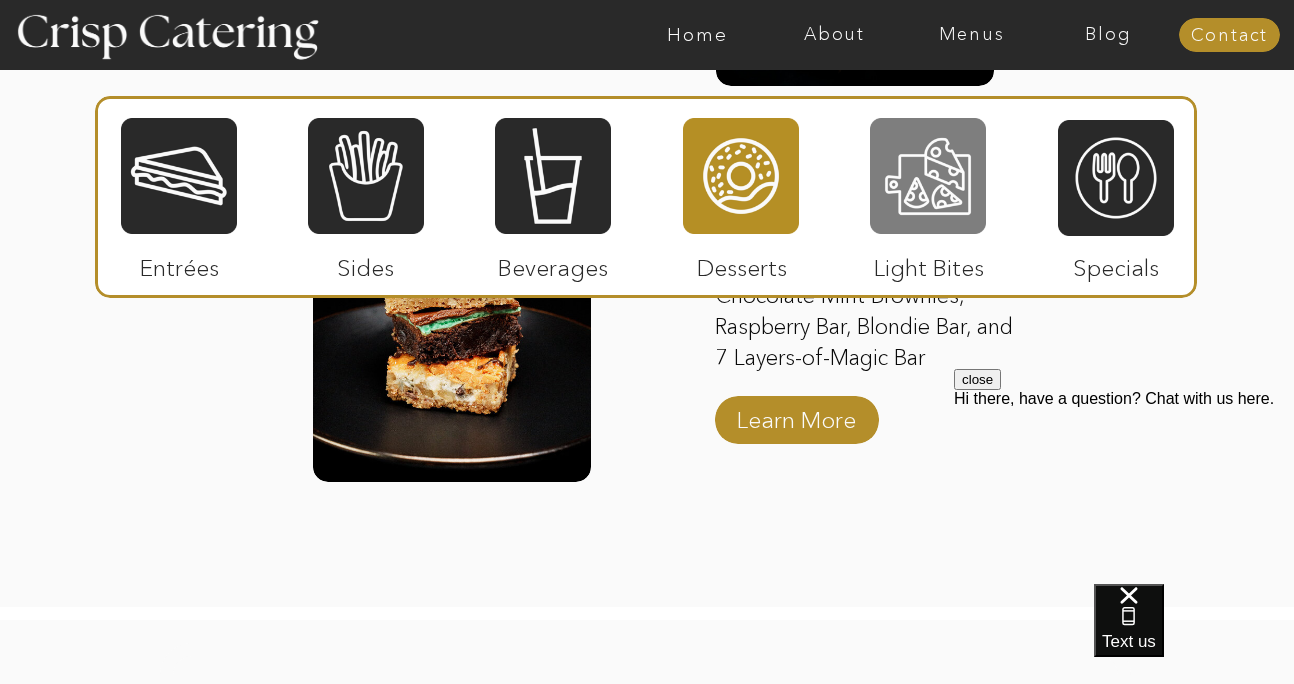 click at bounding box center [928, 176] 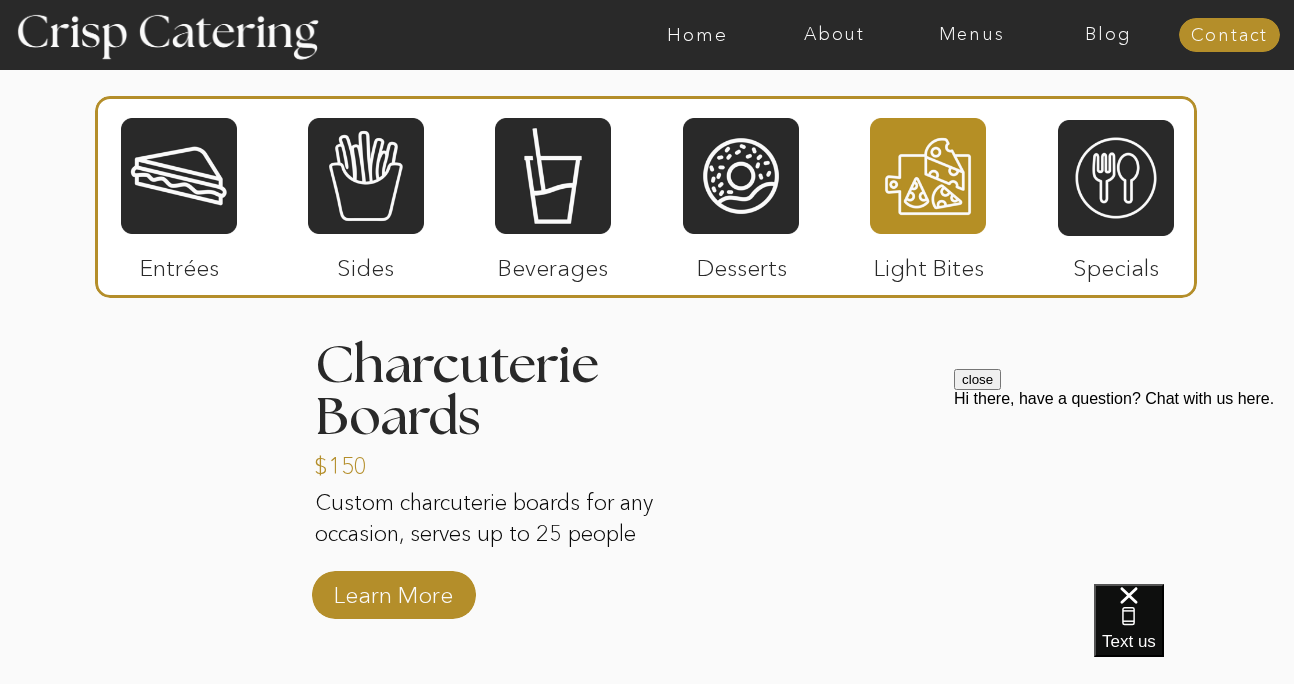 scroll, scrollTop: 2510, scrollLeft: 0, axis: vertical 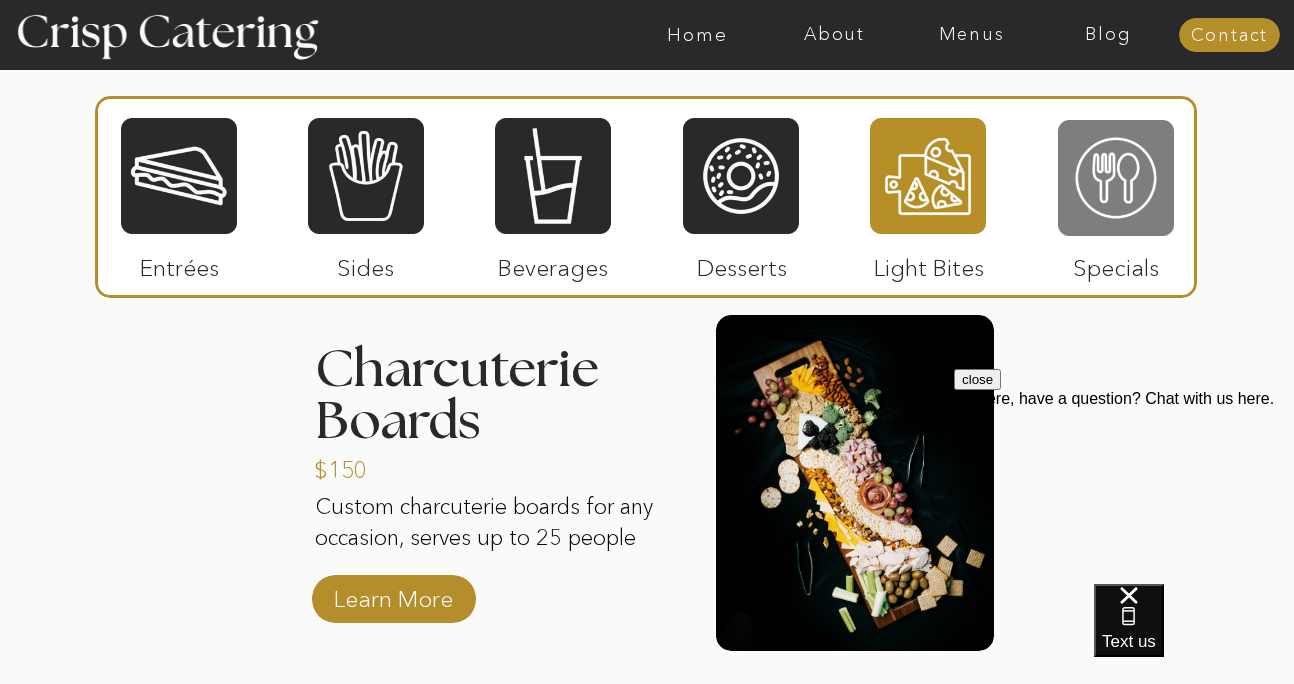 click at bounding box center [1116, 178] 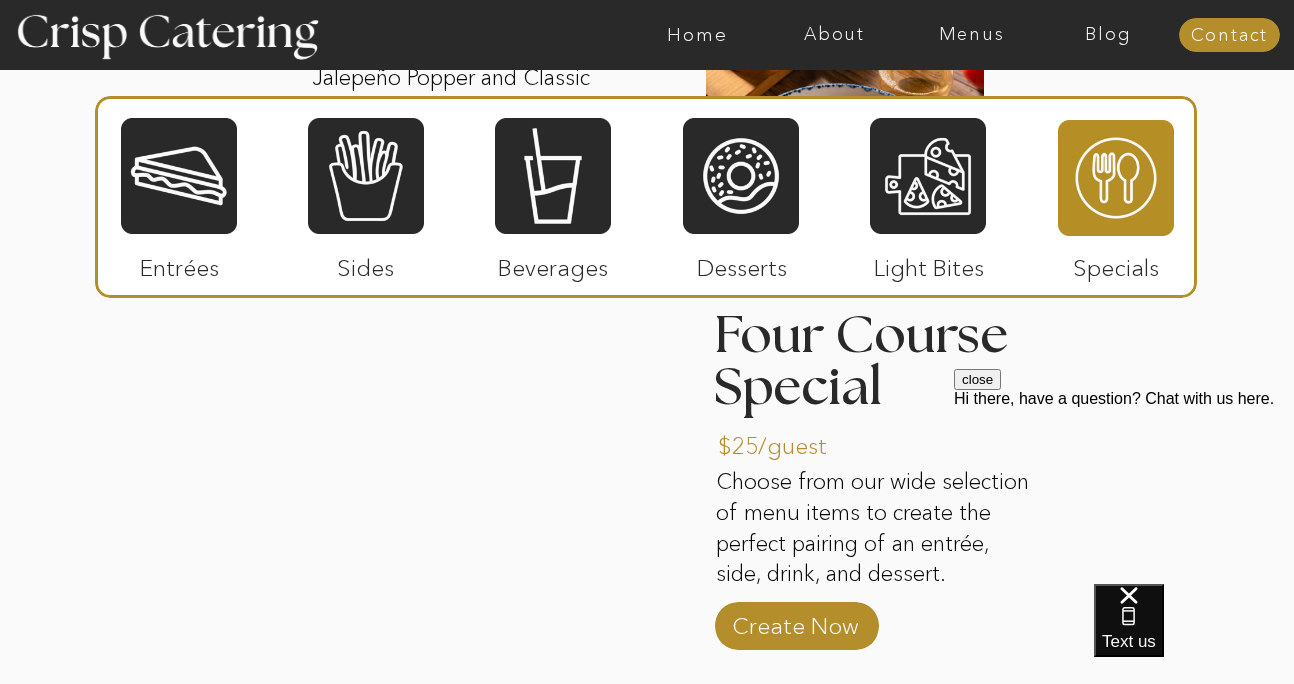 scroll, scrollTop: 2894, scrollLeft: 0, axis: vertical 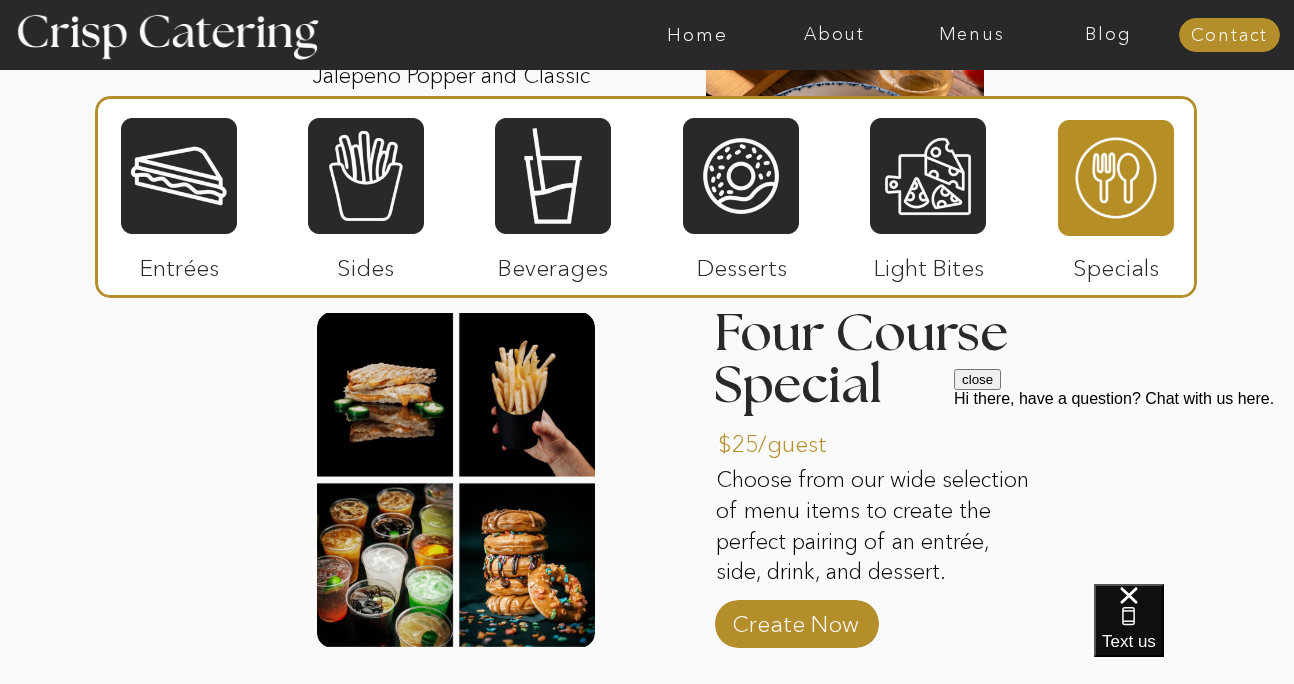 click on "About Home Menus Contact Blog About Crisp Crisp Cares Reviews faq About Home Menus Contact Blog Winter (Sep-Feb) Summer (Mar-Aug) About Home Menus Contact Blog Four Course Special Septemer - February Winter Menu Step by Step 1 2 3 4 5 Welcome to Crisp We're so glad you're here! Contact us via text, phone, email, or by filling out our contact form! We'll be in touch within 12 hours. The Choice is yours Take a look at our menu and let us know the items you'd like us to cater, and we'll send you a quote. (And just between us, the paninis and fries are to die for.) Step 1 Confirm & reserve Happy with the quote? Great! Sign the contract and pay the 50% deposit to reserve your event. Now you're officially on our calendar. Step 3 Two weeks before About two weeks before your event, we'll check in with a call to finalize everything including guest count, menu, and timing to make sure we're all set for the big day. Step 4 The big day Step 5 Step 2 1 2 The big day Step 5 two weeks before Step 4 confirm & reserve Step 3" at bounding box center [647, -308] 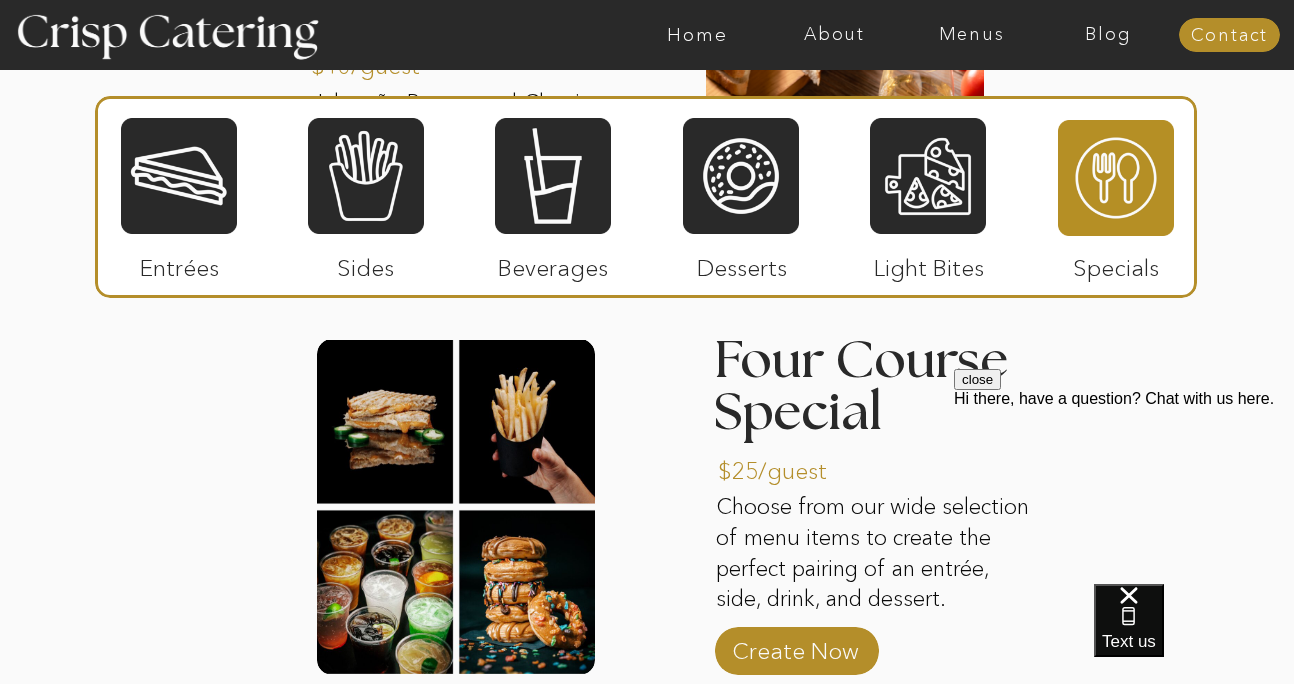 scroll, scrollTop: 2876, scrollLeft: 0, axis: vertical 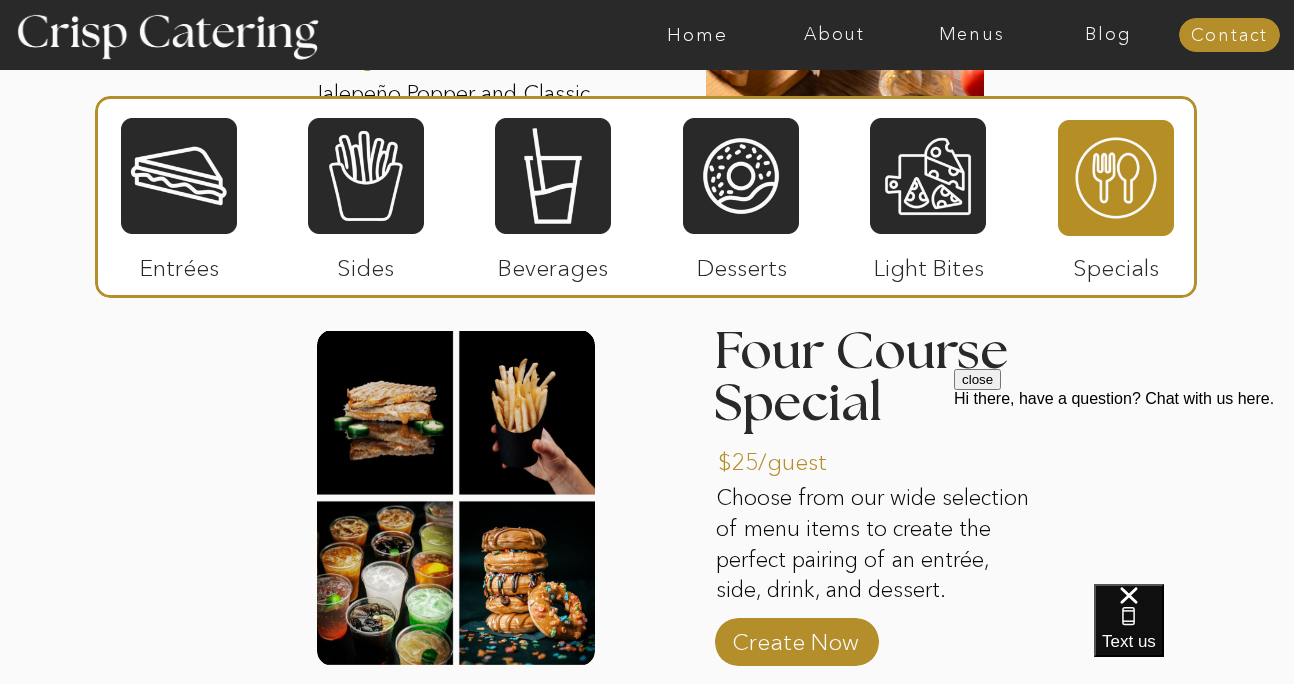 click at bounding box center (179, 176) 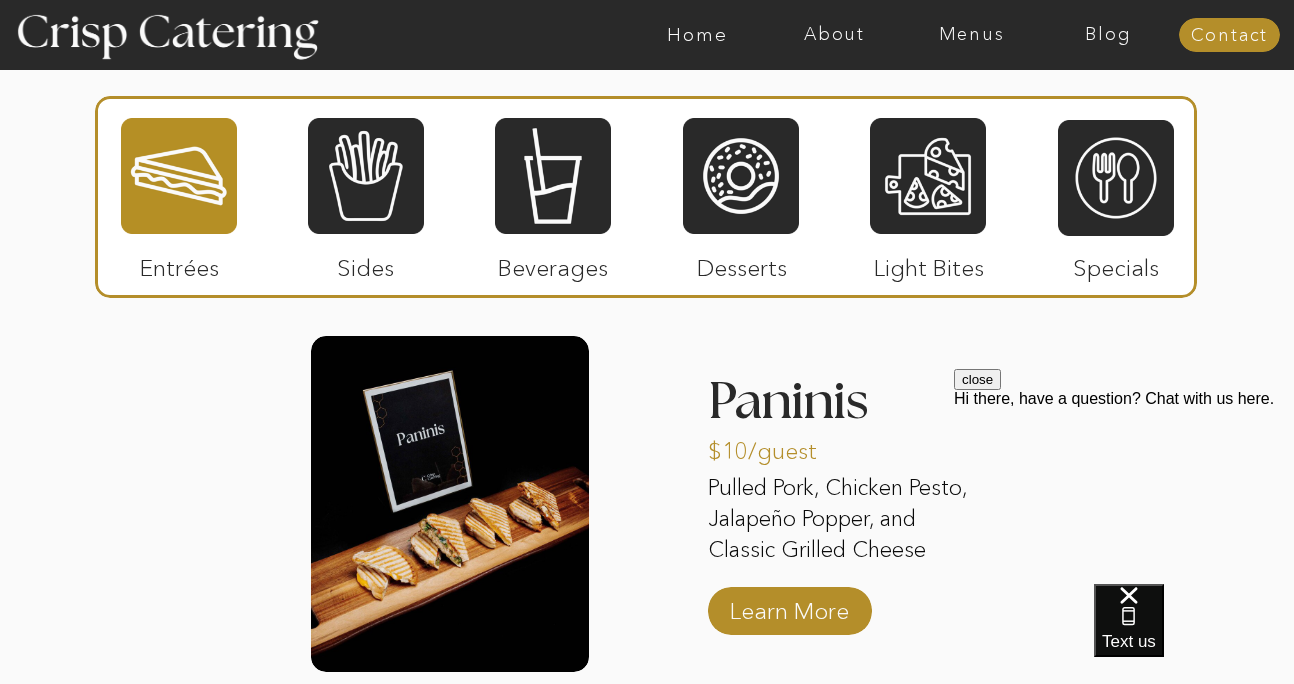 scroll, scrollTop: 2459, scrollLeft: 0, axis: vertical 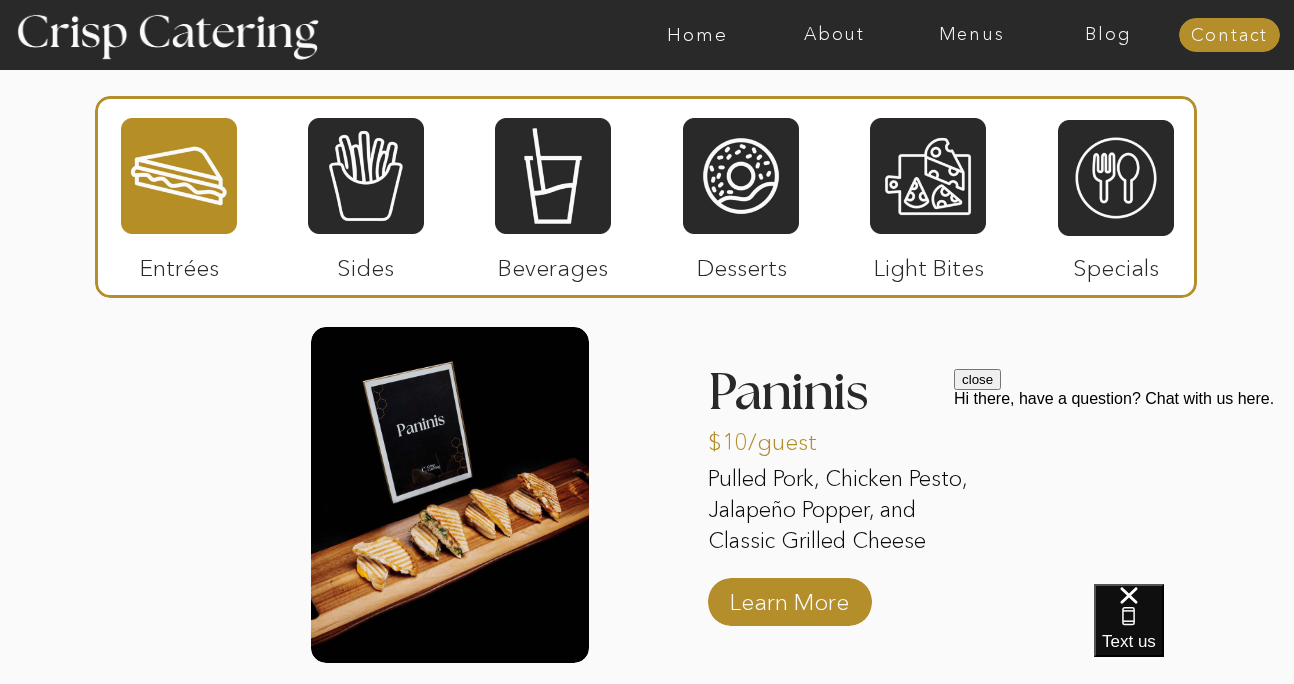 click on "About Home Menus Contact Blog About Crisp Crisp Cares Reviews faq About Home Menus Contact Blog Winter (Sep-Feb) Summer (Mar-Aug) About Home Menus Contact Blog Four Course Special Septemer - February Winter Menu Step by Step 1 2 3 4 5 Welcome to Crisp We're so glad you're here! Contact us via text, phone, email, or by filling out our contact form! We'll be in touch within 12 hours. The Choice is yours Take a look at our menu and let us know the items you'd like us to cater, and we'll send you a quote. (And just between us, the paninis and fries are to die for.) Step 1 Confirm & reserve Happy with the quote? Great! Sign the contract and pay the 50% deposit to reserve your event. Now you're officially on our calendar. Step 3 Two weeks before About two weeks before your event, we'll check in with a call to finalize everything including guest count, menu, and timing to make sure we're all set for the big day. Step 4 The big day Step 5 Step 2 1 2 The big day Step 5 two weeks before Step 4 confirm & reserve Step 3" at bounding box center [647, 307] 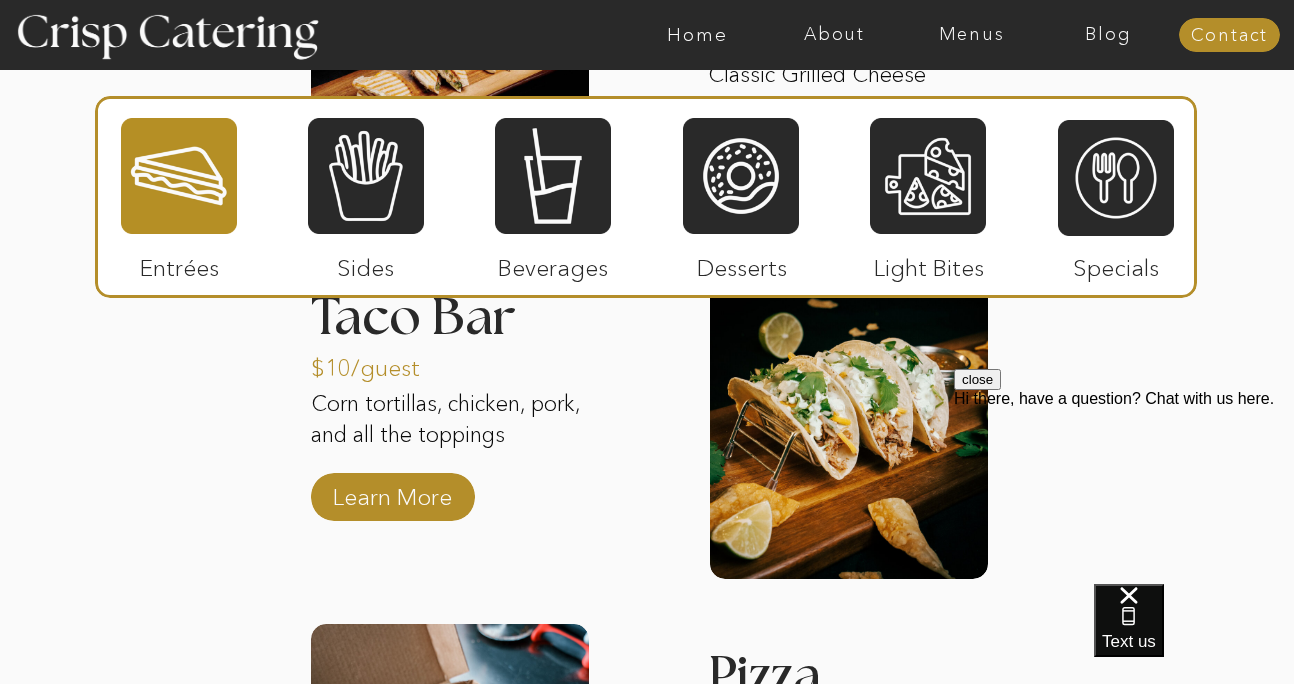 scroll, scrollTop: 2928, scrollLeft: 0, axis: vertical 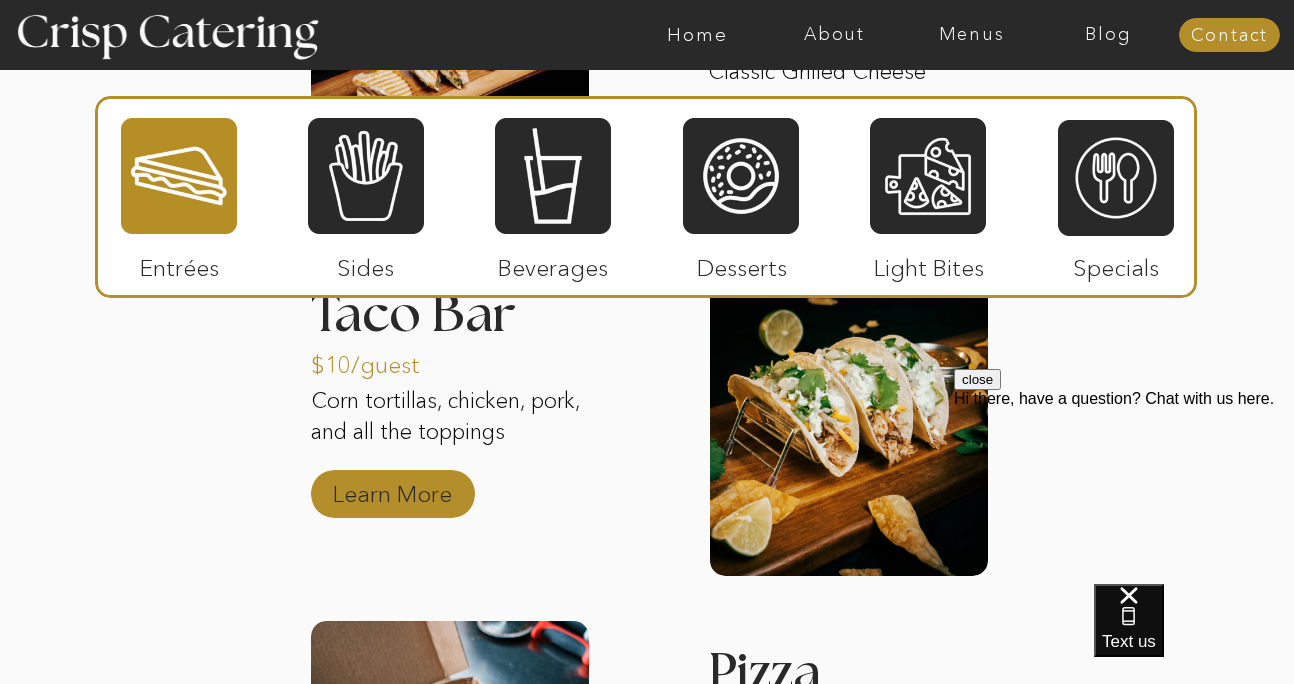 click on "Learn More" at bounding box center [392, 489] 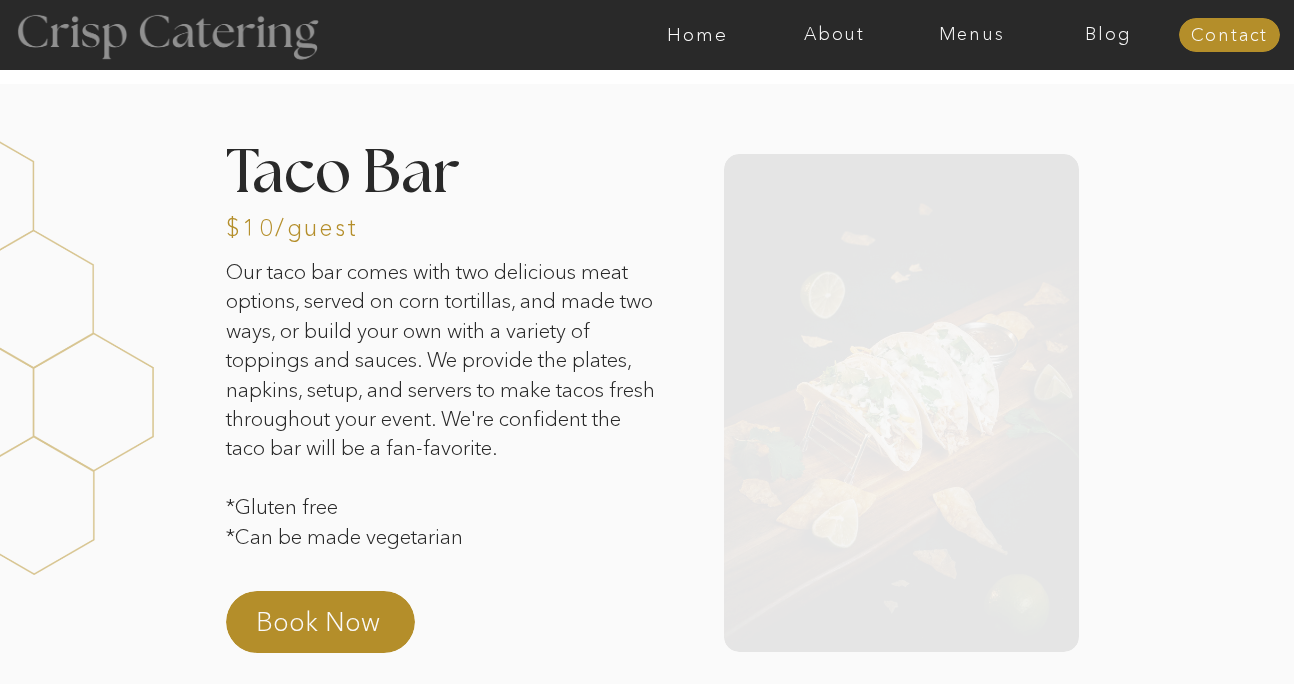 scroll, scrollTop: 0, scrollLeft: 0, axis: both 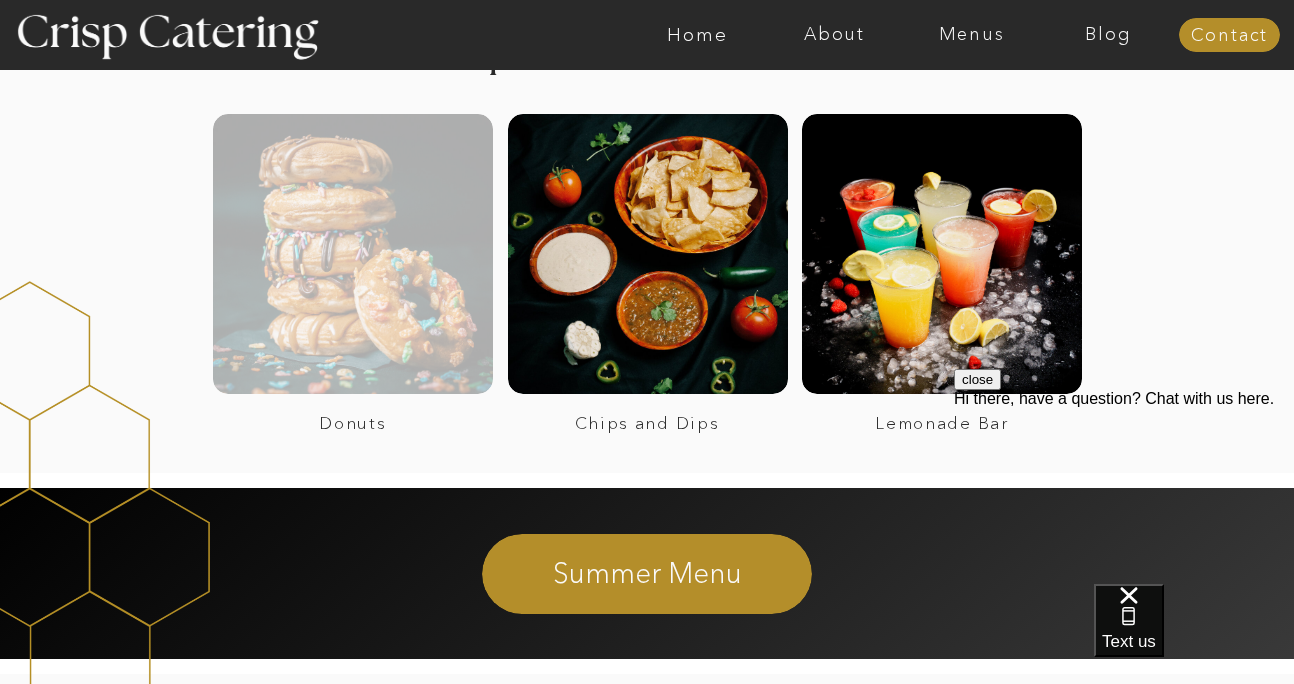 click at bounding box center [353, 254] 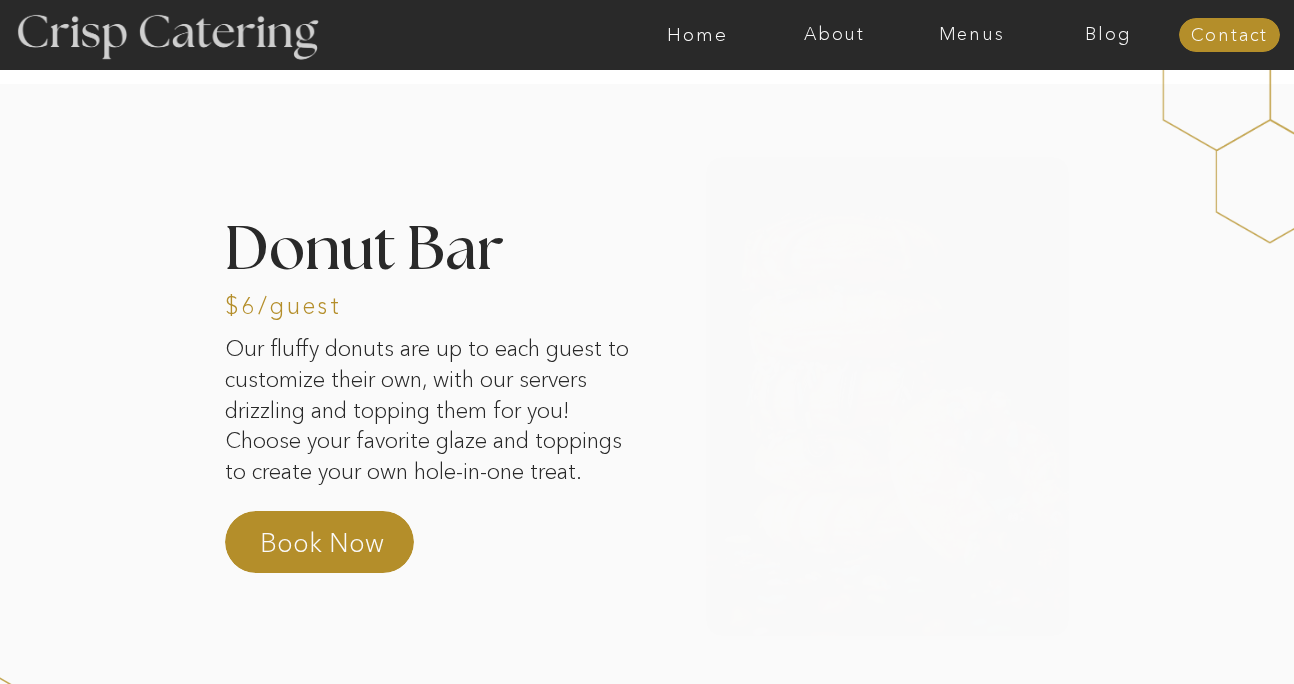 scroll, scrollTop: 0, scrollLeft: 0, axis: both 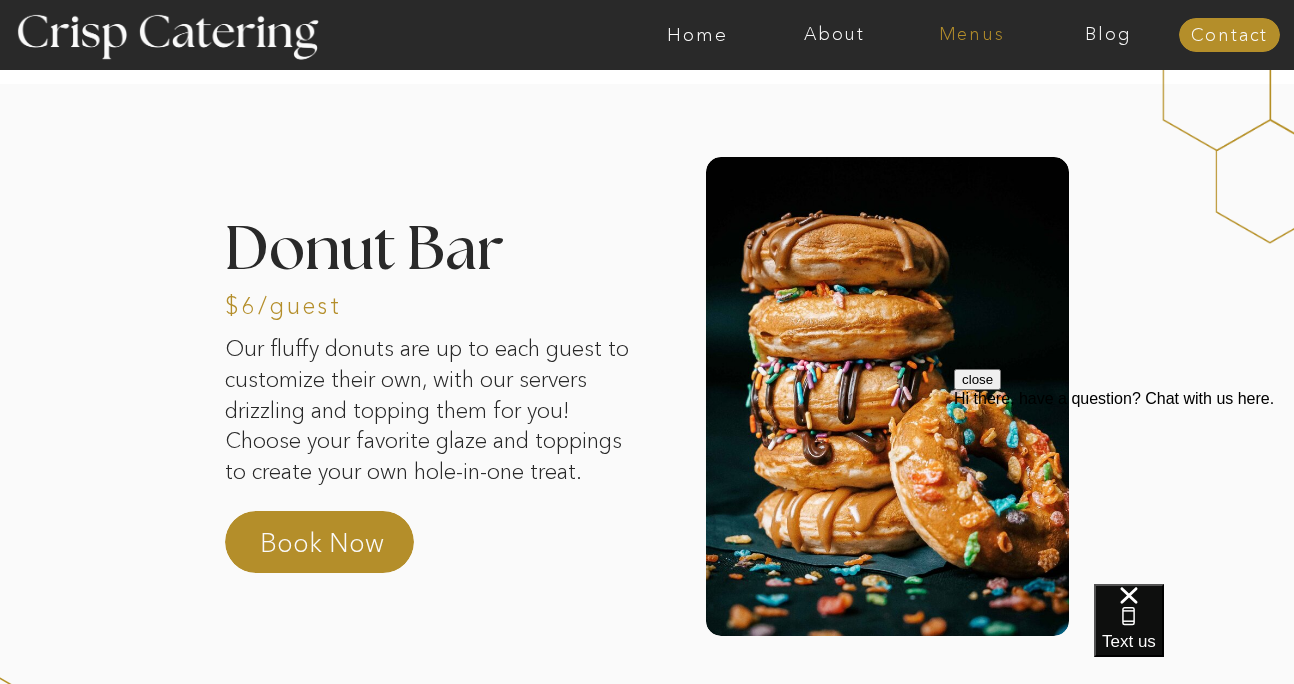 click on "Menus" at bounding box center (971, 35) 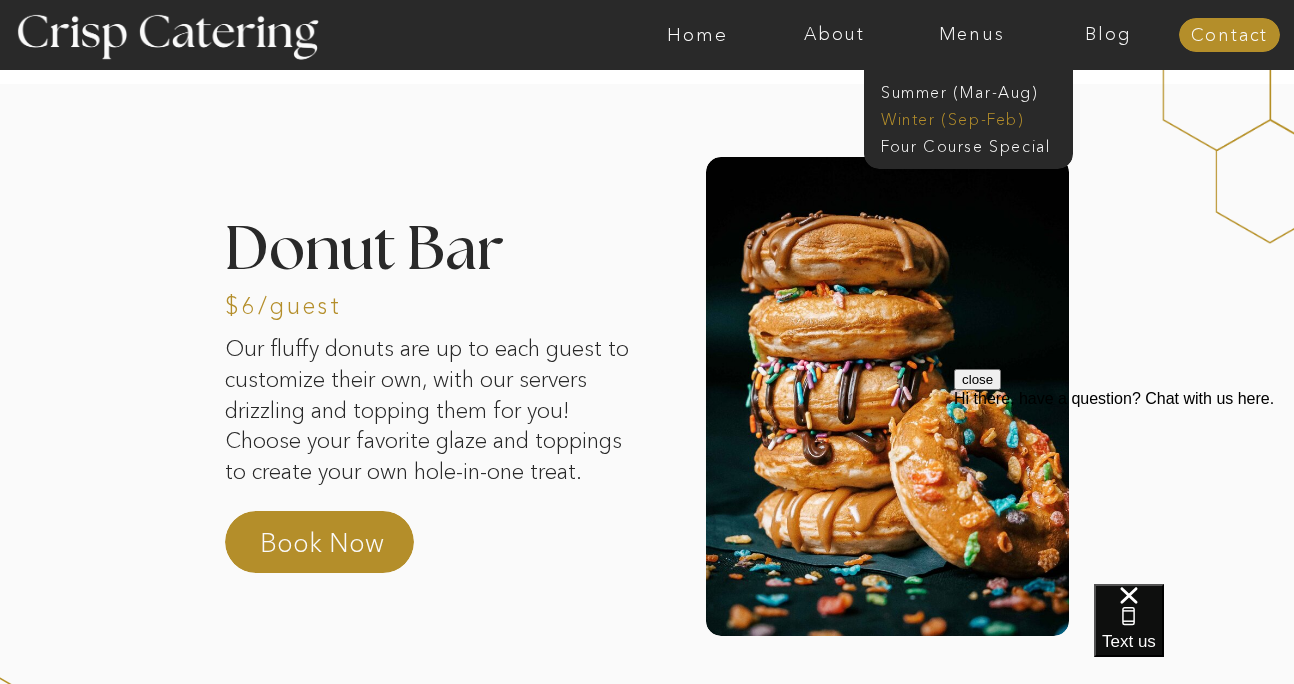 click on "Winter (Sep-Feb)" at bounding box center [963, 117] 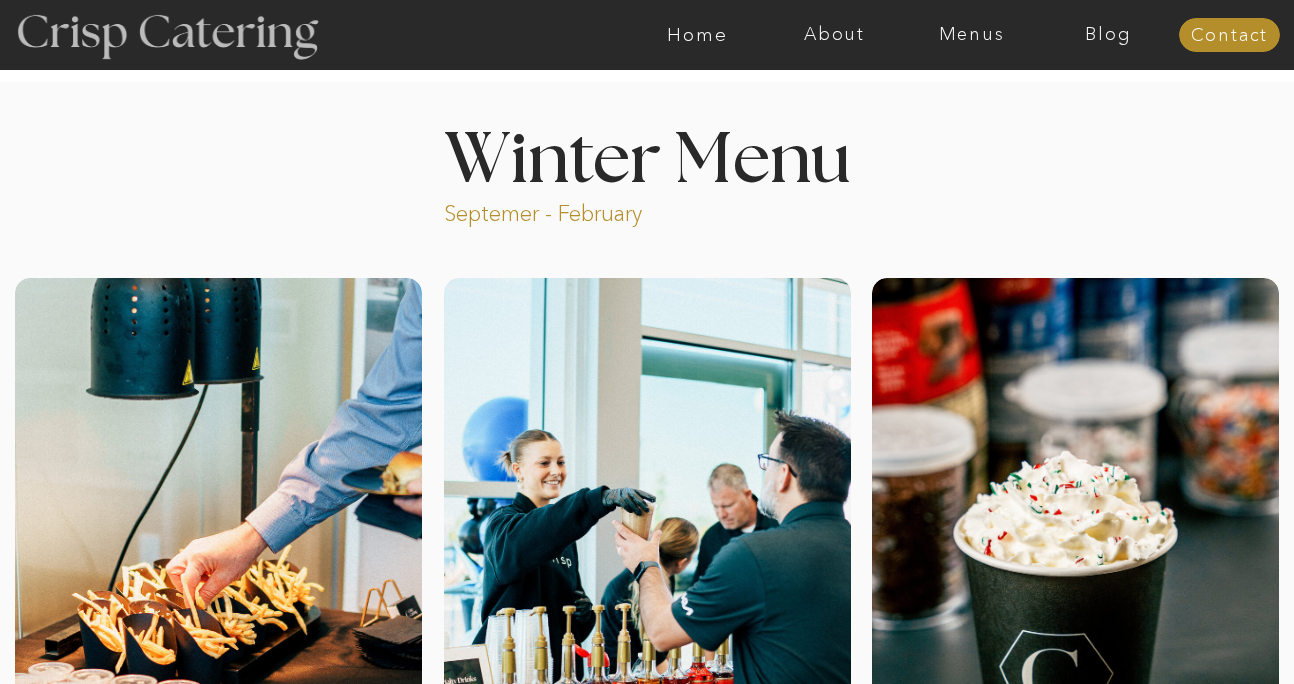 scroll, scrollTop: 0, scrollLeft: 0, axis: both 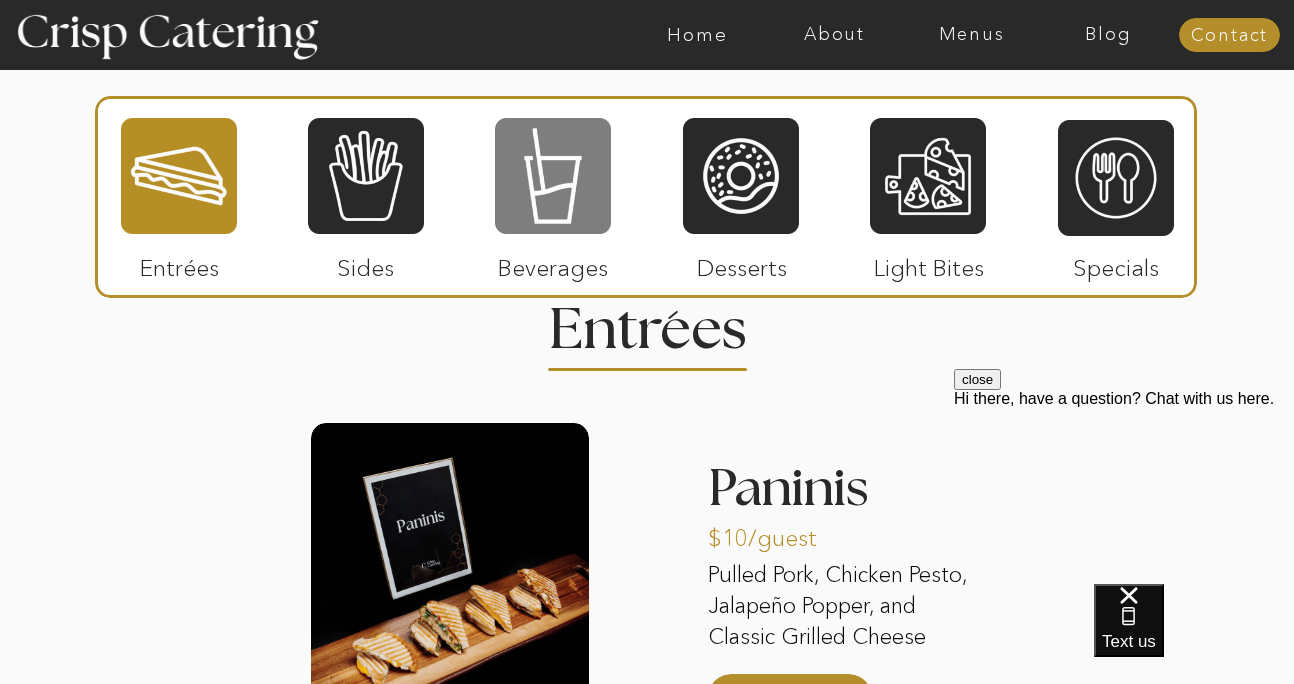 click at bounding box center (553, 176) 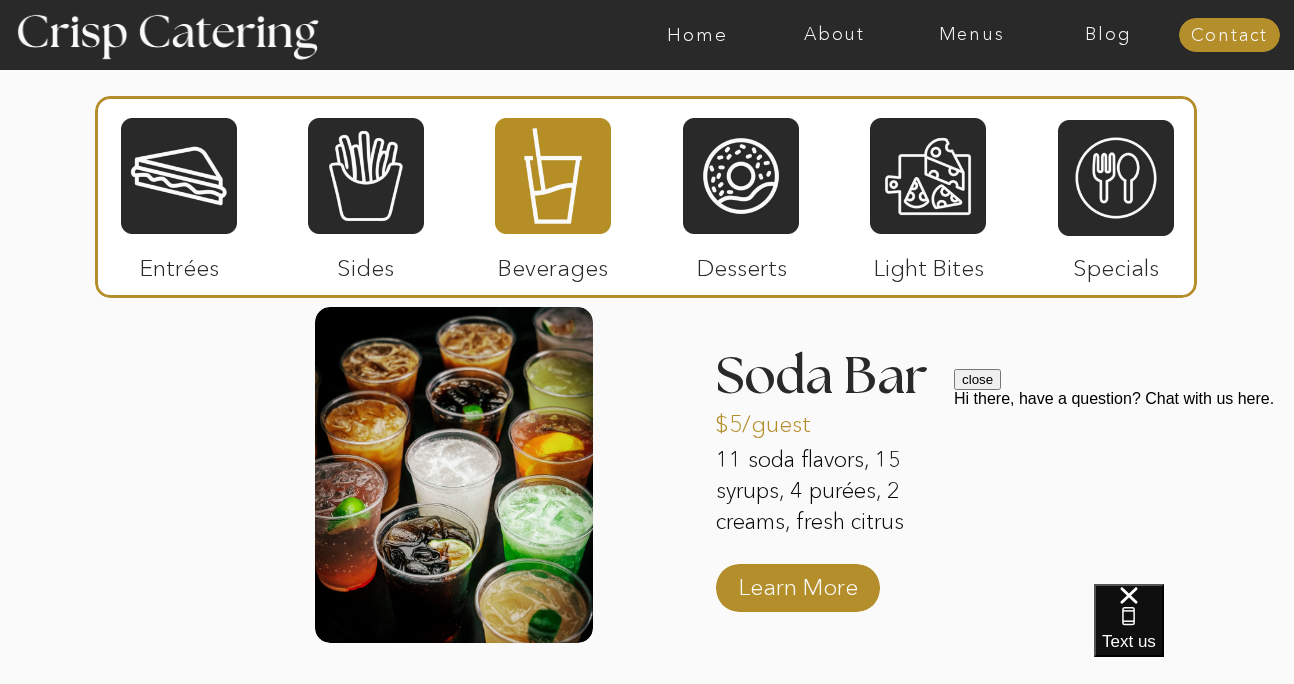 scroll, scrollTop: 2487, scrollLeft: 0, axis: vertical 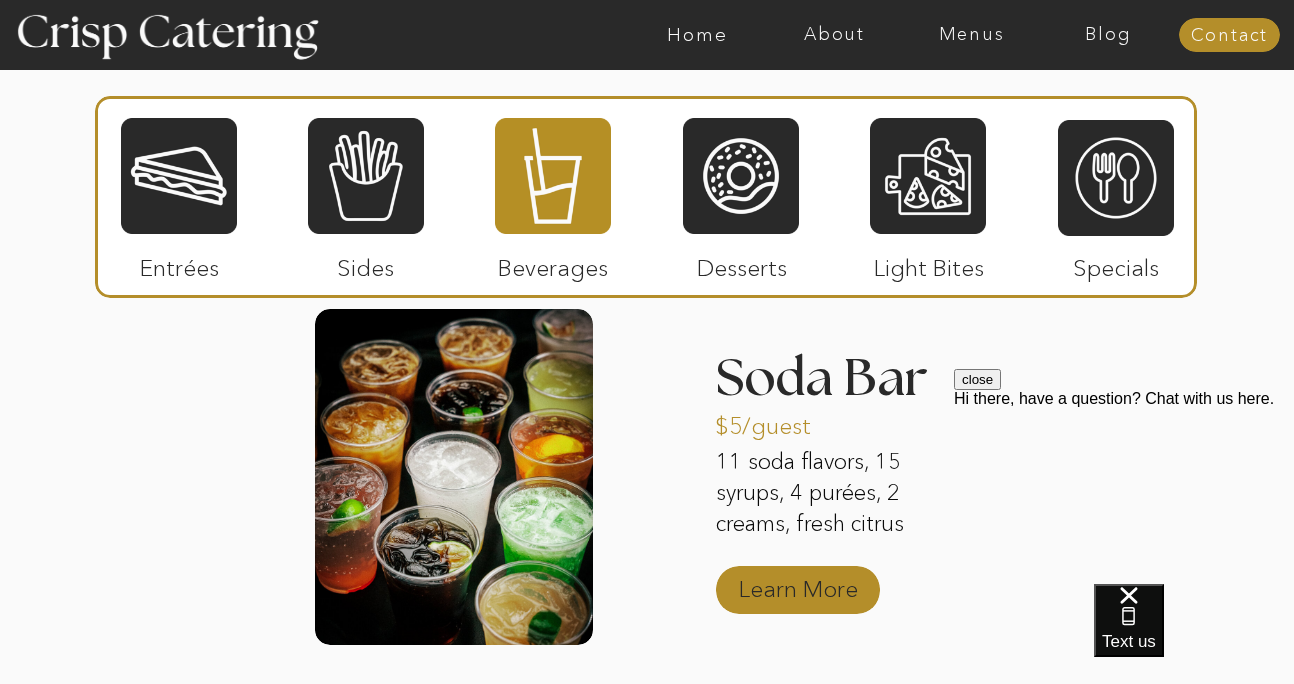 click on "Learn More" at bounding box center [798, 584] 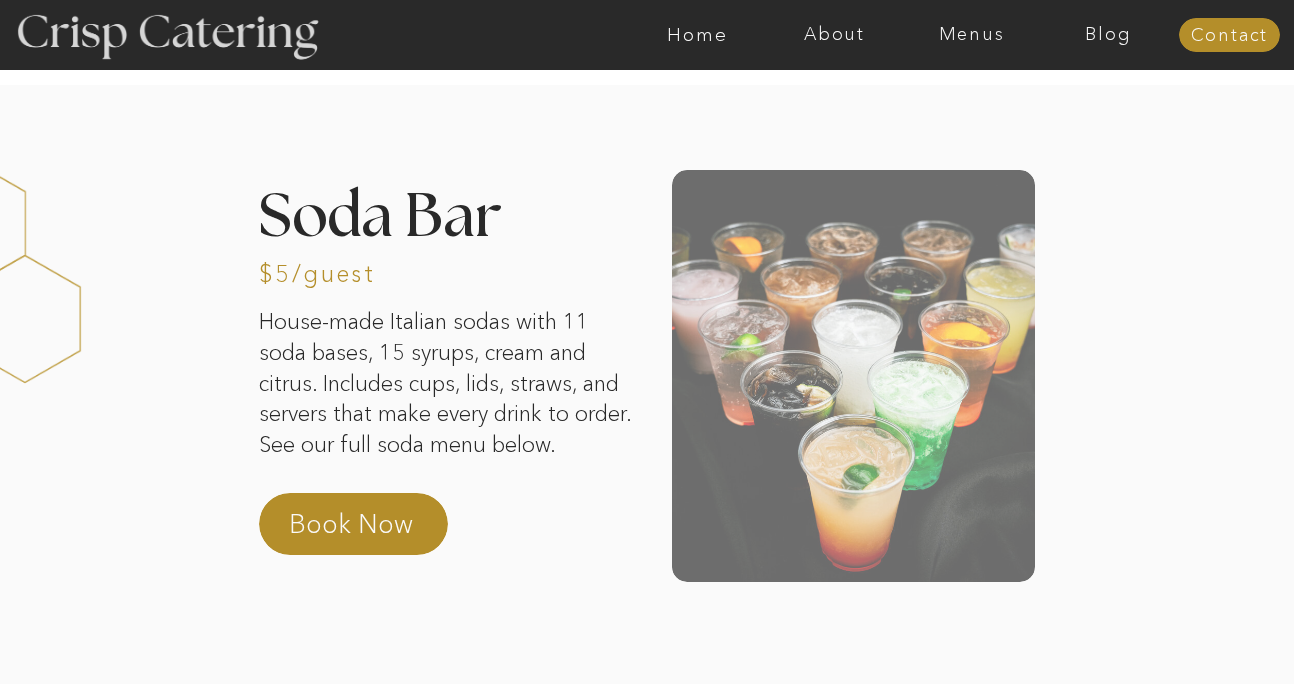 scroll, scrollTop: 0, scrollLeft: 0, axis: both 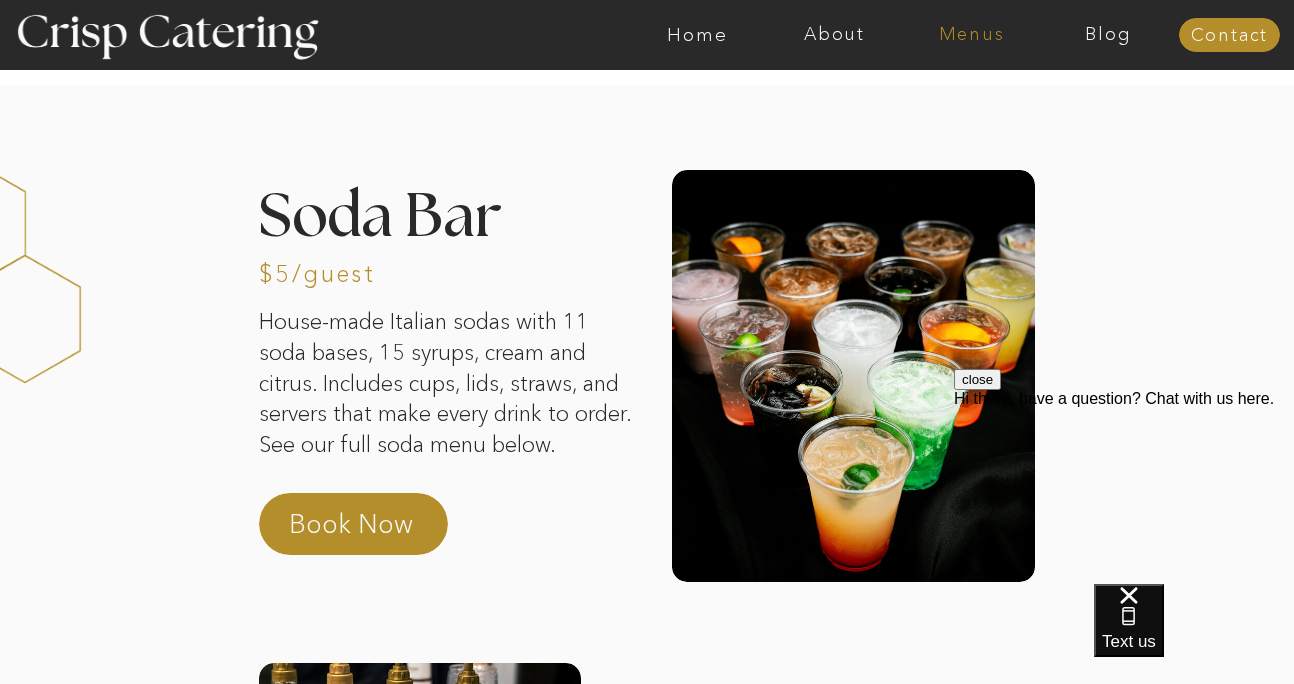click on "Menus" at bounding box center [971, 35] 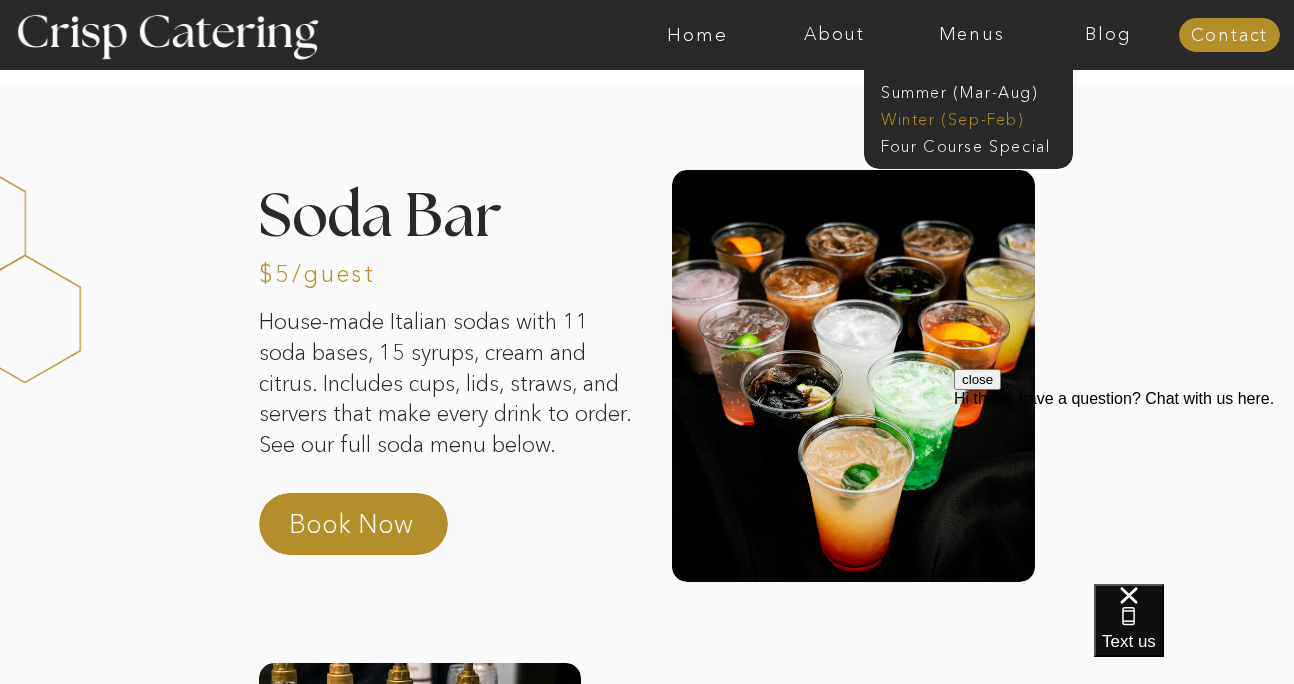 click on "Winter (Sep-Feb)" at bounding box center [963, 117] 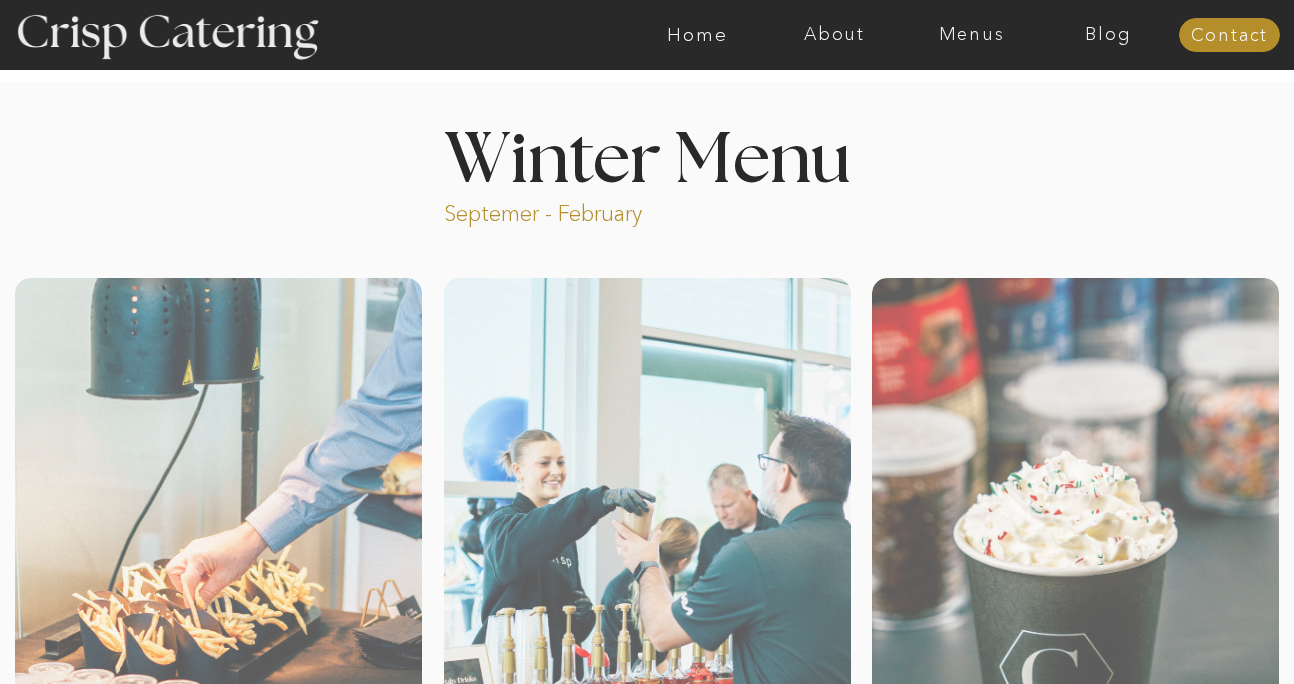 scroll, scrollTop: 0, scrollLeft: 0, axis: both 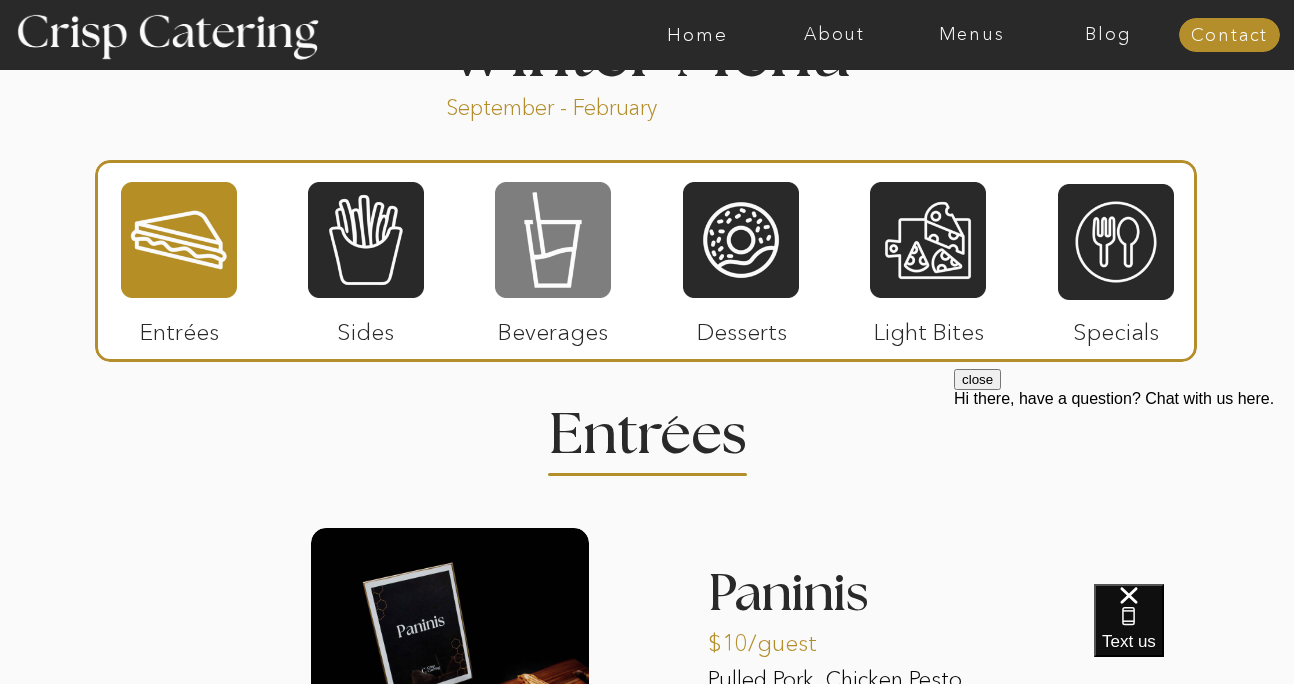 click at bounding box center [553, 240] 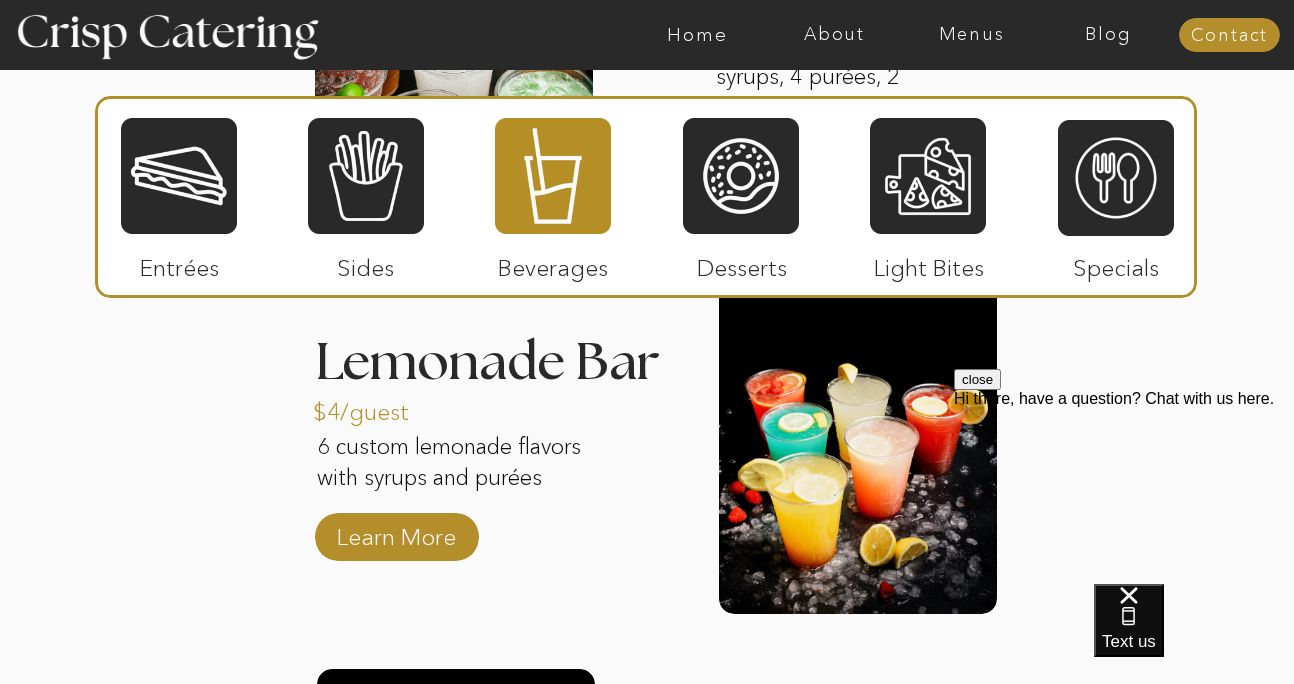 scroll, scrollTop: 2904, scrollLeft: 0, axis: vertical 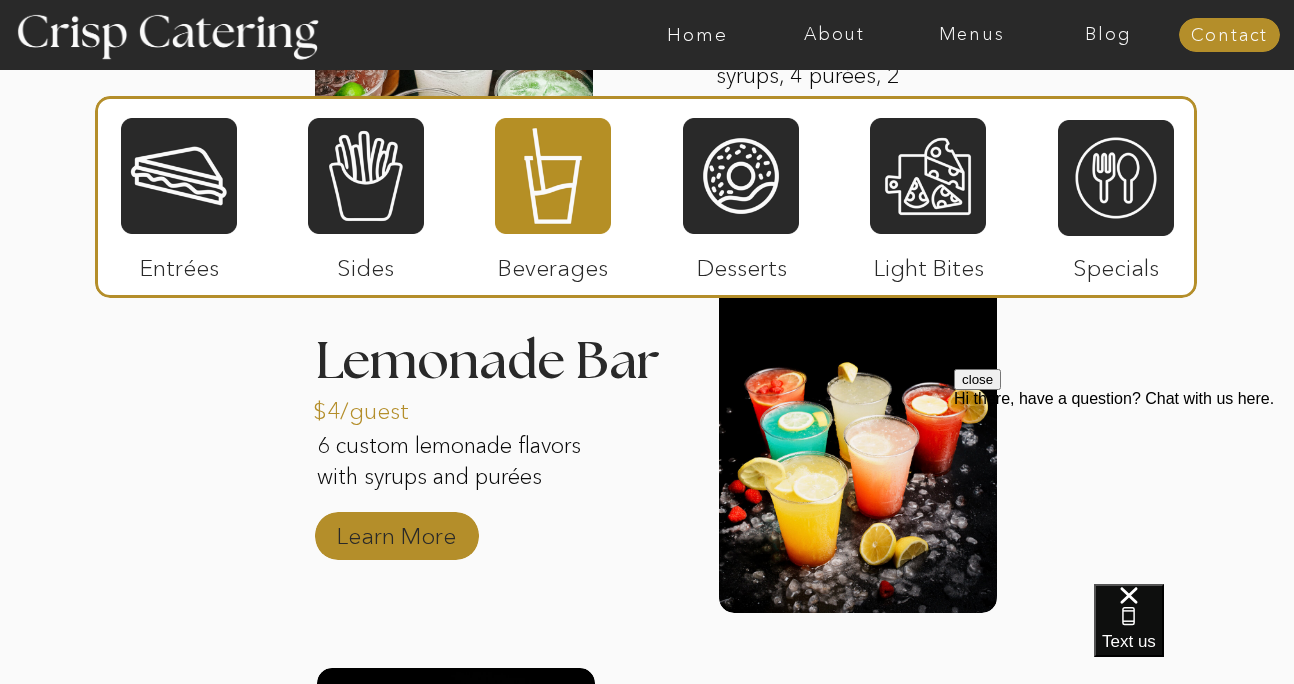 click on "Learn More" at bounding box center (396, 531) 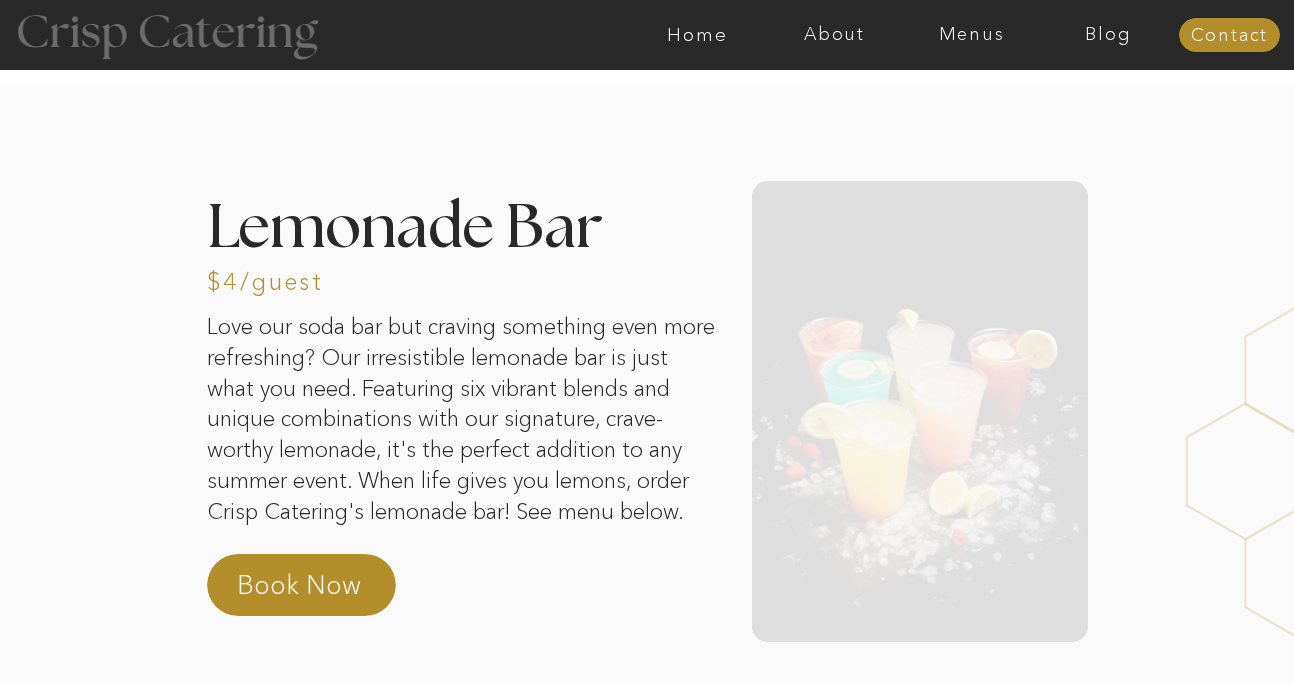 scroll, scrollTop: 0, scrollLeft: 0, axis: both 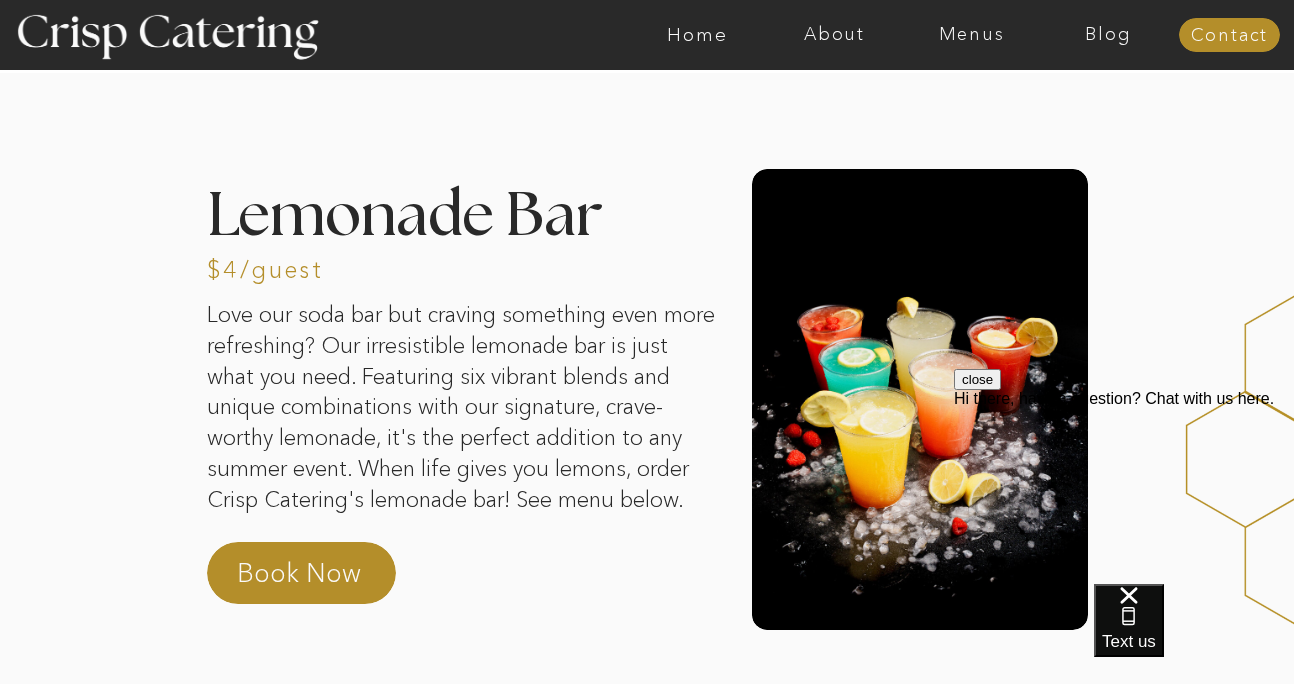 click at bounding box center (725, 35) 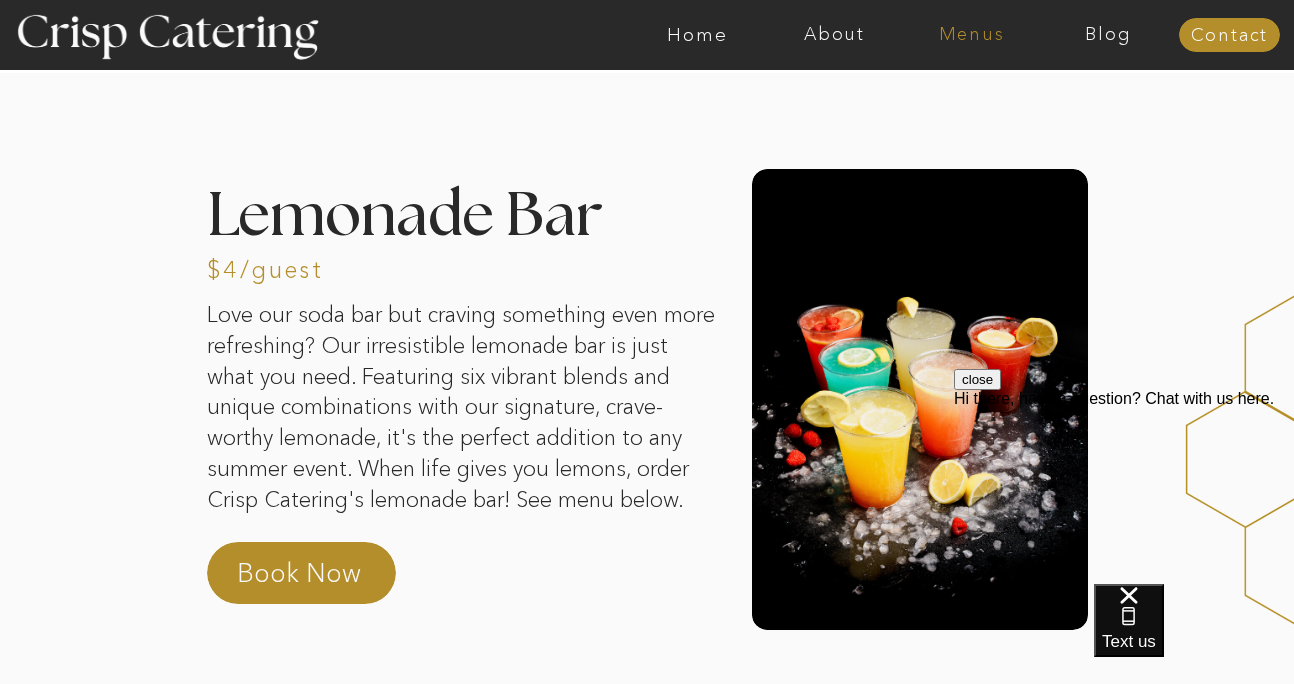 click on "Menus" at bounding box center (971, 35) 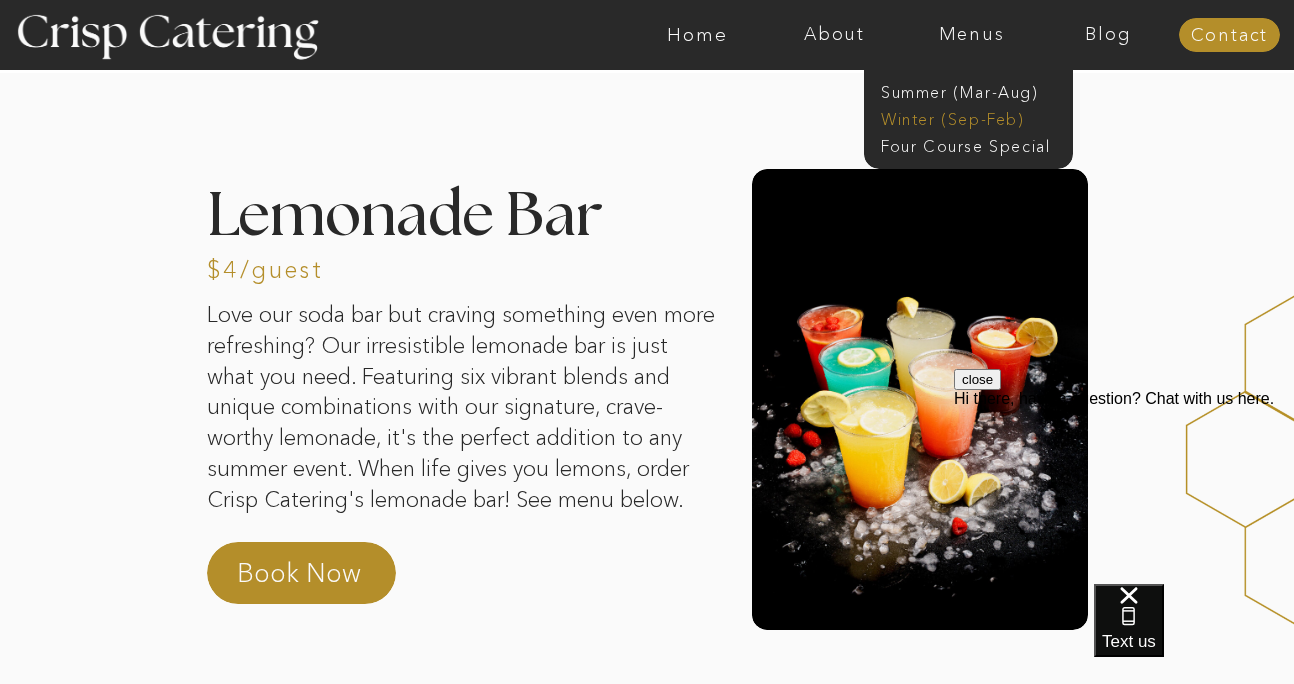 click on "Winter (Sep-Feb)" at bounding box center [963, 117] 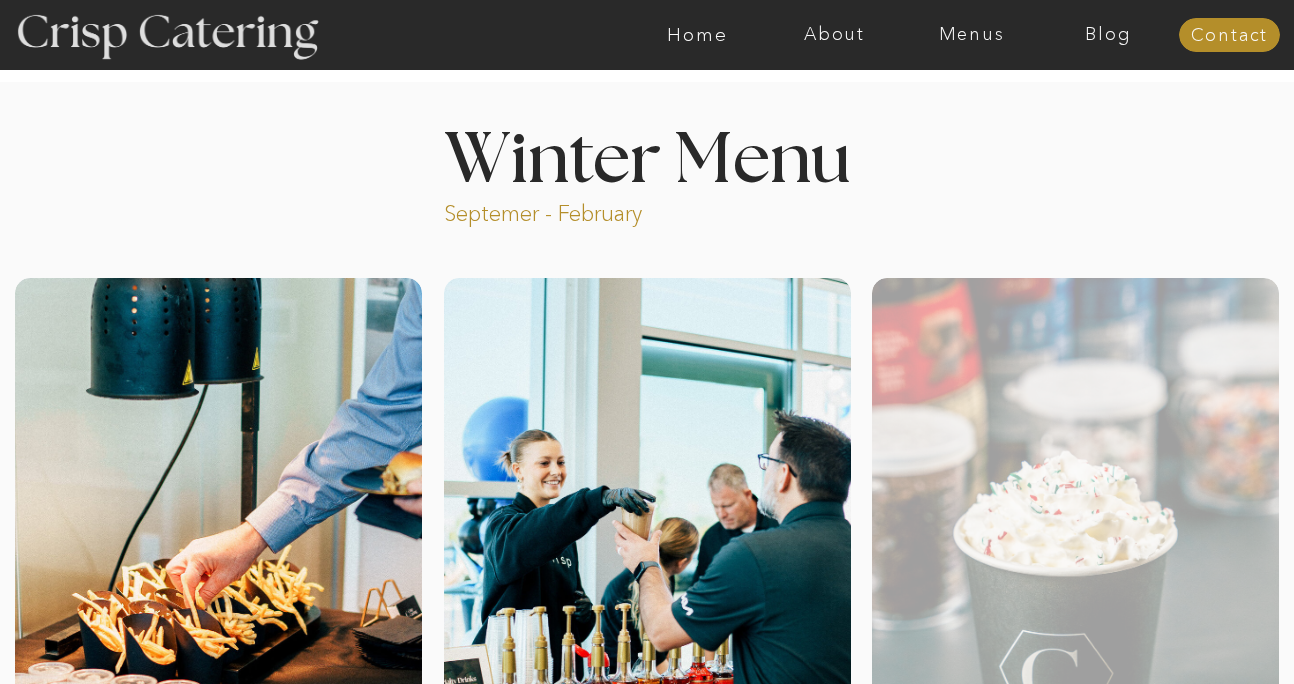 scroll, scrollTop: 0, scrollLeft: 0, axis: both 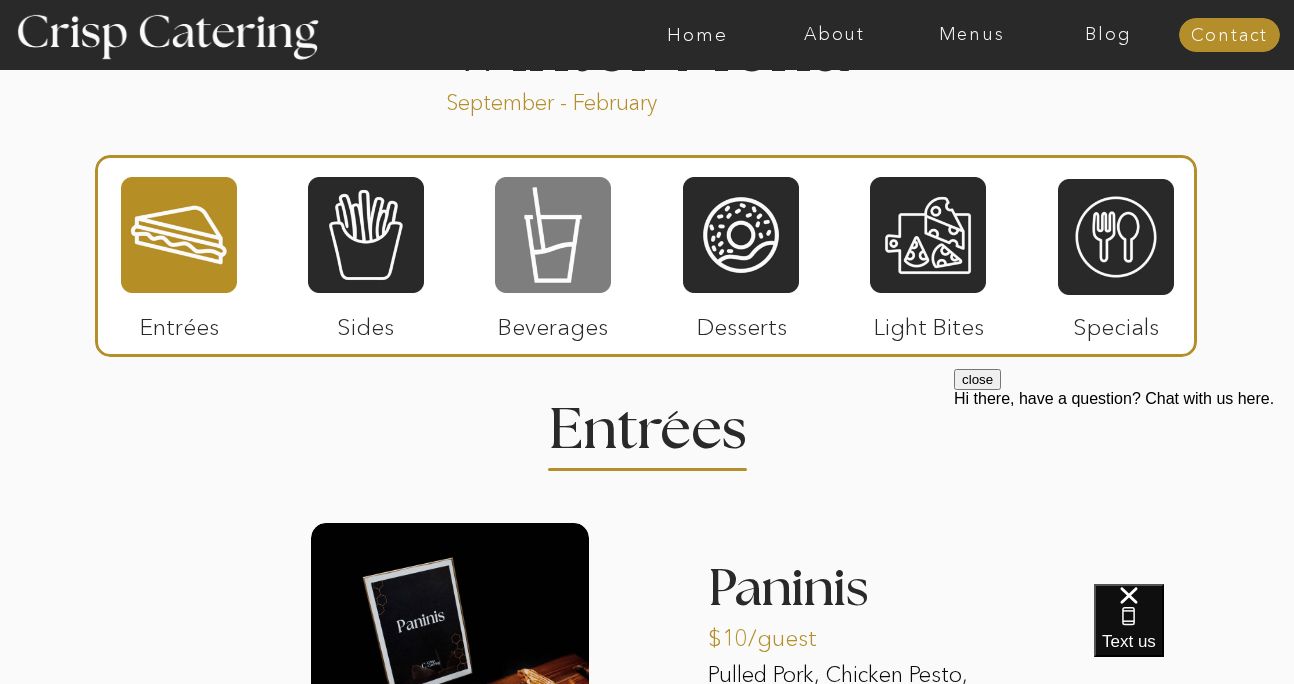 click at bounding box center (553, 235) 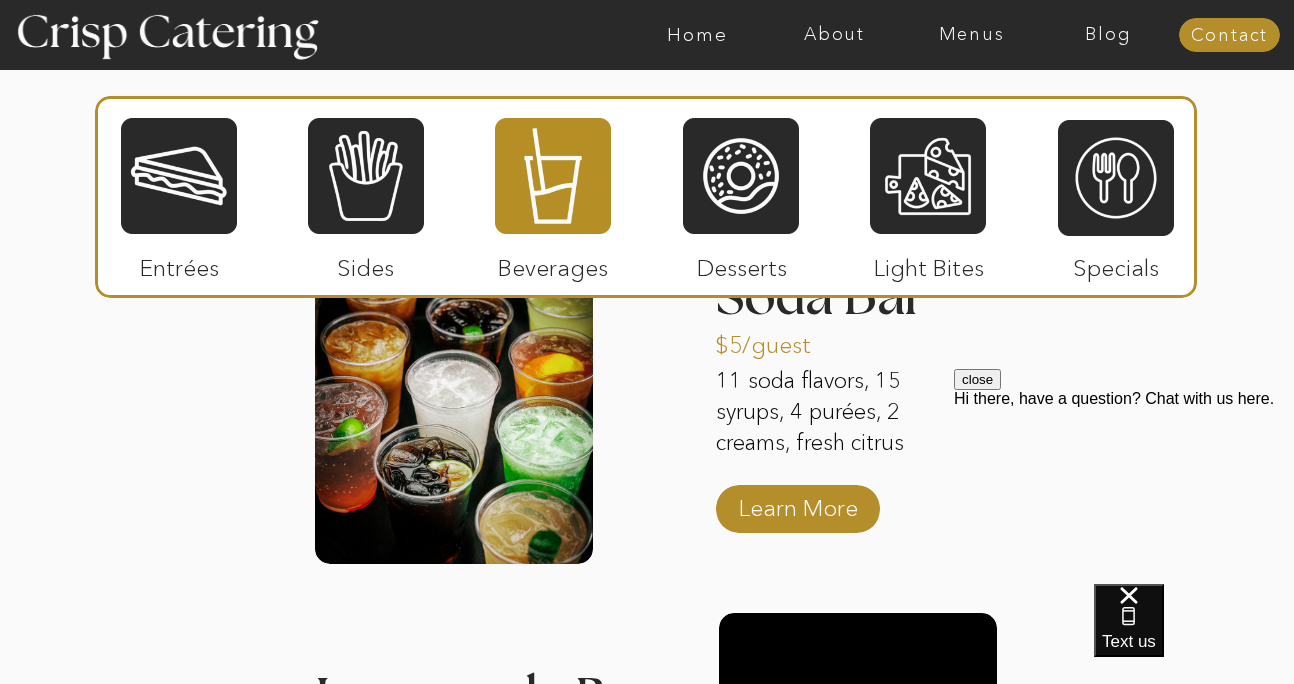scroll, scrollTop: 2567, scrollLeft: 0, axis: vertical 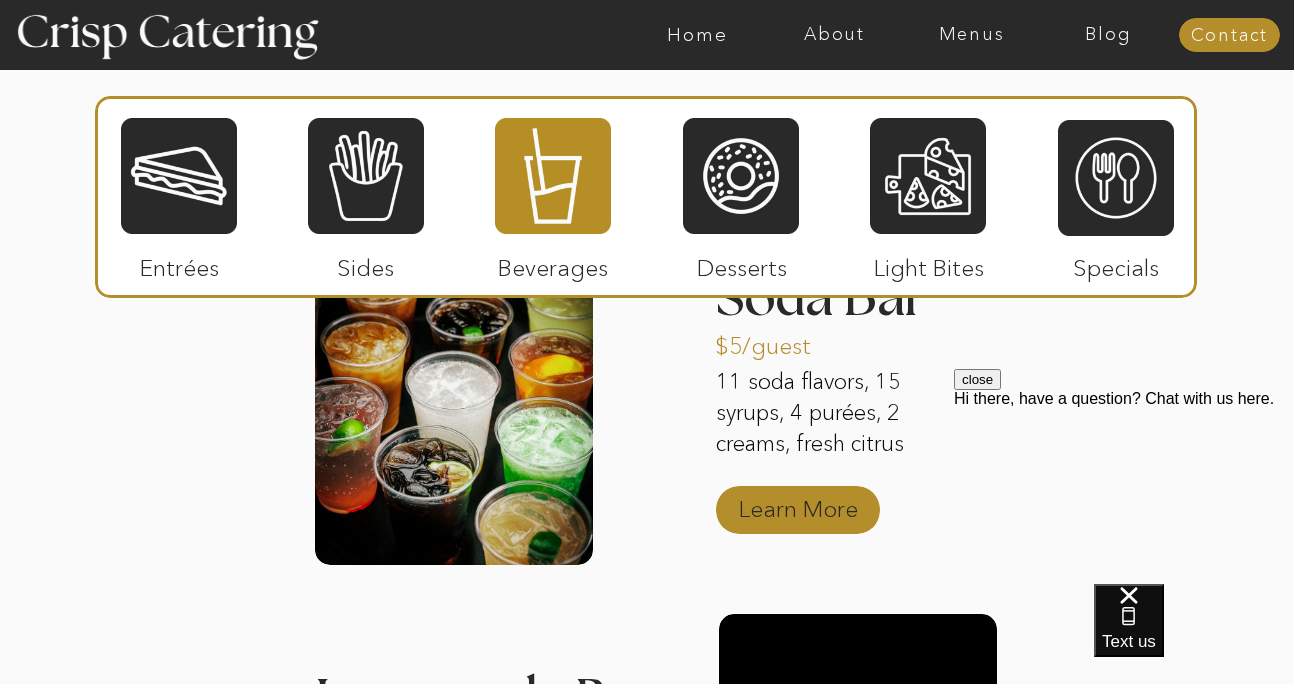 click on "Learn More" at bounding box center (798, 504) 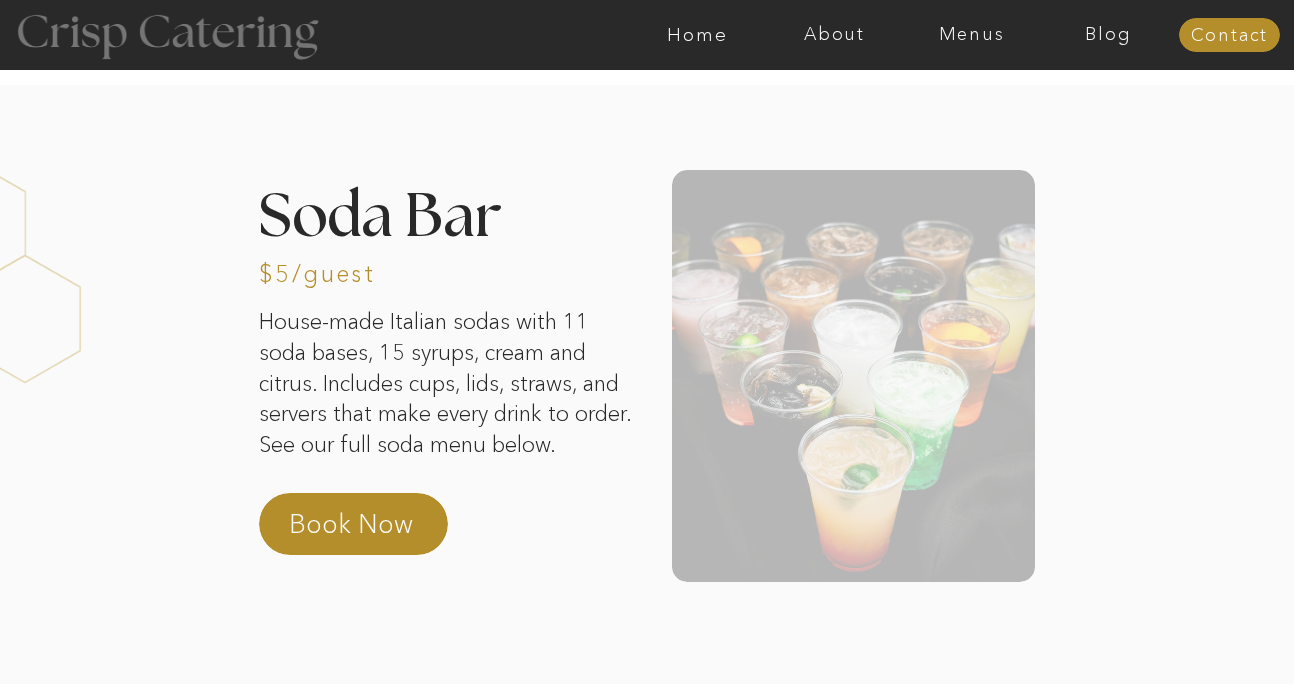 scroll, scrollTop: 0, scrollLeft: 0, axis: both 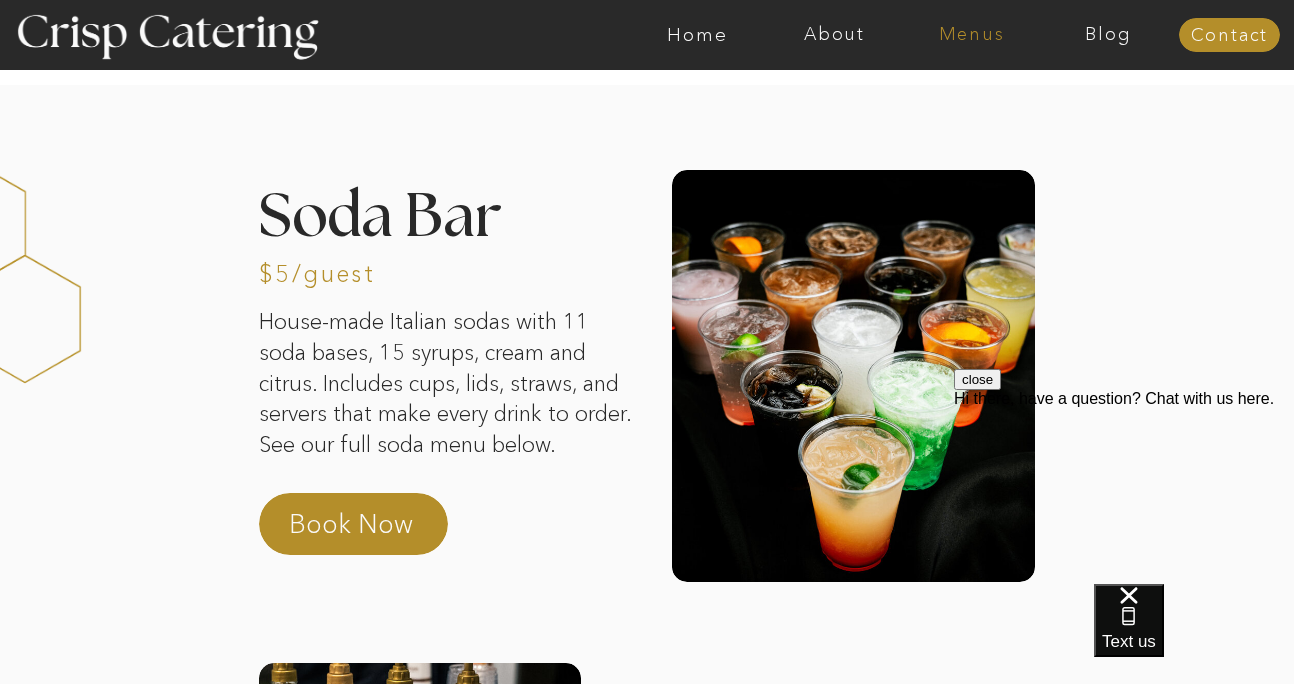 click on "Menus" at bounding box center (971, 35) 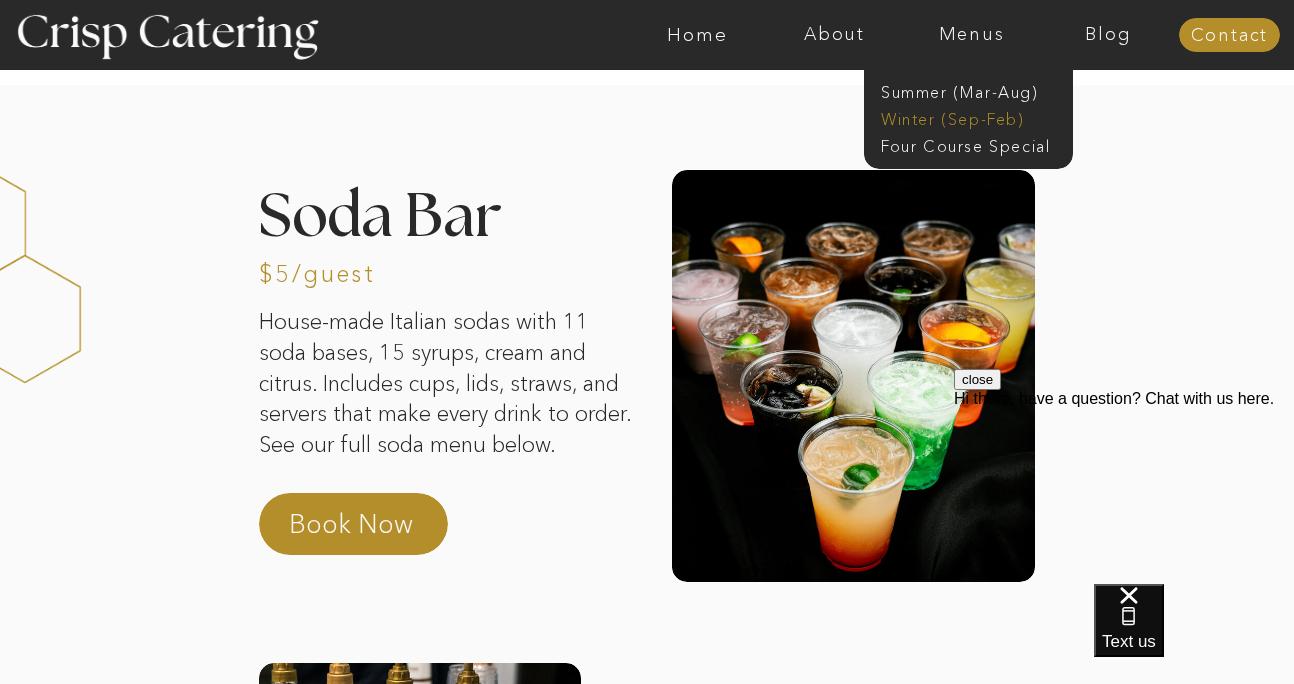 click on "Winter (Sep-Feb)" at bounding box center [963, 117] 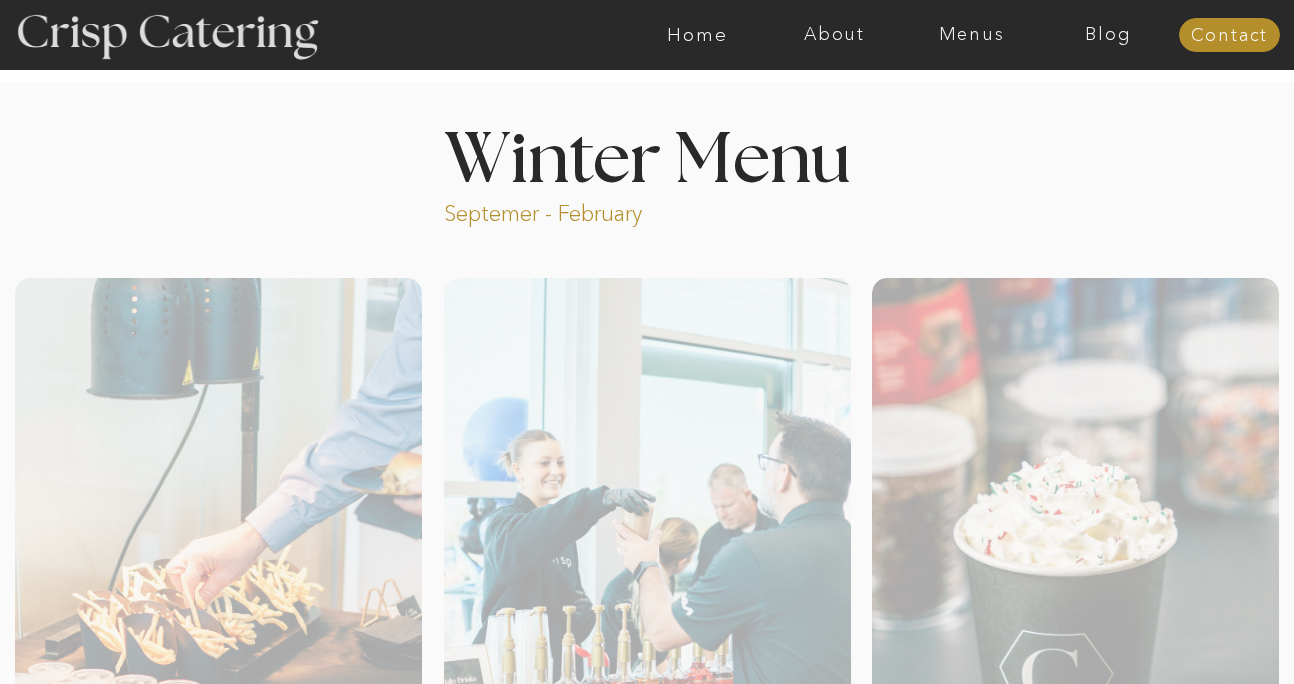 scroll, scrollTop: 0, scrollLeft: 0, axis: both 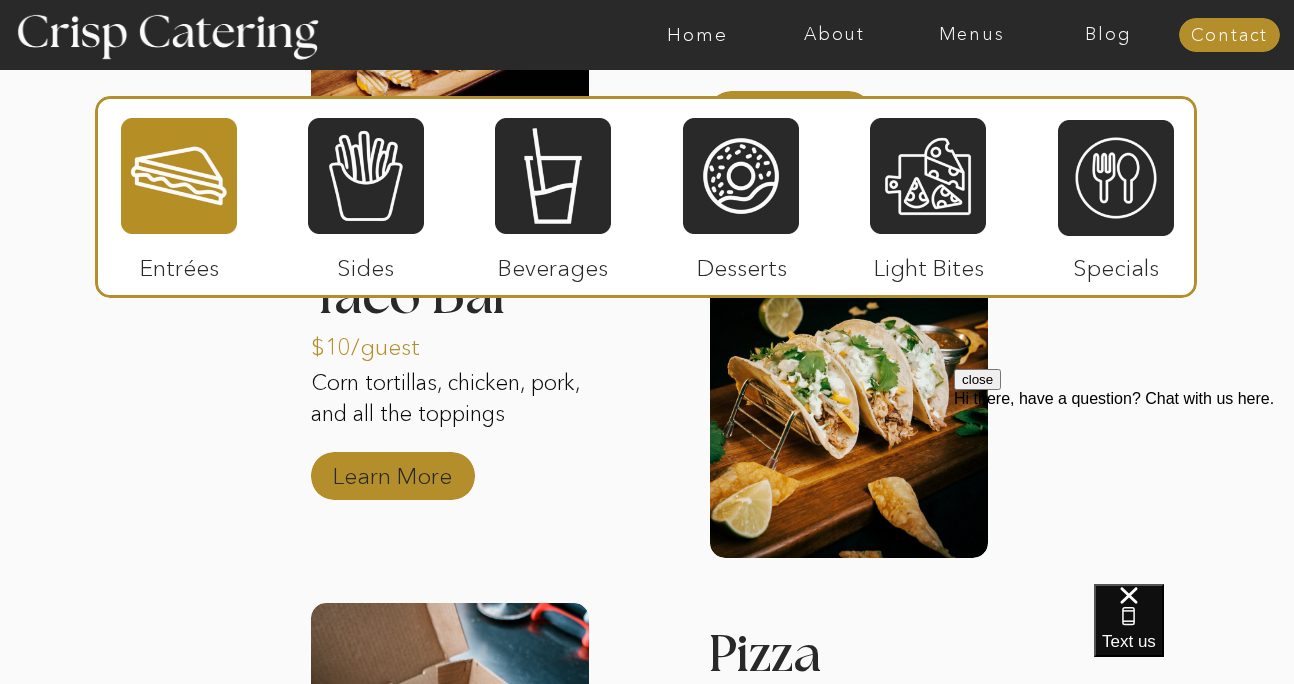click on "Learn More" at bounding box center [392, 471] 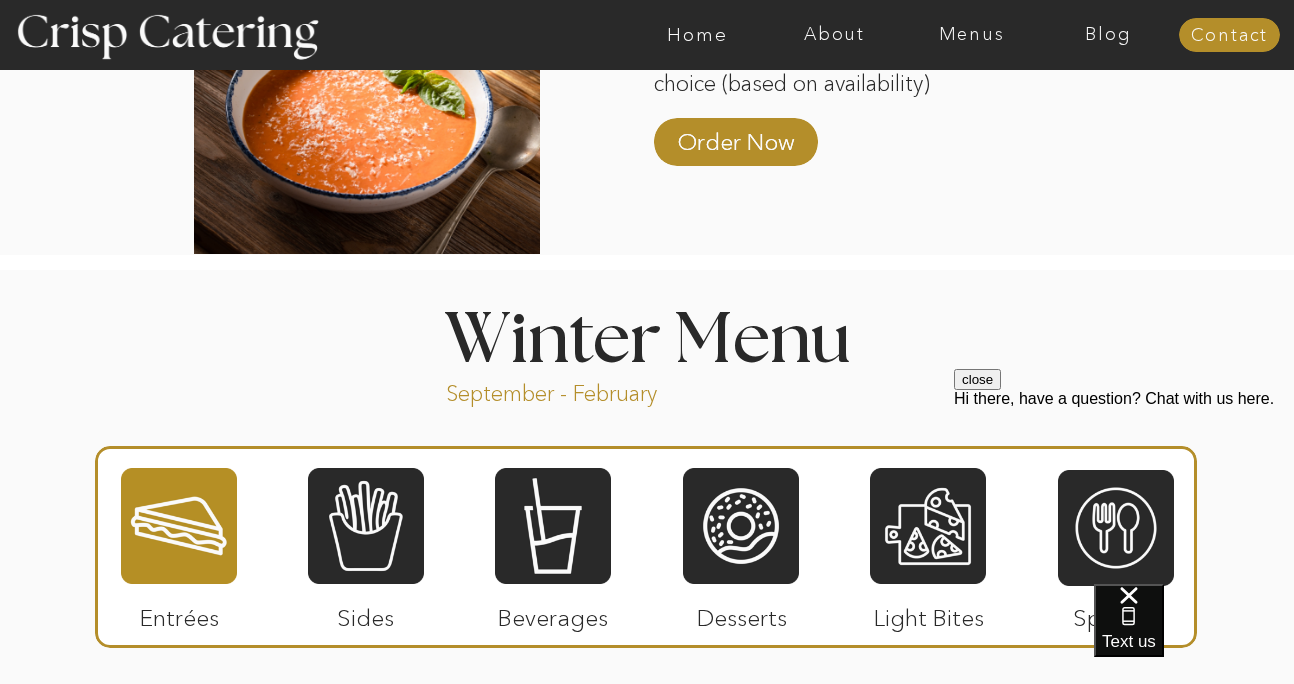 scroll, scrollTop: 1971, scrollLeft: 0, axis: vertical 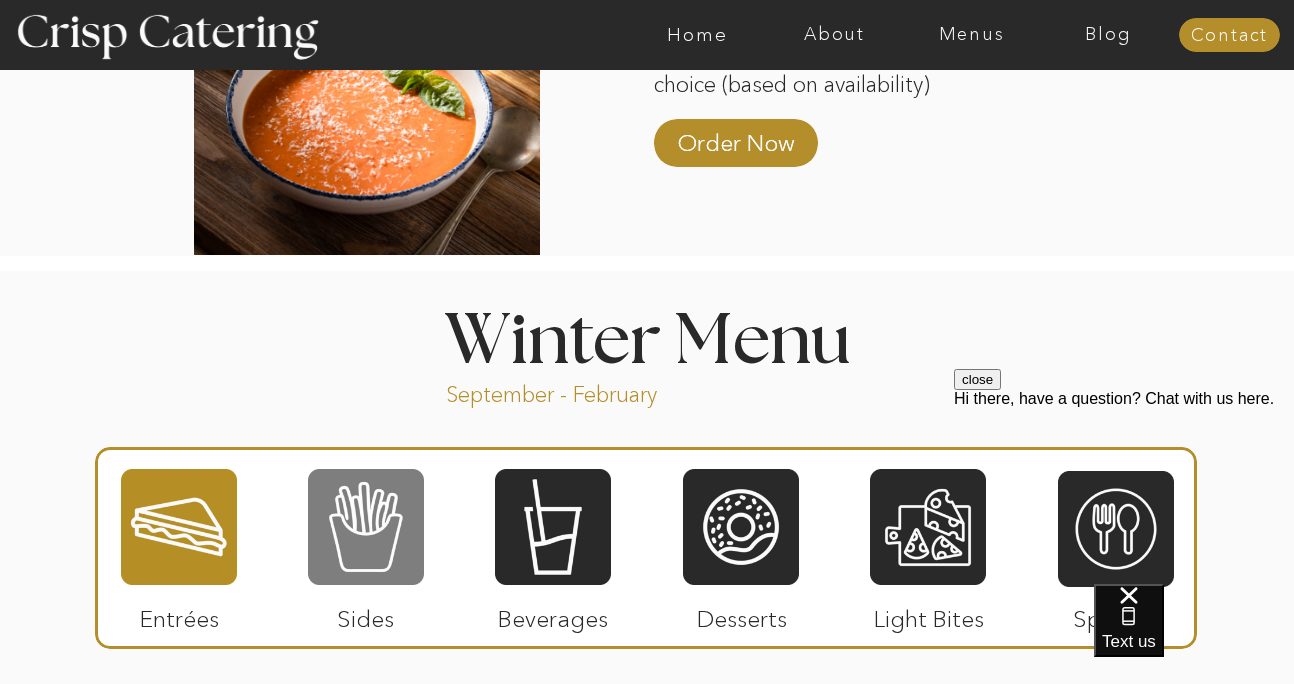click at bounding box center (366, 527) 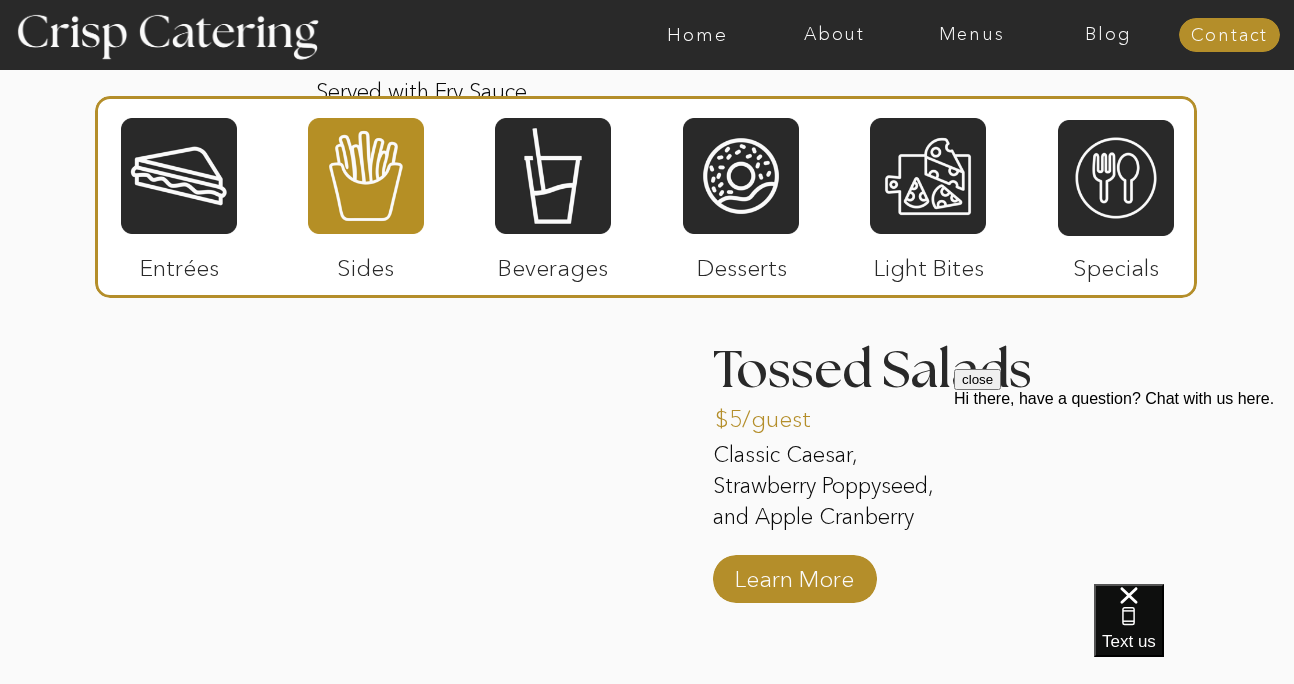 scroll, scrollTop: 2871, scrollLeft: 0, axis: vertical 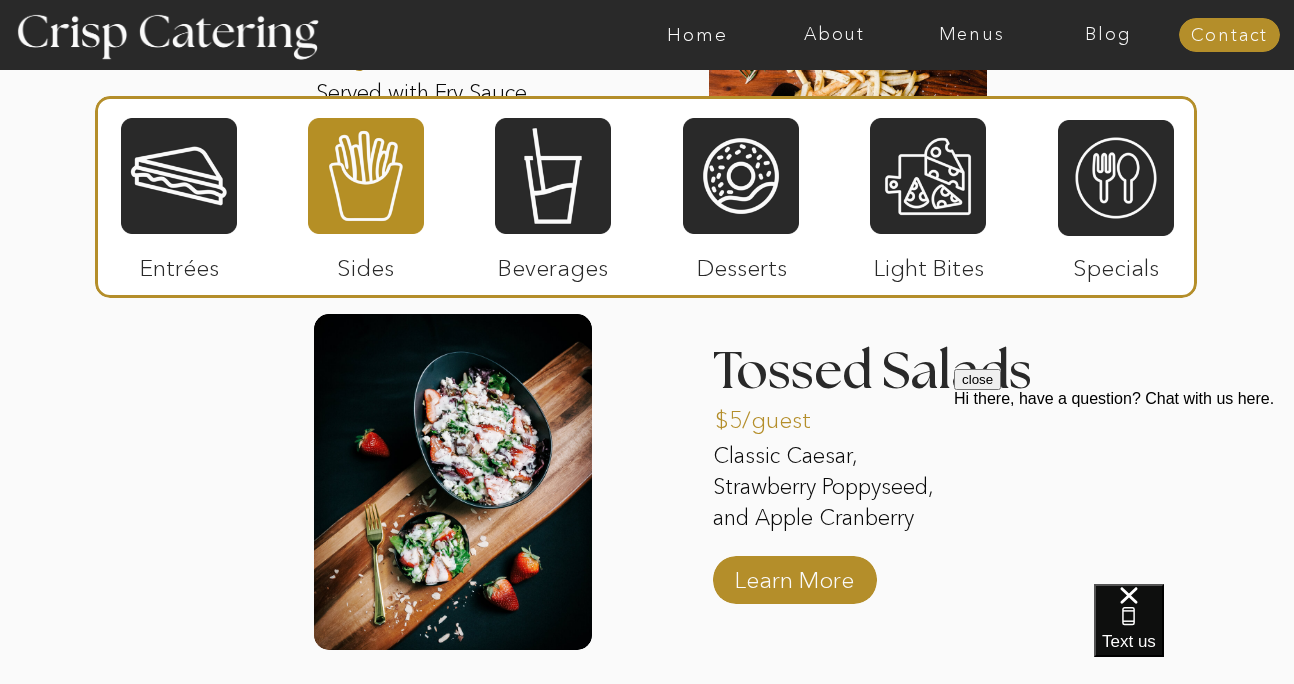 click on "About Home Menus Contact Blog About Crisp Crisp Cares Reviews faq About Home Menus Contact Blog Winter (Sep-Feb) Summer (Mar-Aug) About Home Menus Contact Blog Four Course Special Septemer - February Winter Menu Step by Step 1 2 3 4 5 Welcome to Crisp We're so glad you're here! Contact us via text, phone, email, or by filling out our contact form! We'll be in touch within 12 hours. The Choice is yours Take a look at our menu and let us know the items you'd like us to cater, and we'll send you a quote. (And just between us, the paninis and fries are to die for.) Step 1 Confirm & reserve Happy with the quote? Great! Sign the contract and pay the 50% deposit to reserve your event. Now you're officially on our calendar. Step 3 Two weeks before About two weeks before your event, we'll check in with a call to finalize everything including guest count, menu, and timing to make sure we're all set for the big day. Step 4 The big day Step 5 Step 2 1 2 The big day Step 5 two weeks before Step 4 confirm & reserve Step 3" at bounding box center [647, 100] 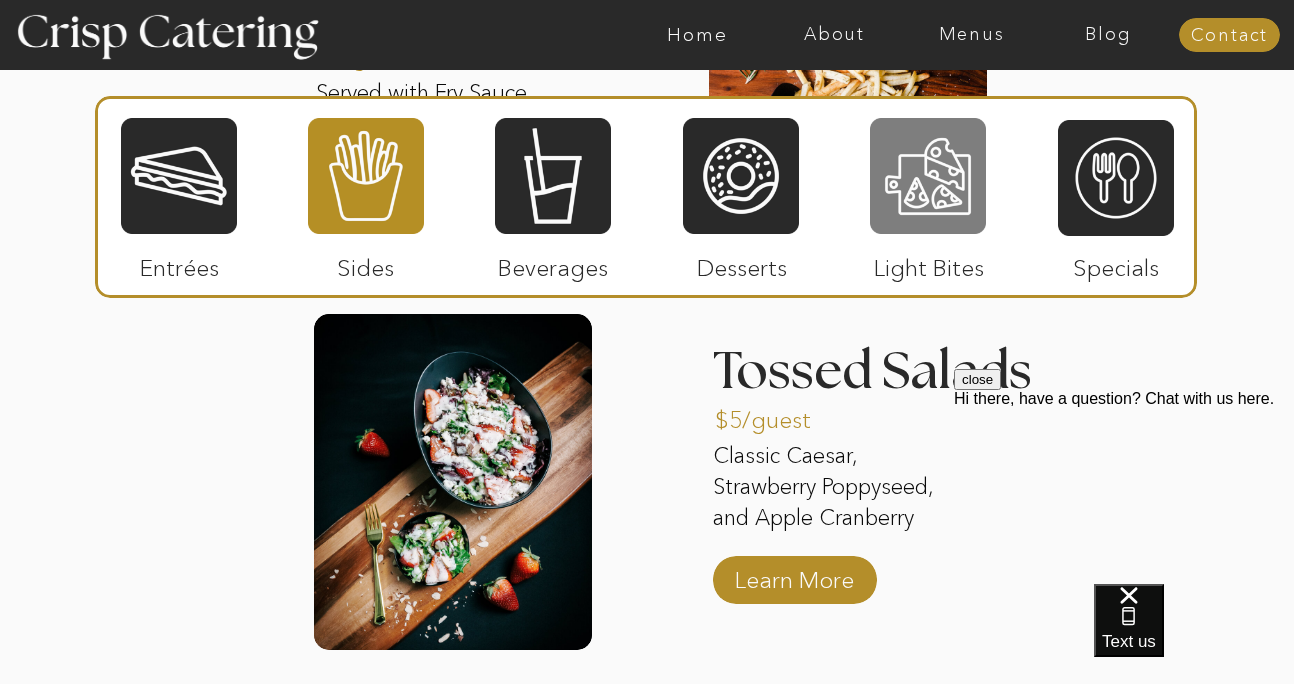 click at bounding box center [928, 176] 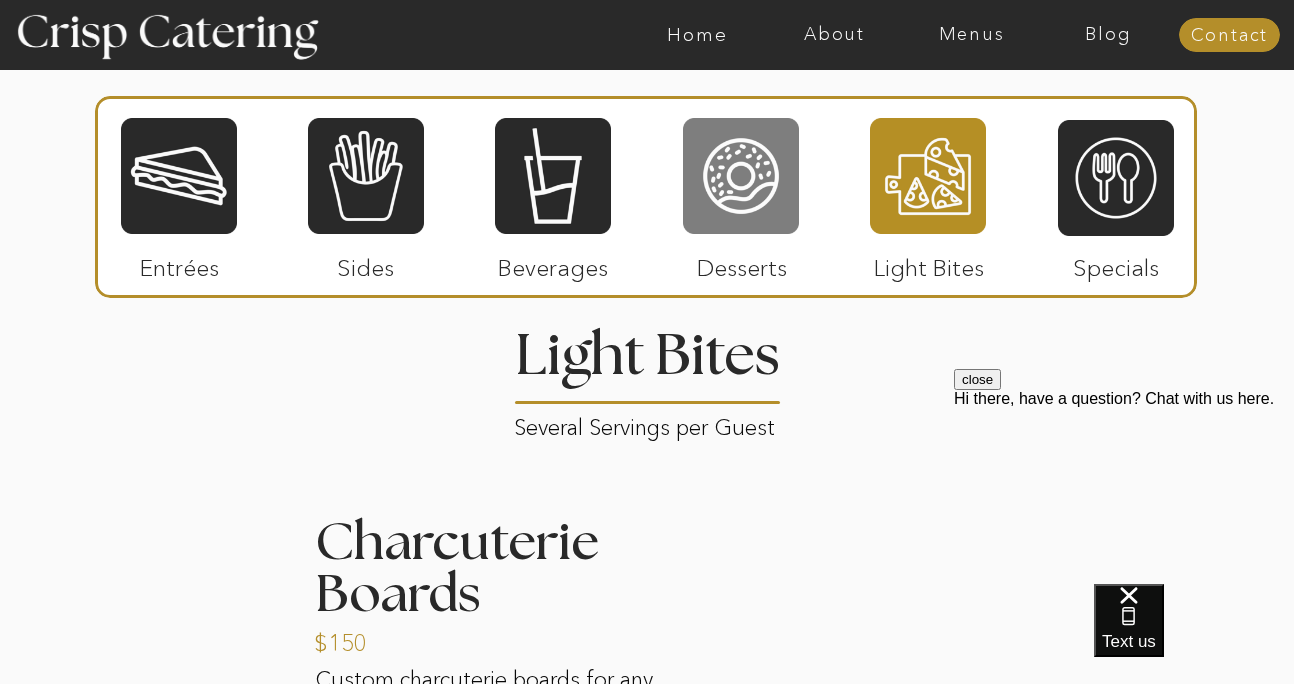 scroll, scrollTop: 2344, scrollLeft: 0, axis: vertical 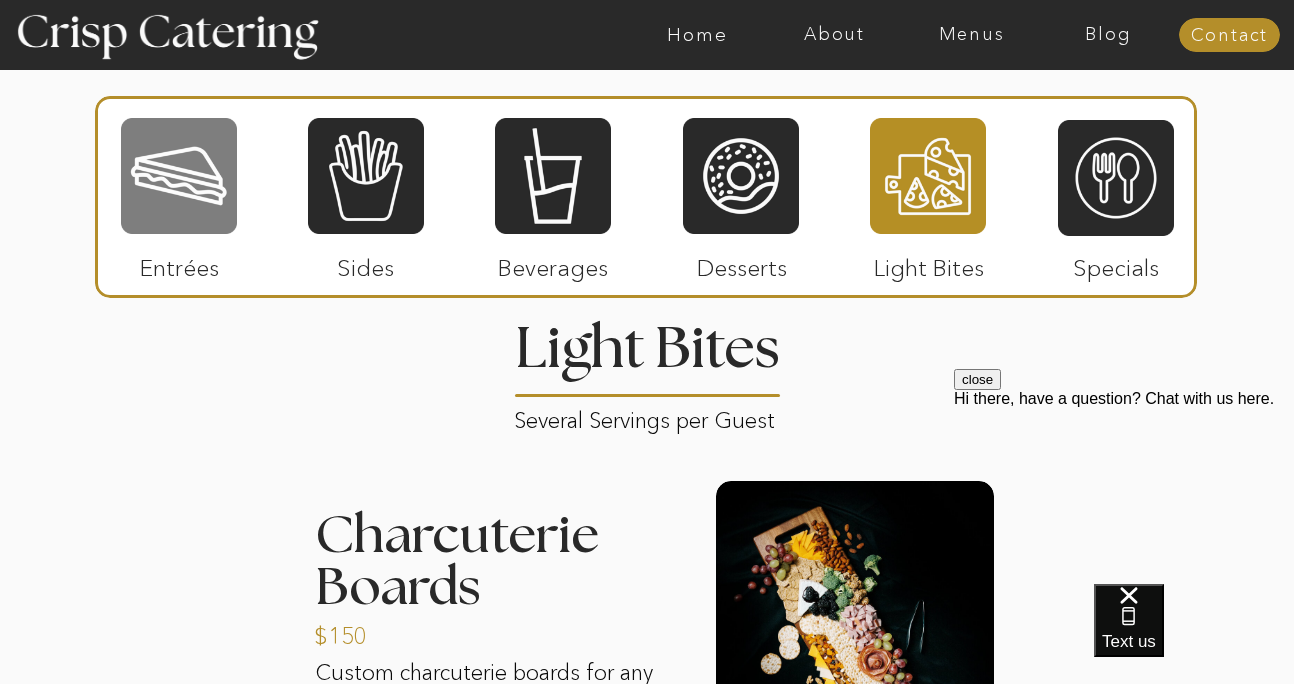 click at bounding box center [179, 176] 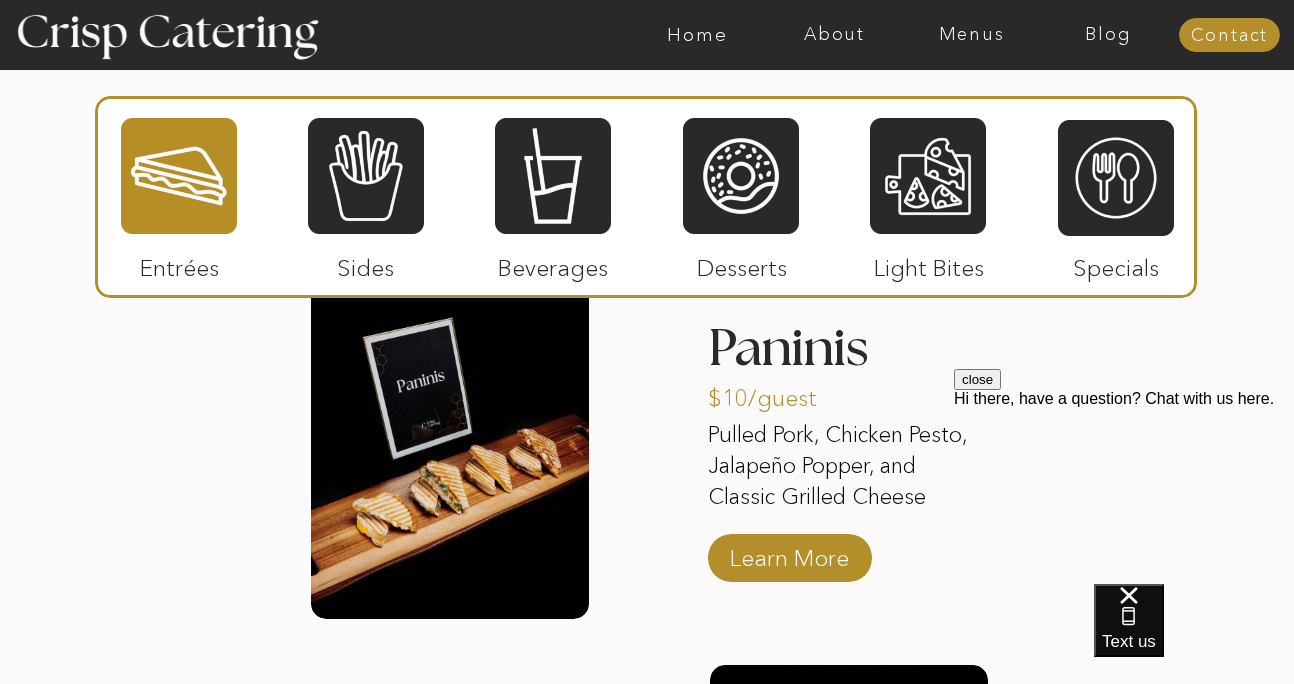 scroll, scrollTop: 2502, scrollLeft: 0, axis: vertical 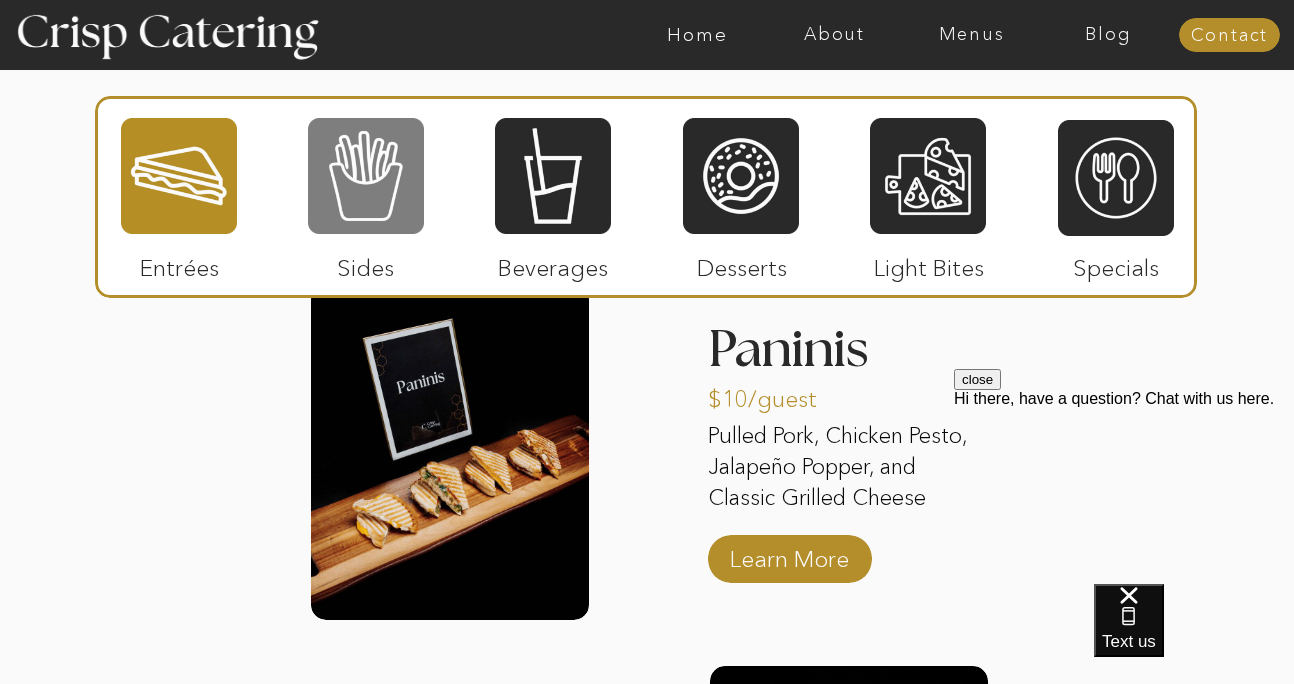 click at bounding box center [366, 176] 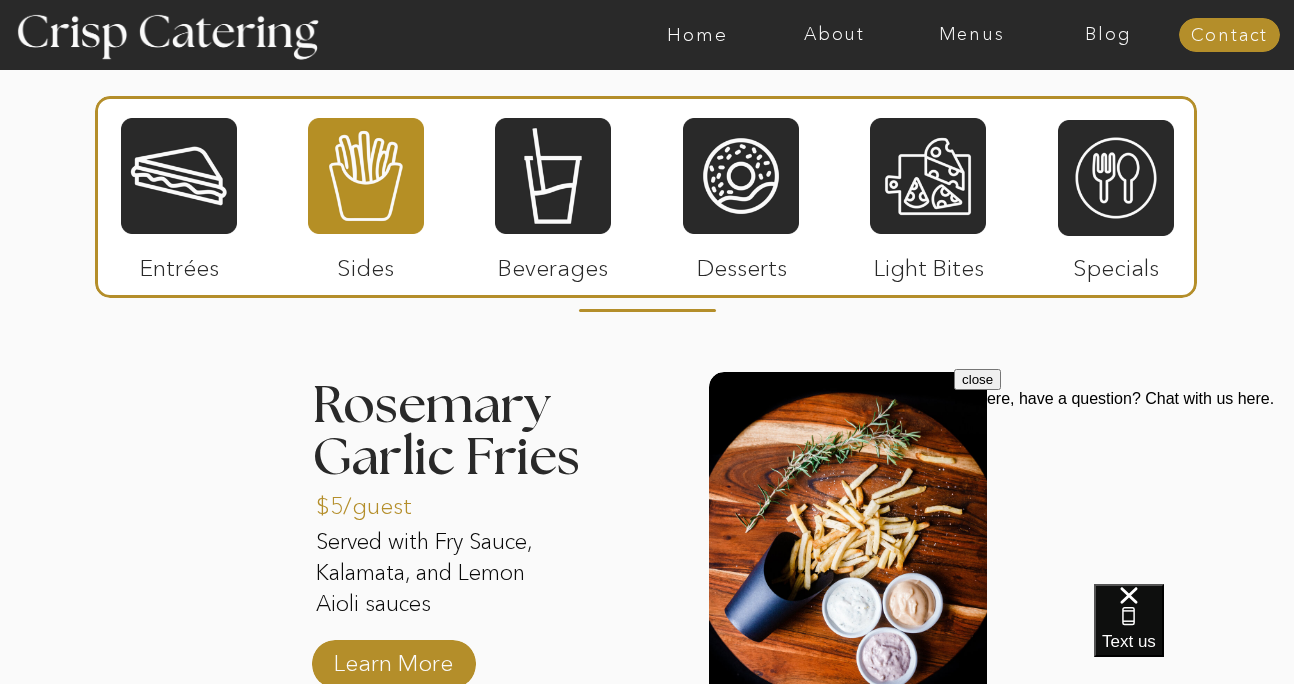 scroll, scrollTop: 2424, scrollLeft: 0, axis: vertical 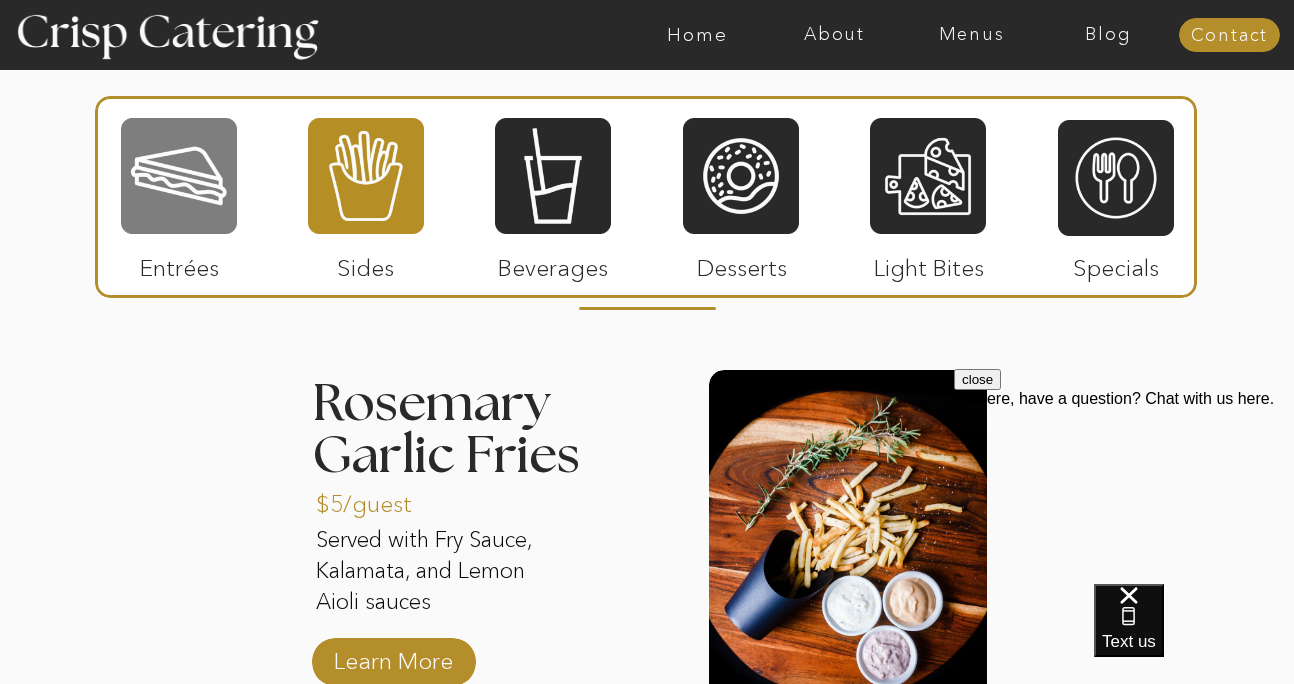 click at bounding box center [179, 176] 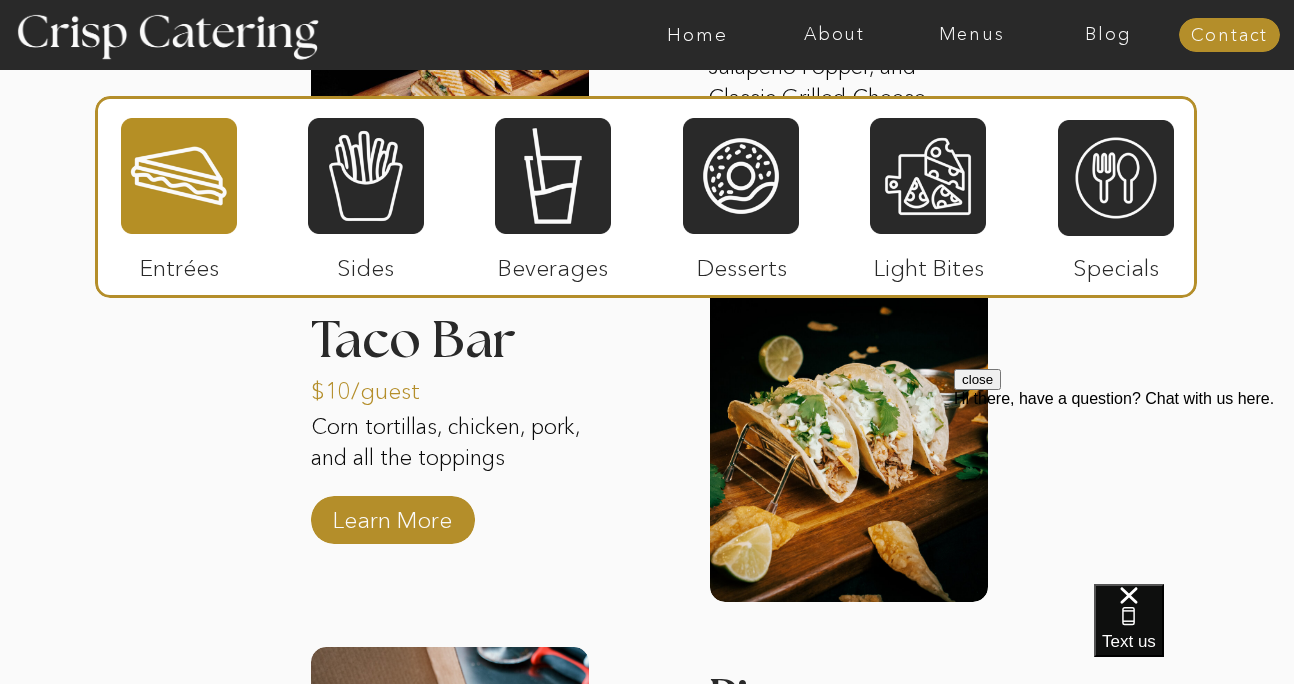 scroll, scrollTop: 2906, scrollLeft: 0, axis: vertical 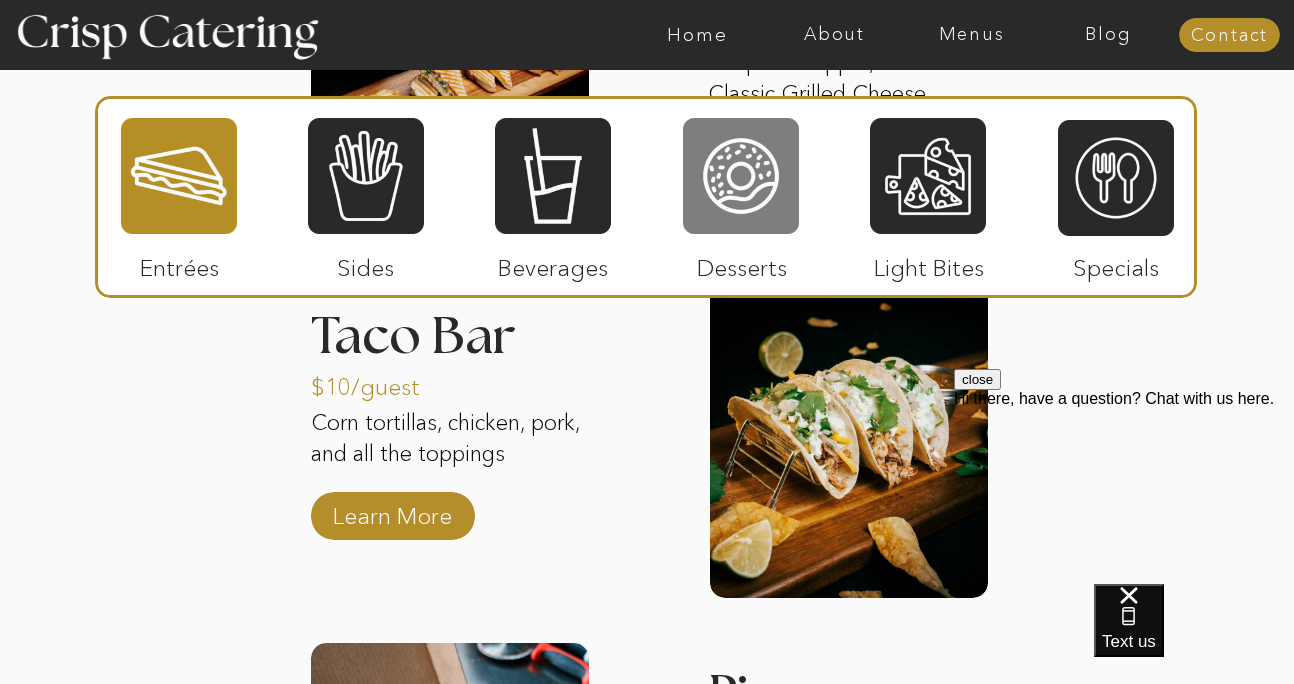 click at bounding box center [741, 176] 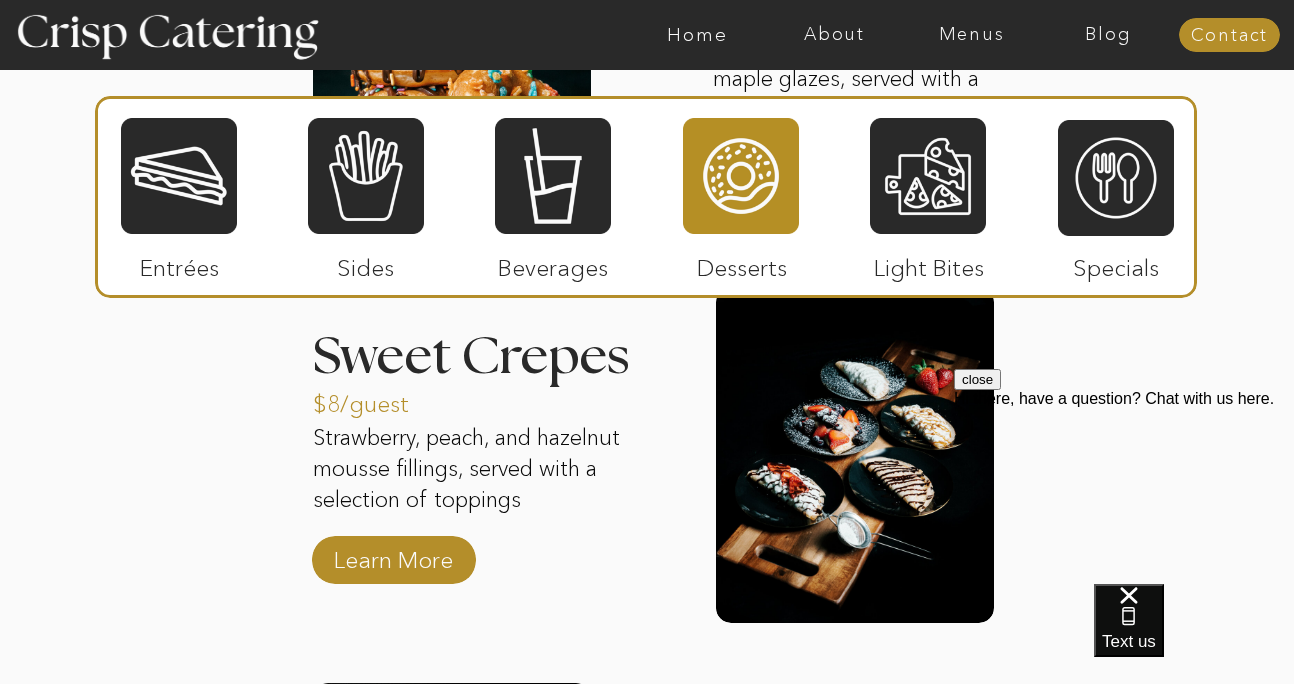 click on "About Home Menus Contact Blog About Crisp Crisp Cares Reviews faq About Home Menus Contact Blog Winter (Sep-Feb) Summer (Mar-Aug) About Home Menus Contact Blog Four Course Special Septemer - February Winter Menu Step by Step 1 2 3 4 5 Welcome to Crisp We're so glad you're here! Contact us via text, phone, email, or by filling out our contact form! We'll be in touch within 12 hours. The Choice is yours Take a look at our menu and let us know the items you'd like us to cater, and we'll send you a quote. (And just between us, the paninis and fries are to die for.) Step 1 Confirm & reserve Happy with the quote? Great! Sign the contract and pay the 50% deposit to reserve your event. Now you're officially on our calendar. Step 3 Two weeks before About two weeks before your event, we'll check in with a call to finalize everything including guest count, menu, and timing to make sure we're all set for the big day. Step 4 The big day Step 5 Step 2 1 2 The big day Step 5 two weeks before Step 4 confirm & reserve Step 3" at bounding box center [647, -105] 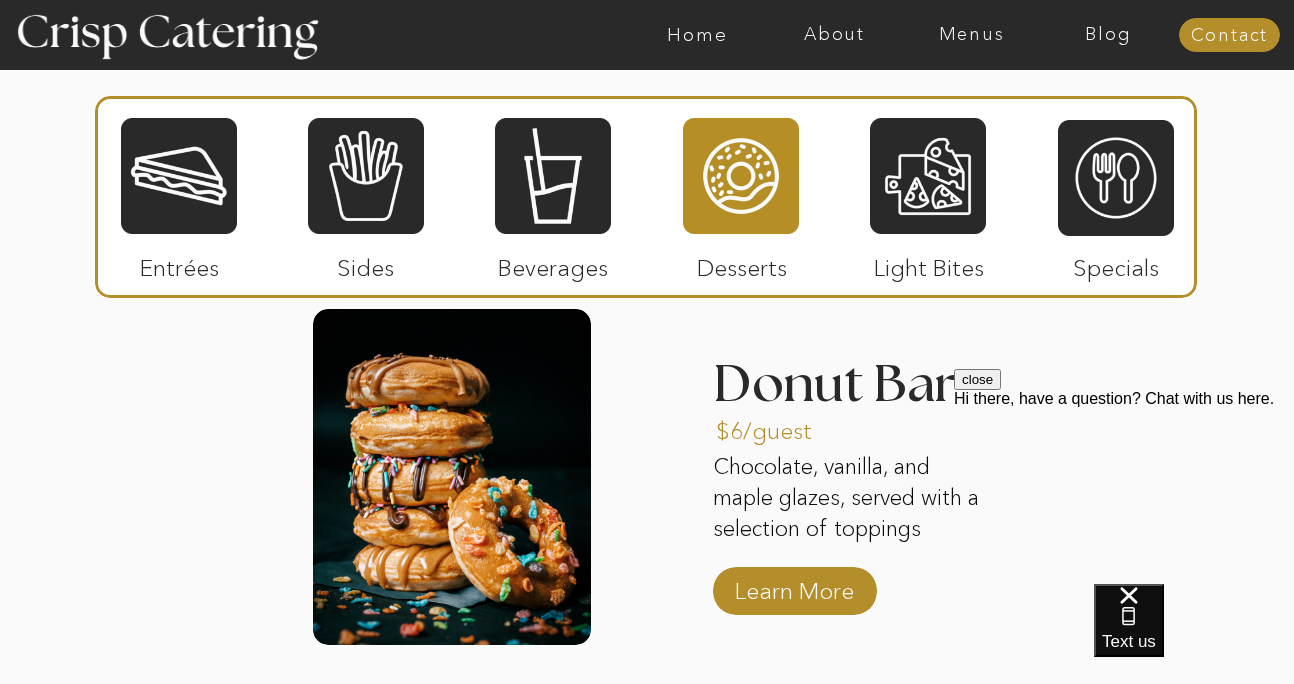 scroll, scrollTop: 2480, scrollLeft: 0, axis: vertical 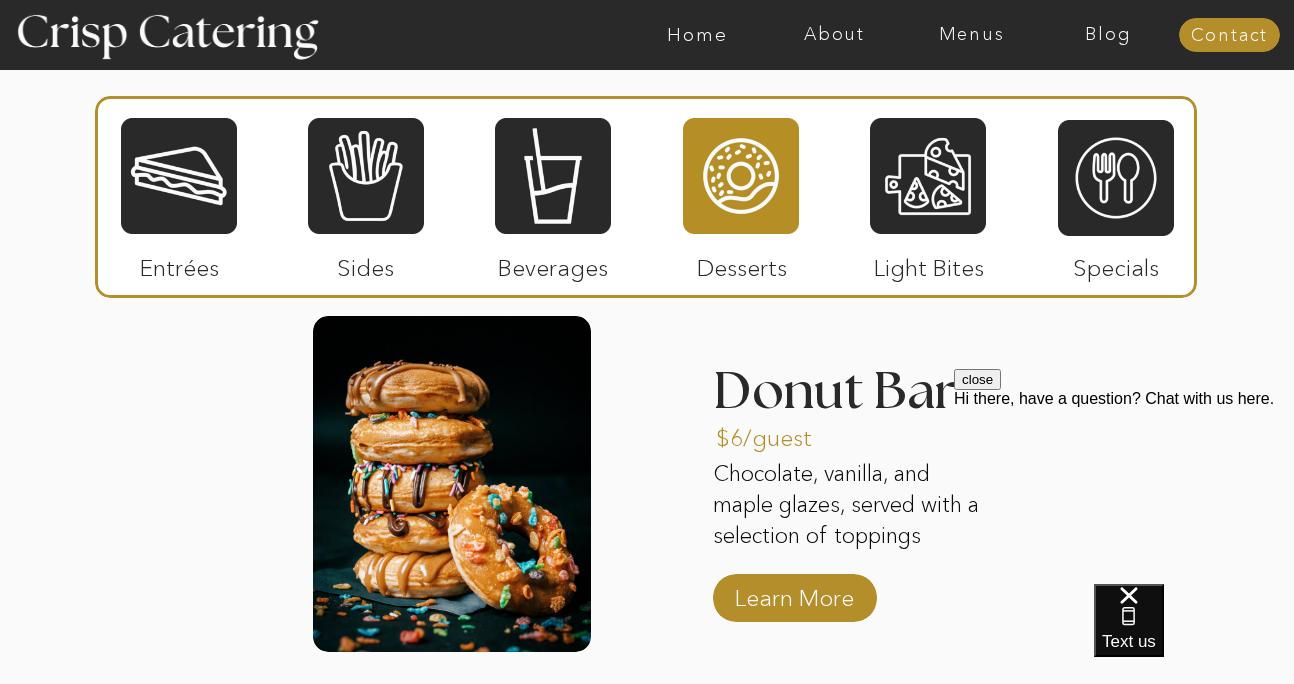 click on "About Home Menus Contact Blog About Crisp Crisp Cares Reviews faq About Home Menus Contact Blog Winter (Sep-Feb) Summer (Mar-Aug) About Home Menus Contact Blog Four Course Special Septemer - February Winter Menu Step by Step 1 2 3 4 5 Welcome to Crisp We're so glad you're here! Contact us via text, phone, email, or by filling out our contact form! We'll be in touch within 12 hours. The Choice is yours Take a look at our menu and let us know the items you'd like us to cater, and we'll send you a quote. (And just between us, the paninis and fries are to die for.) Step 1 Confirm & reserve Happy with the quote? Great! Sign the contract and pay the 50% deposit to reserve your event. Now you're officially on our calendar. Step 3 Two weeks before About two weeks before your event, we'll check in with a call to finalize everything including guest count, menu, and timing to make sure we're all set for the big day. Step 4 The big day Step 5 Step 2 1 2 The big day Step 5 two weeks before Step 4 confirm & reserve Step 3" at bounding box center [647, 321] 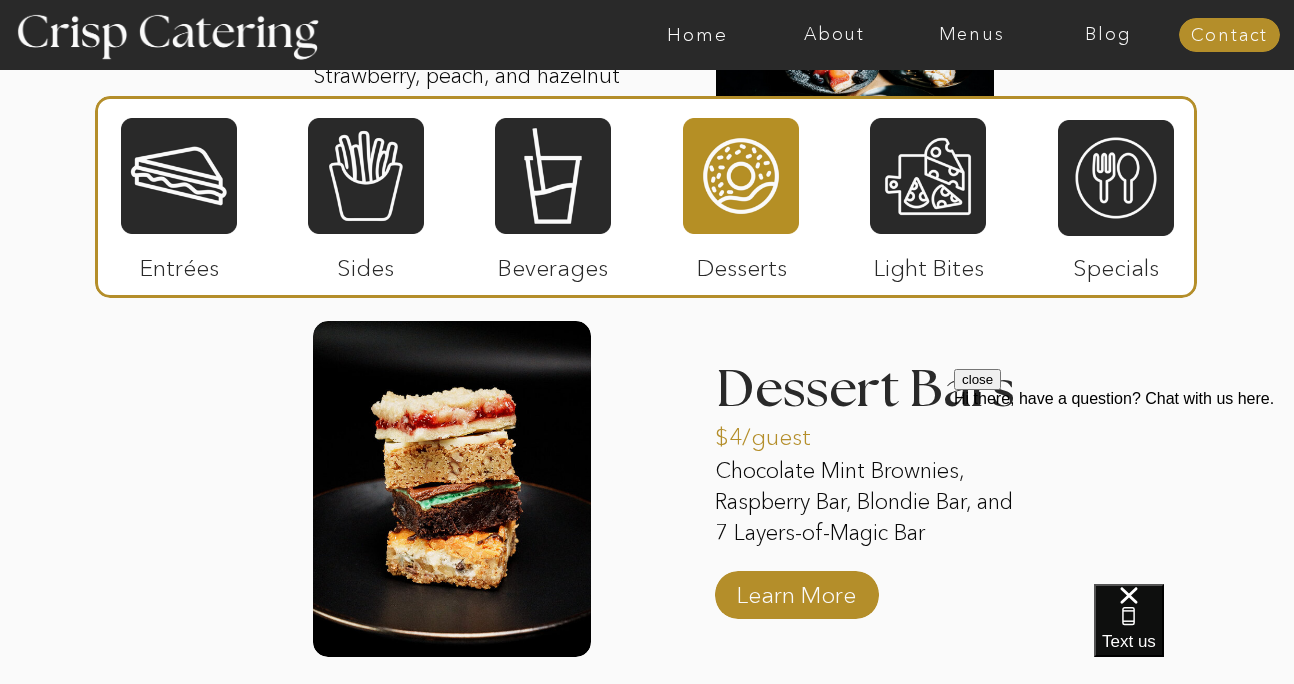 scroll, scrollTop: 3273, scrollLeft: 0, axis: vertical 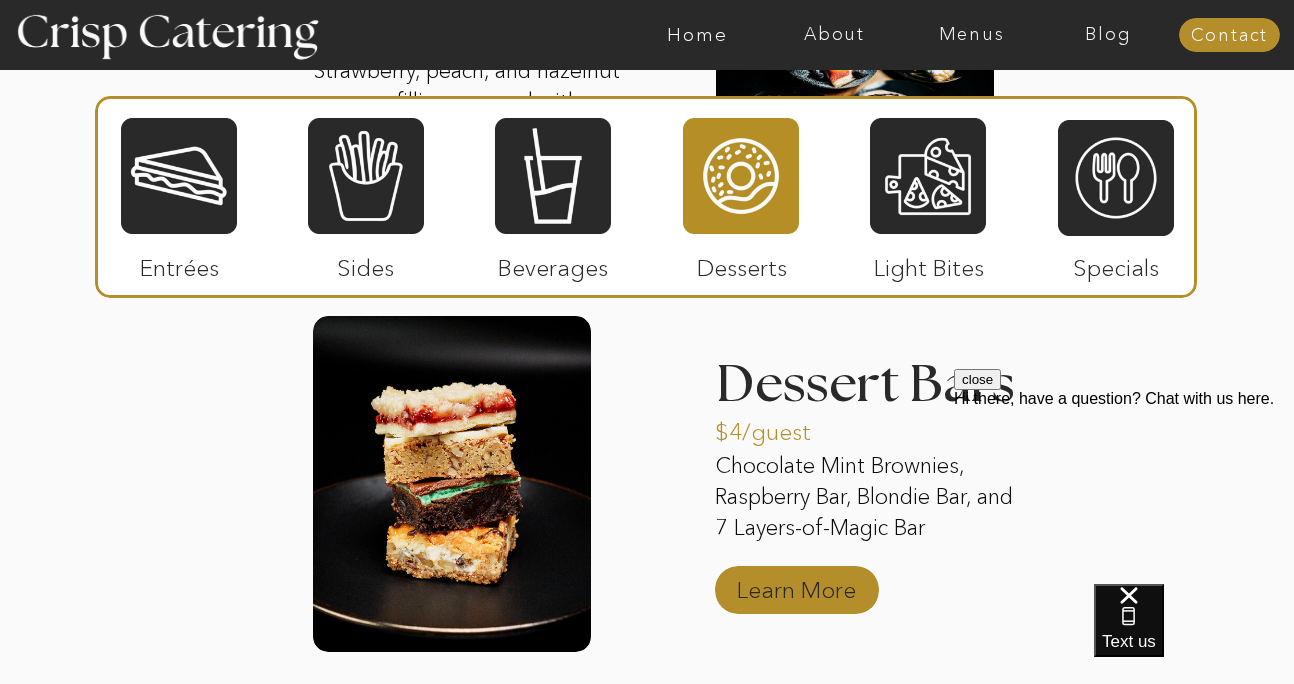 click on "Learn More" at bounding box center [796, 585] 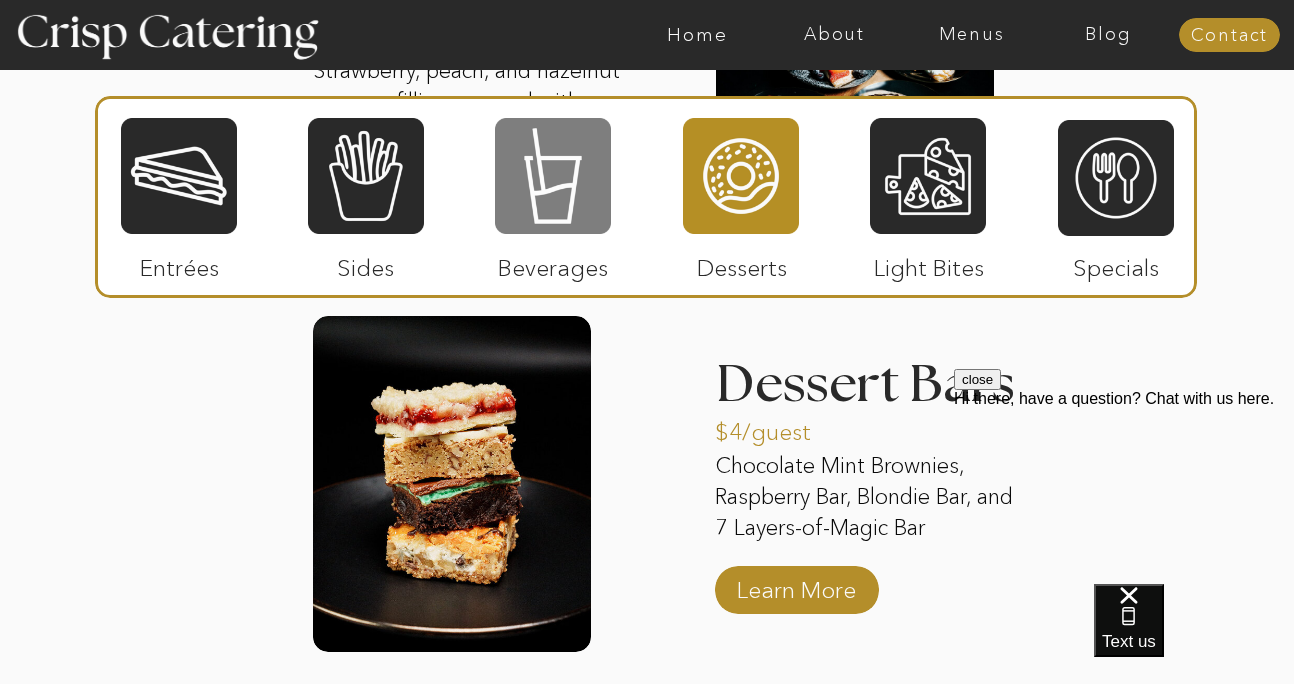 click at bounding box center [553, 176] 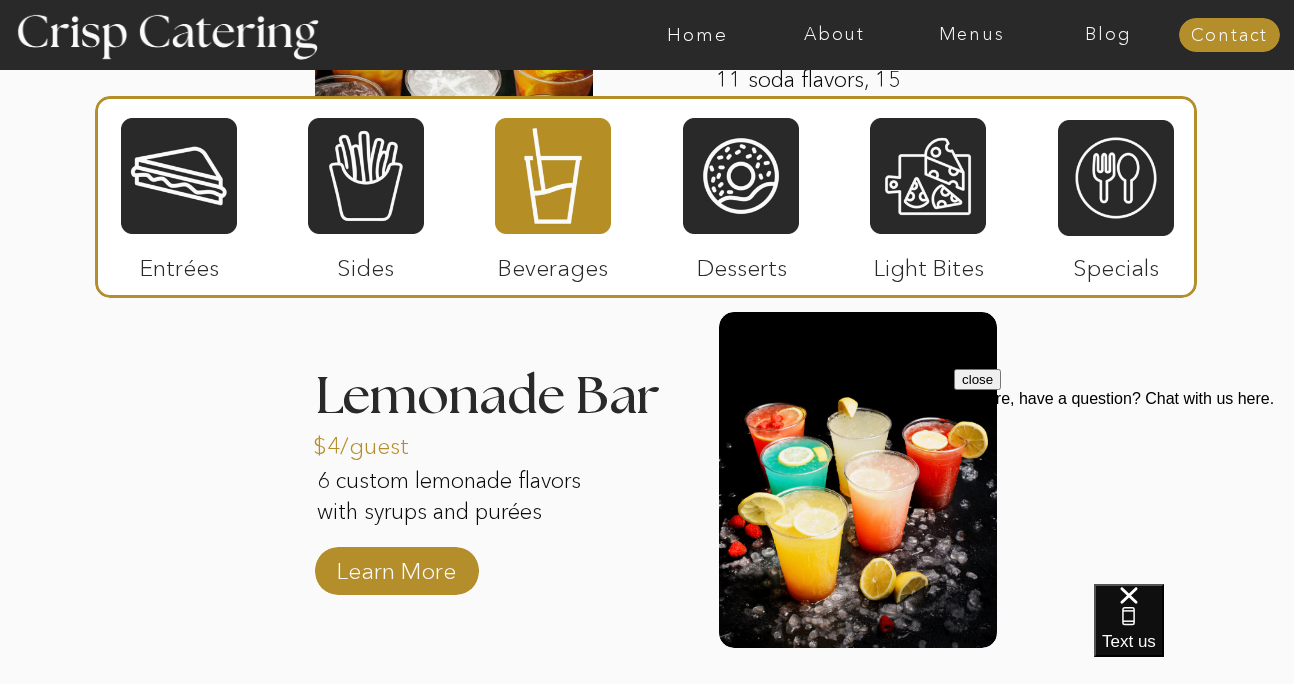 scroll, scrollTop: 2866, scrollLeft: 0, axis: vertical 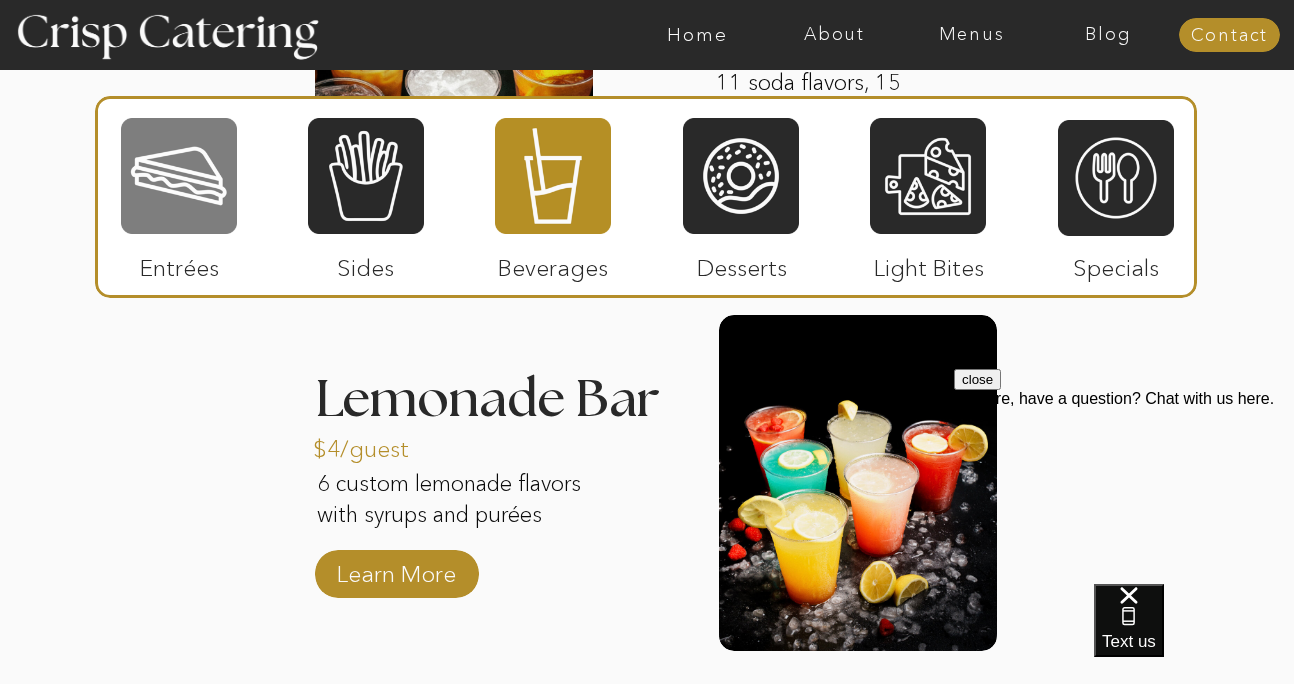 click at bounding box center [179, 176] 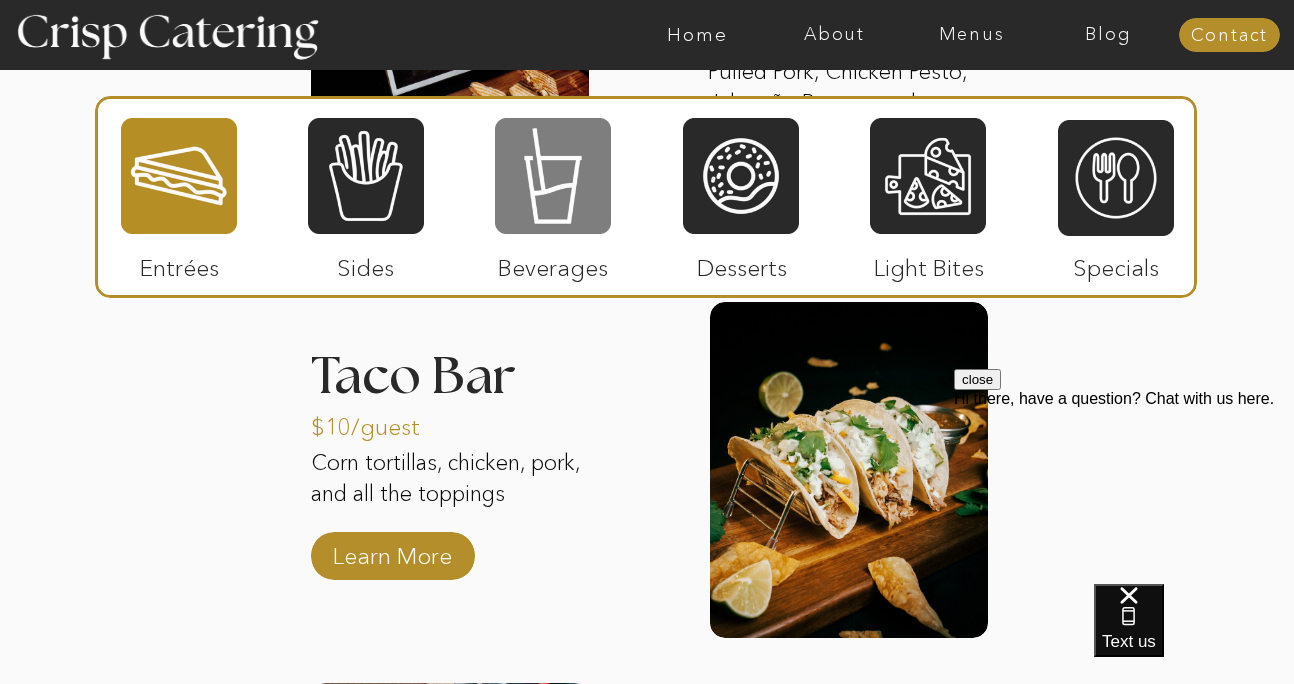 click at bounding box center (553, 176) 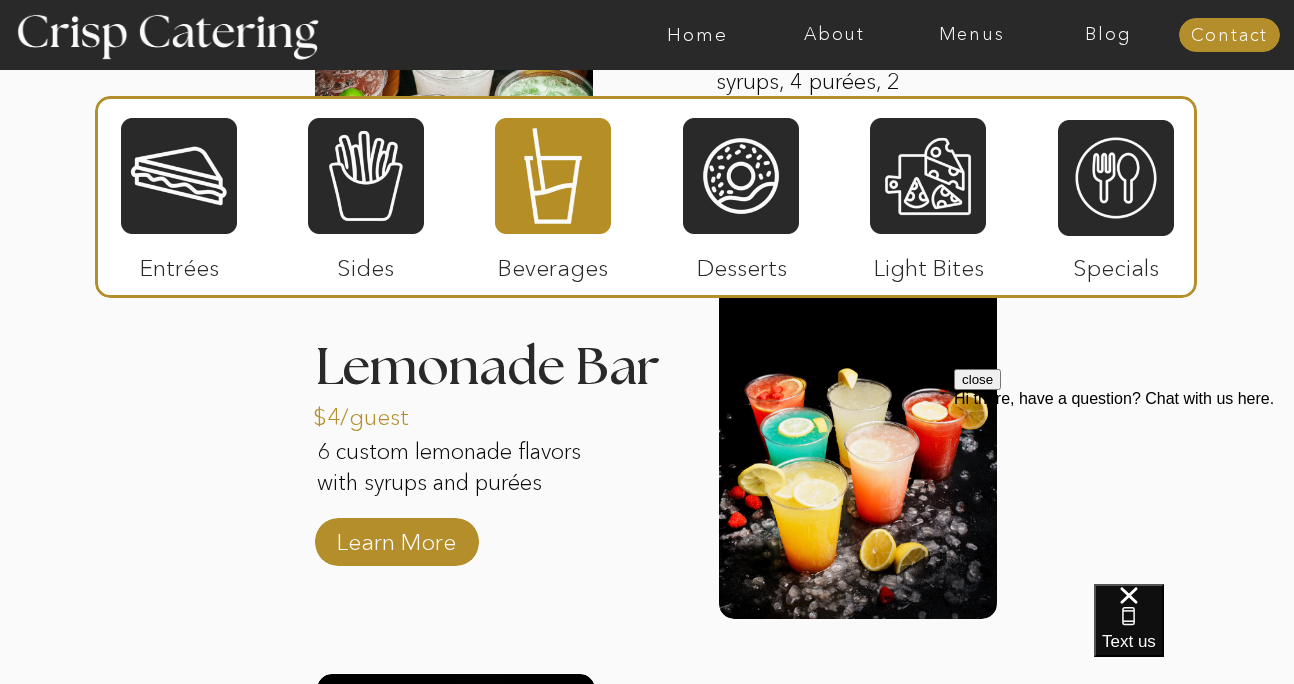 scroll, scrollTop: 2899, scrollLeft: 0, axis: vertical 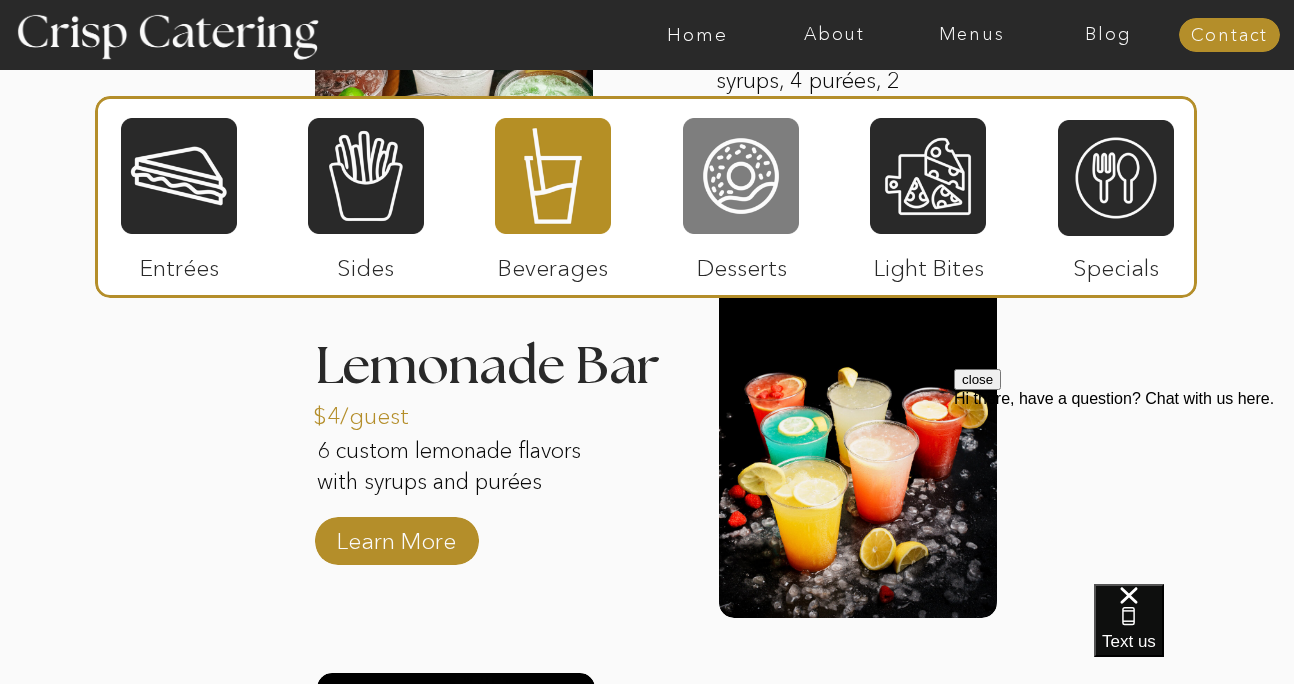 click at bounding box center [741, 176] 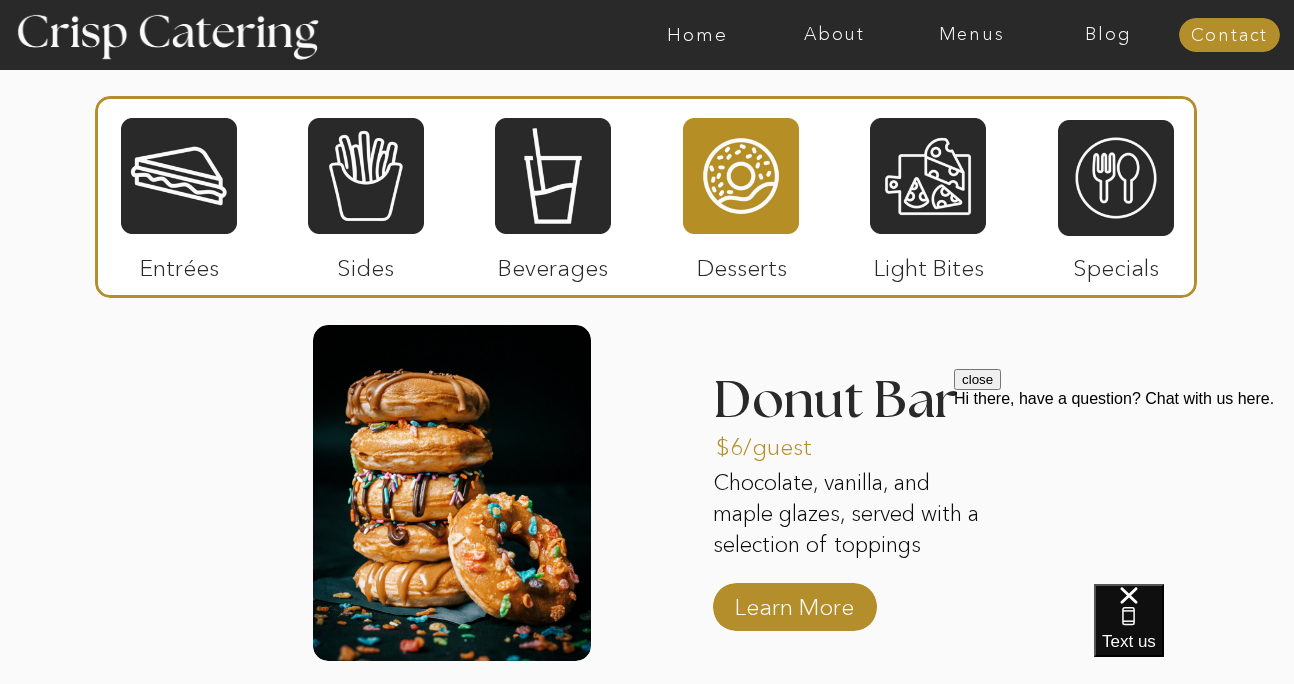 scroll, scrollTop: 2473, scrollLeft: 0, axis: vertical 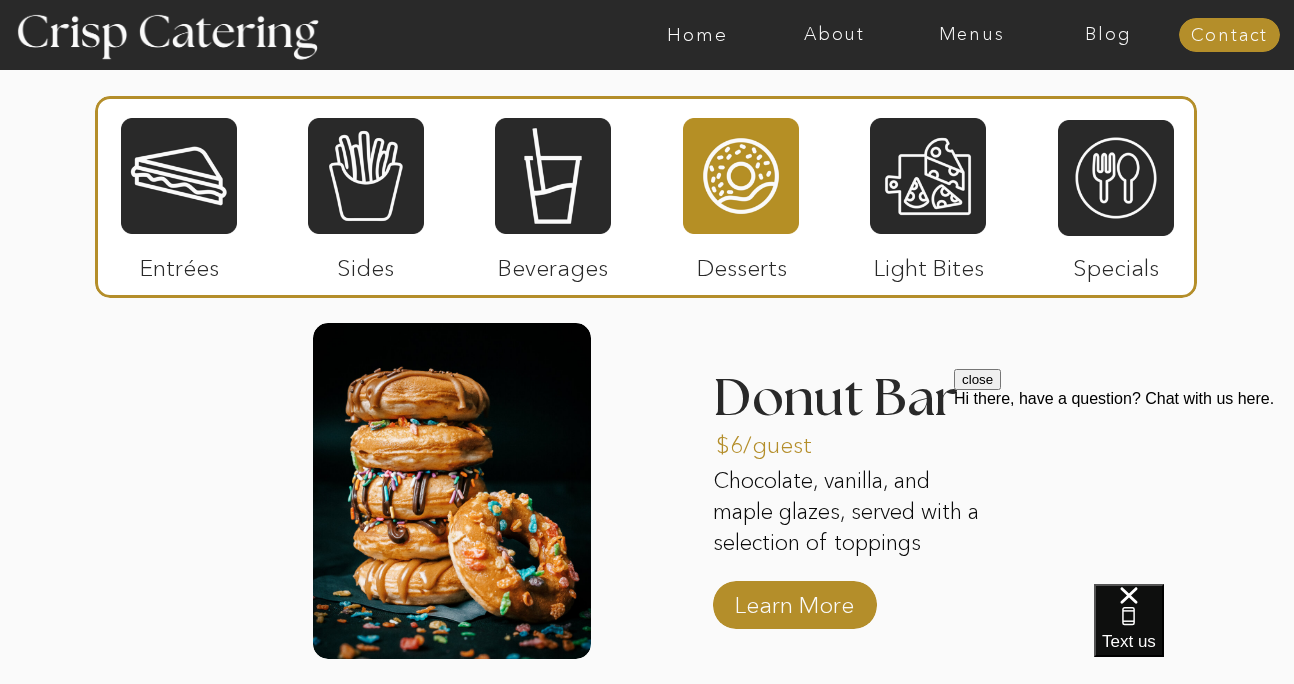 click on "About Home Menus Contact Blog About Crisp Crisp Cares Reviews faq About Home Menus Contact Blog Winter (Sep-Feb) Summer (Mar-Aug) About Home Menus Contact Blog Four Course Special Septemer - February Winter Menu Step by Step 1 2 3 4 5 Welcome to Crisp We're so glad you're here! Contact us via text, phone, email, or by filling out our contact form! We'll be in touch within 12 hours. The Choice is yours Take a look at our menu and let us know the items you'd like us to cater, and we'll send you a quote. (And just between us, the paninis and fries are to die for.) Step 1 Confirm & reserve Happy with the quote? Great! Sign the contract and pay the 50% deposit to reserve your event. Now you're officially on our calendar. Step 3 Two weeks before About two weeks before your event, we'll check in with a call to finalize everything including guest count, menu, and timing to make sure we're all set for the big day. Step 4 The big day Step 5 Step 2 1 2 The big day Step 5 two weeks before Step 4 confirm & reserve Step 3" at bounding box center (647, 328) 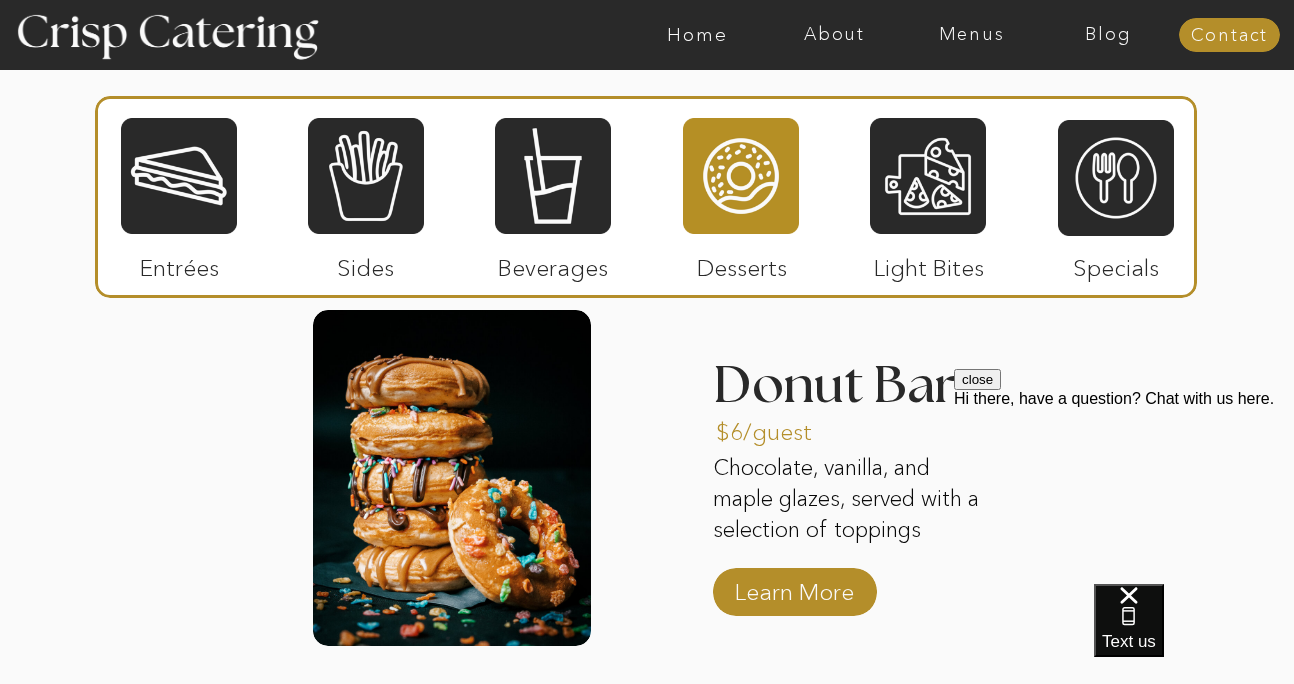 scroll, scrollTop: 2488, scrollLeft: 0, axis: vertical 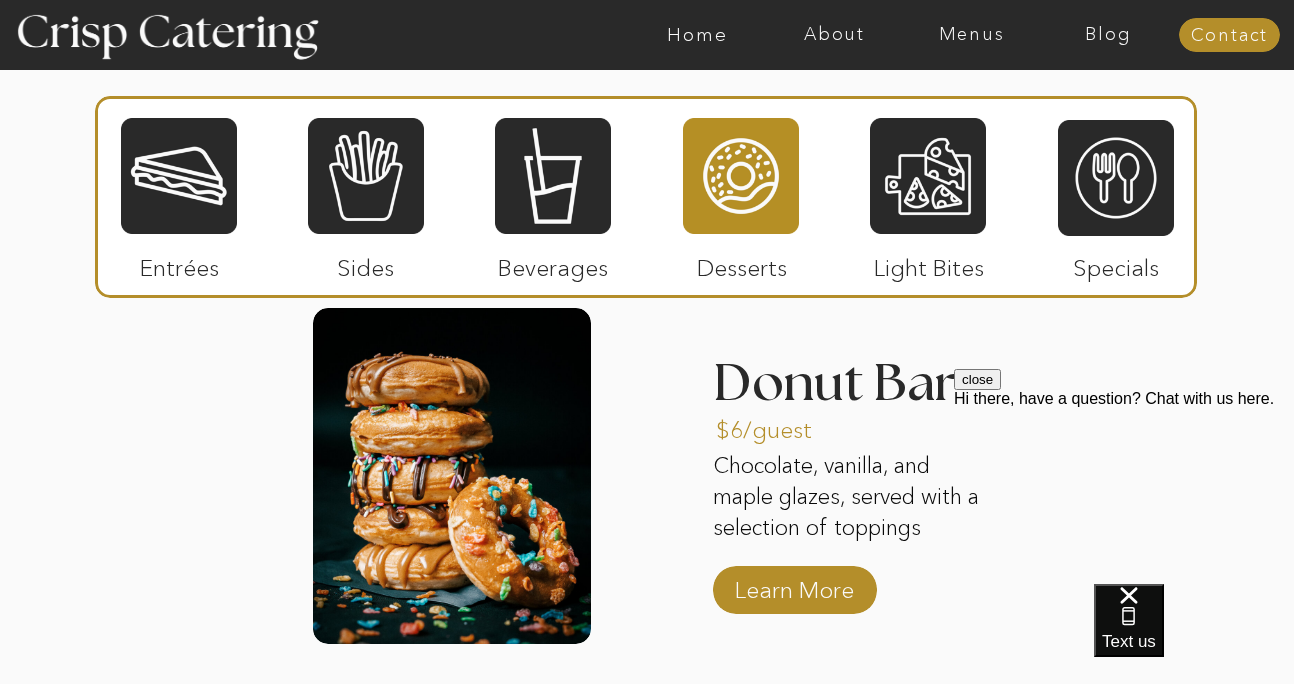 click on "About Home Menus Contact Blog About Crisp Crisp Cares Reviews faq About Home Menus Contact Blog Winter (Sep-Feb) Summer (Mar-Aug) About Home Menus Contact Blog Four Course Special Septemer - February Winter Menu Step by Step 1 2 3 4 5 Welcome to Crisp We're so glad you're here! Contact us via text, phone, email, or by filling out our contact form! We'll be in touch within 12 hours. The Choice is yours Take a look at our menu and let us know the items you'd like us to cater, and we'll send you a quote. (And just between us, the paninis and fries are to die for.) Step 1 Confirm & reserve Happy with the quote? Great! Sign the contract and pay the 50% deposit to reserve your event. Now you're officially on our calendar. Step 3 Two weeks before About two weeks before your event, we'll check in with a call to finalize everything including guest count, menu, and timing to make sure we're all set for the big day. Step 4 The big day Step 5 Step 2 1 2 The big day Step 5 two weeks before Step 4 confirm & reserve Step 3" at bounding box center [647, 313] 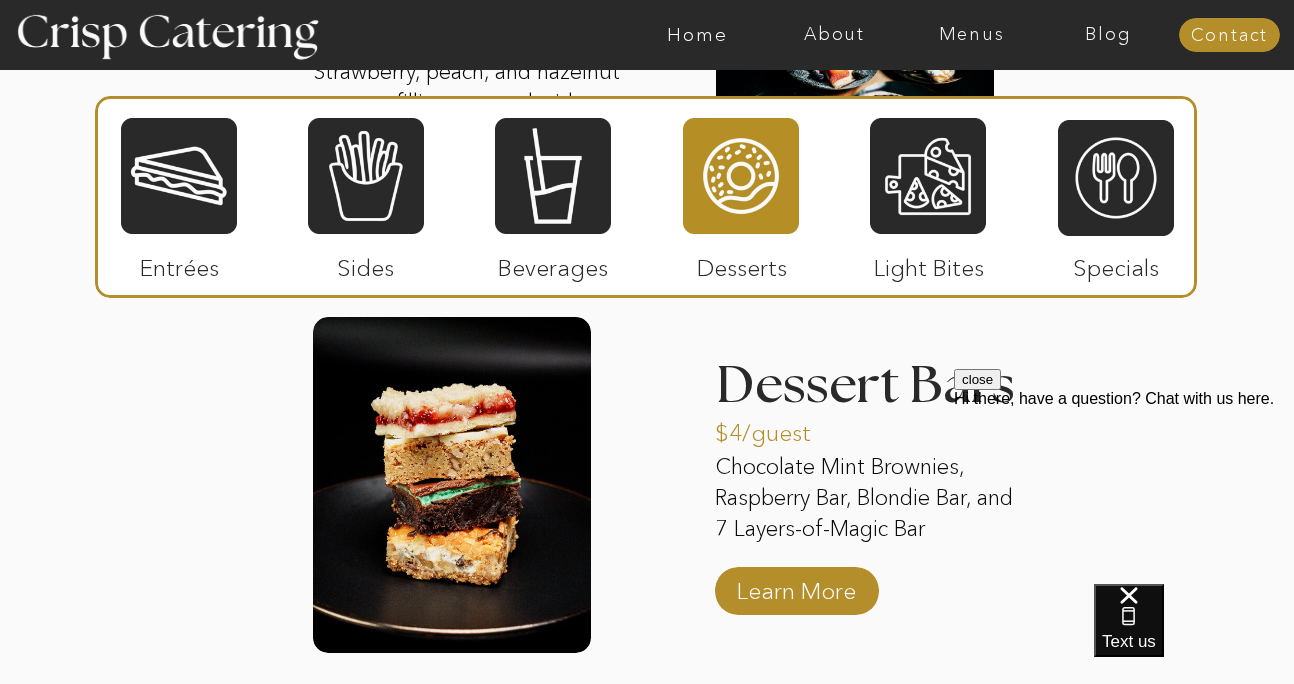 scroll, scrollTop: 3290, scrollLeft: 0, axis: vertical 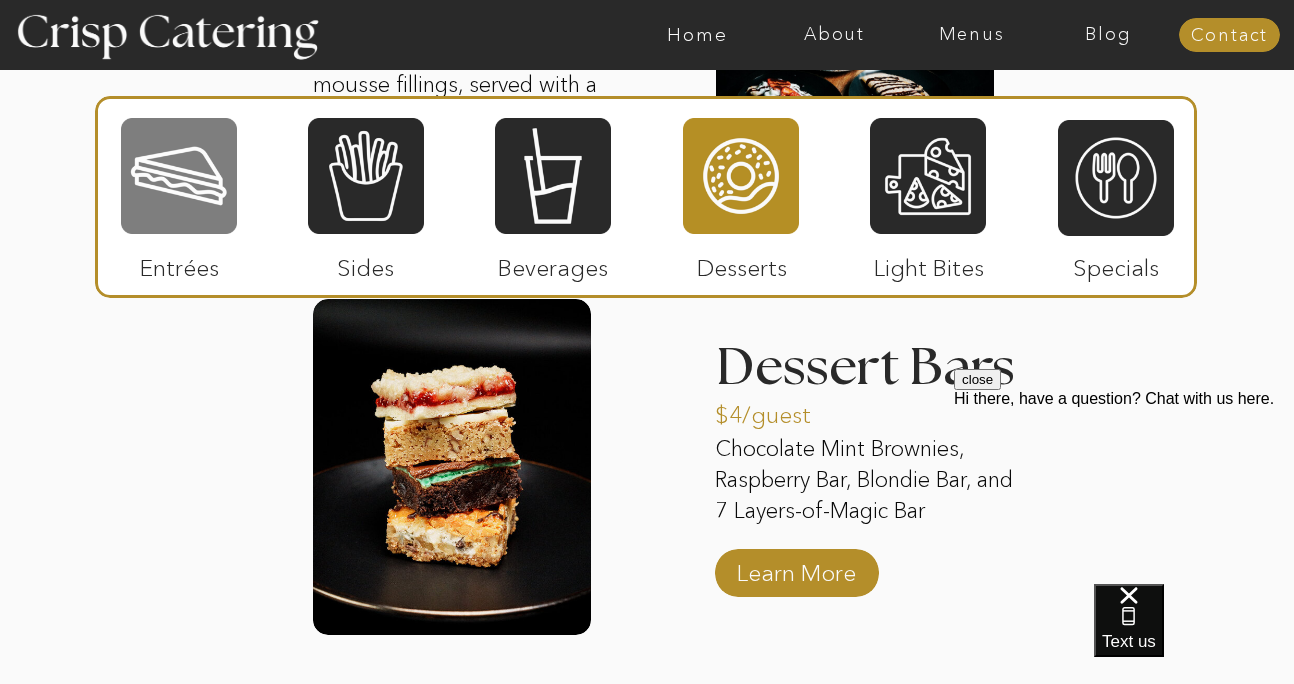 click at bounding box center [179, 176] 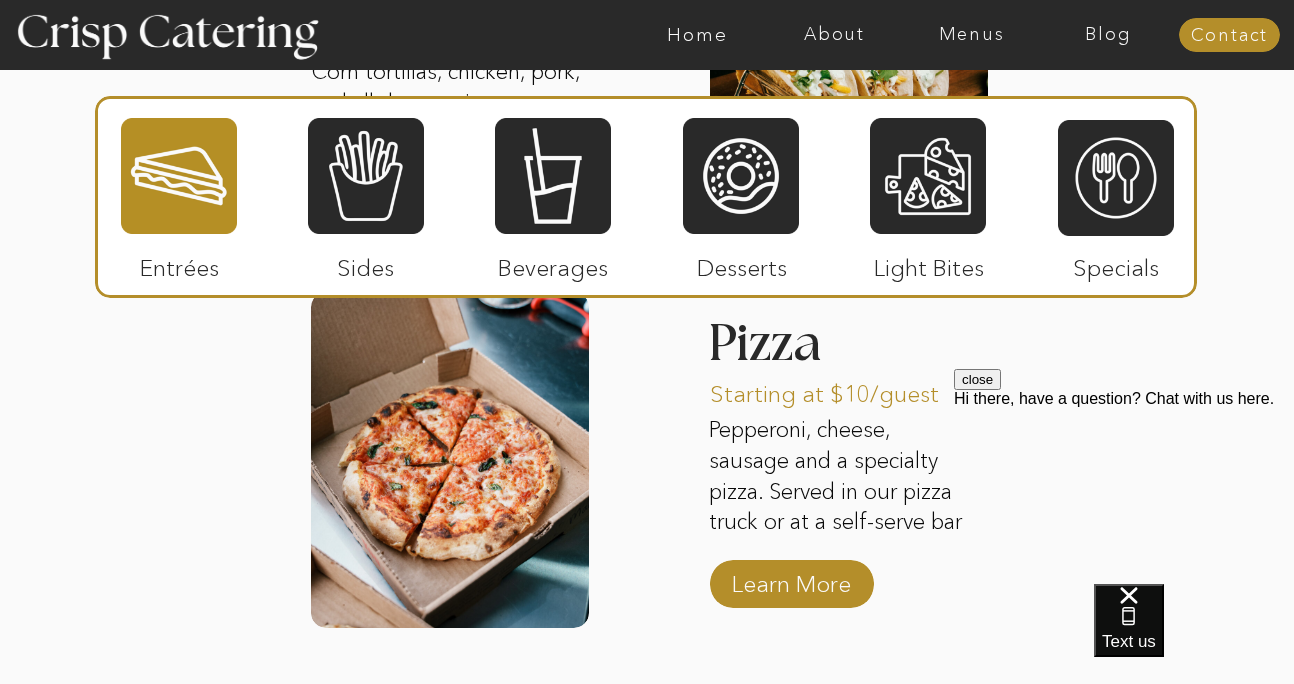 scroll, scrollTop: 3243, scrollLeft: 0, axis: vertical 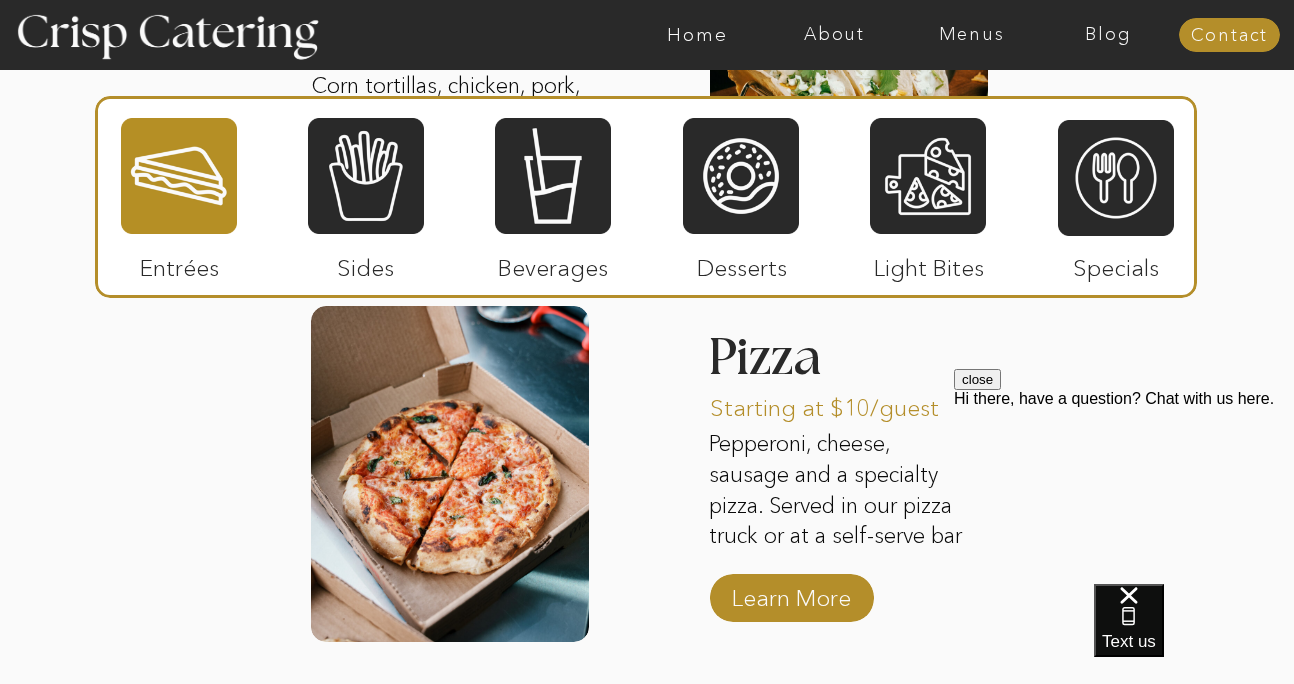 click on "About Home Menus Contact Blog About Crisp Crisp Cares Reviews faq About Home Menus Contact Blog Winter (Sep-Feb) Summer (Mar-Aug) About Home Menus Contact Blog Four Course Special Septemer - February Winter Menu Step by Step 1 2 3 4 5 Welcome to Crisp We're so glad you're here! Contact us via text, phone, email, or by filling out our contact form! We'll be in touch within 12 hours. The Choice is yours Take a look at our menu and let us know the items you'd like us to cater, and we'll send you a quote. (And just between us, the paninis and fries are to die for.) Step 1 Confirm & reserve Happy with the quote? Great! Sign the contract and pay the 50% deposit to reserve your event. Now you're officially on our calendar. Step 3 Two weeks before About two weeks before your event, we'll check in with a call to finalize everything including guest count, menu, and timing to make sure we're all set for the big day. Step 4 The big day Step 5 Step 2 1 2 The big day Step 5 two weeks before Step 4 confirm & reserve Step 3" at bounding box center [647, -477] 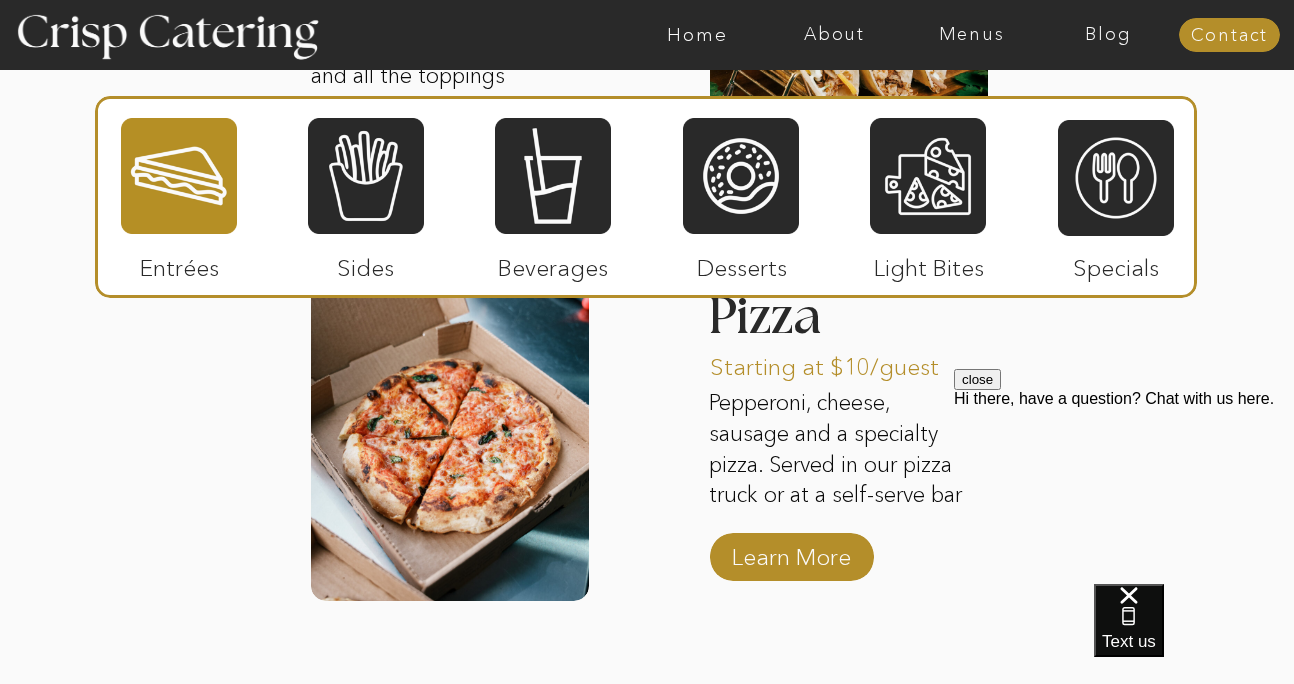 scroll, scrollTop: 3285, scrollLeft: 0, axis: vertical 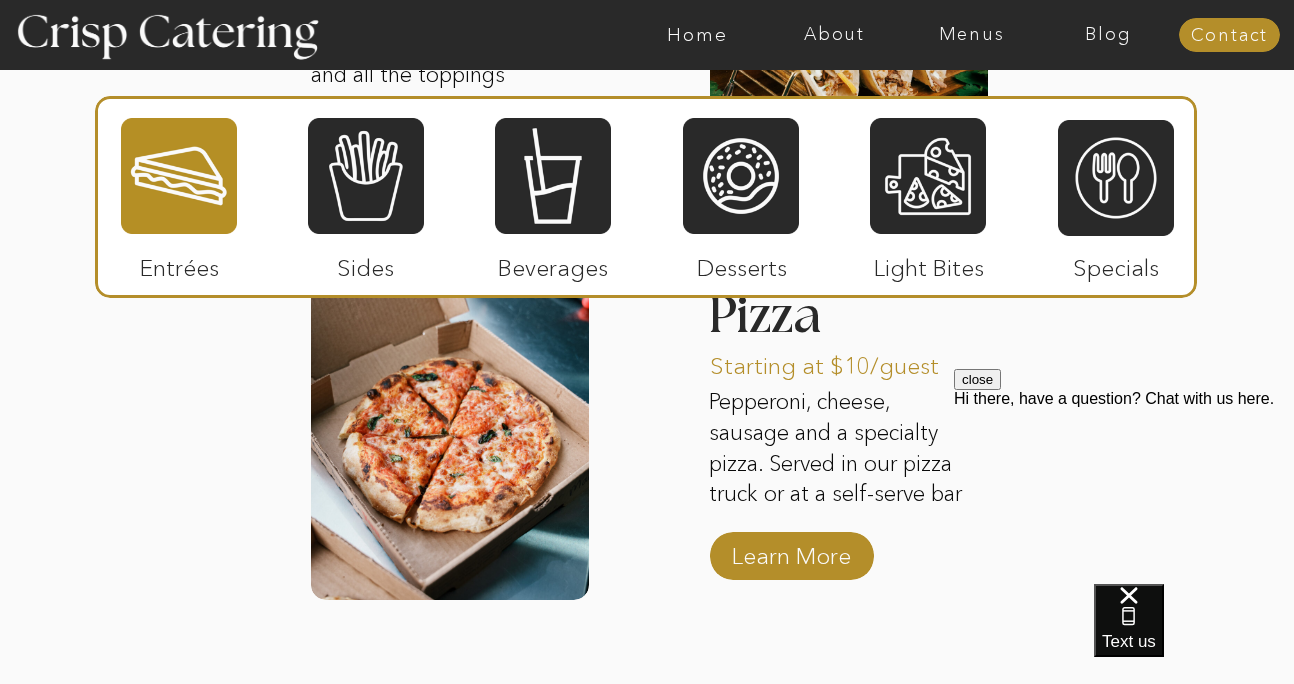 click on "About Home Menus Contact Blog About Crisp Crisp Cares Reviews faq About Home Menus Contact Blog Winter (Sep-Feb) Summer (Mar-Aug) About Home Menus Contact Blog Four Course Special Septemer - February Winter Menu Step by Step 1 2 3 4 5 Welcome to Crisp We're so glad you're here! Contact us via text, phone, email, or by filling out our contact form! We'll be in touch within 12 hours. The Choice is yours Take a look at our menu and let us know the items you'd like us to cater, and we'll send you a quote. (And just between us, the paninis and fries are to die for.) Step 1 Confirm & reserve Happy with the quote? Great! Sign the contract and pay the 50% deposit to reserve your event. Now you're officially on our calendar. Step 3 Two weeks before About two weeks before your event, we'll check in with a call to finalize everything including guest count, menu, and timing to make sure we're all set for the big day. Step 4 The big day Step 5 Step 2 1 2 The big day Step 5 two weeks before Step 4 confirm & reserve Step 3" at bounding box center (647, -519) 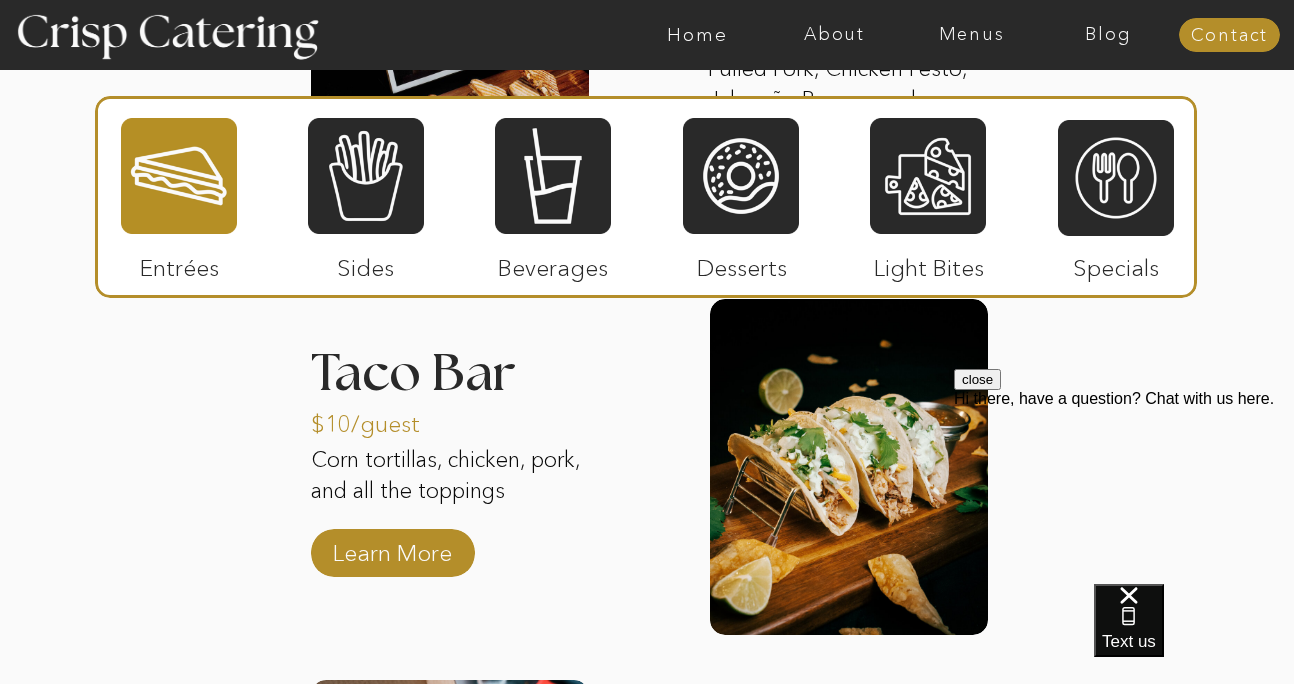 scroll, scrollTop: 2865, scrollLeft: 0, axis: vertical 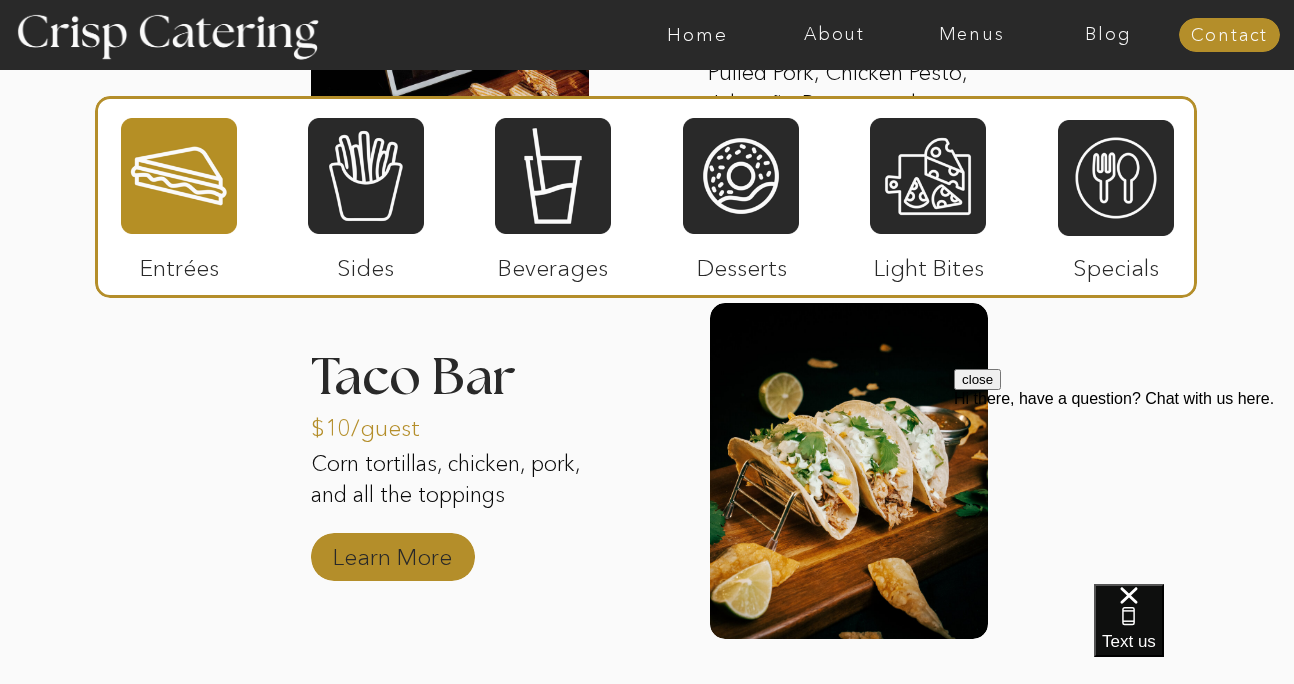click on "Learn More" at bounding box center [392, 552] 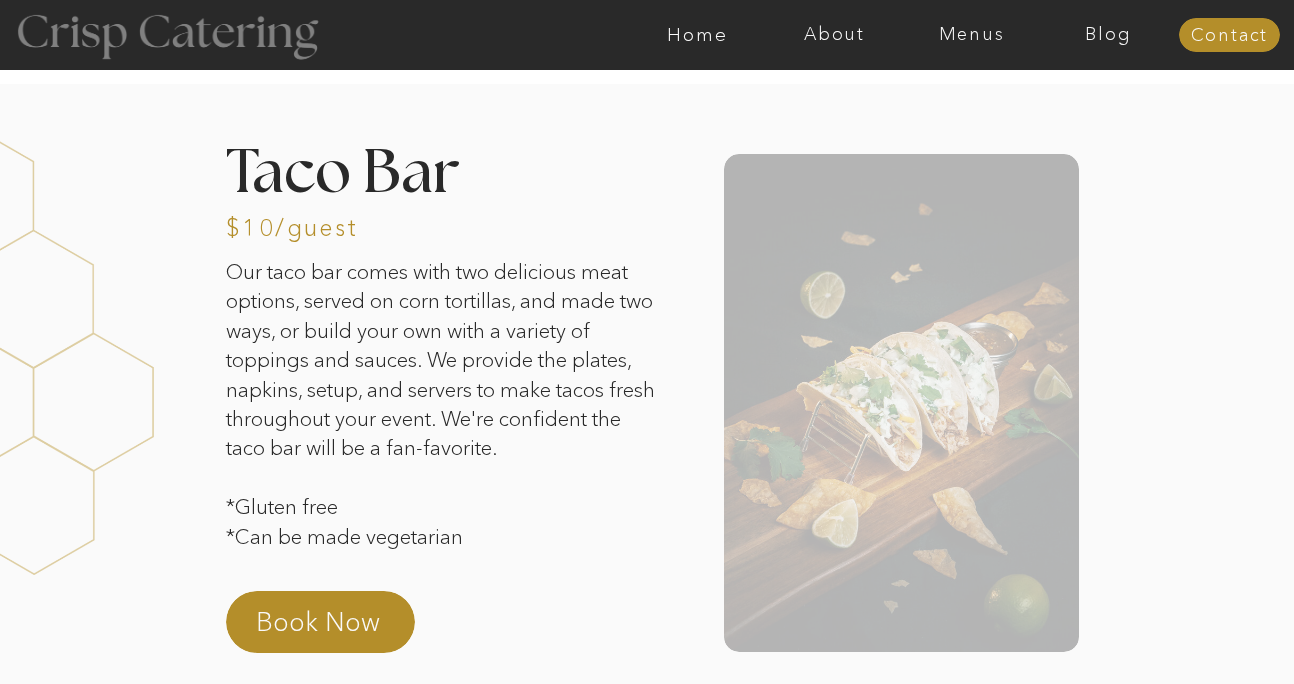 scroll, scrollTop: 0, scrollLeft: 0, axis: both 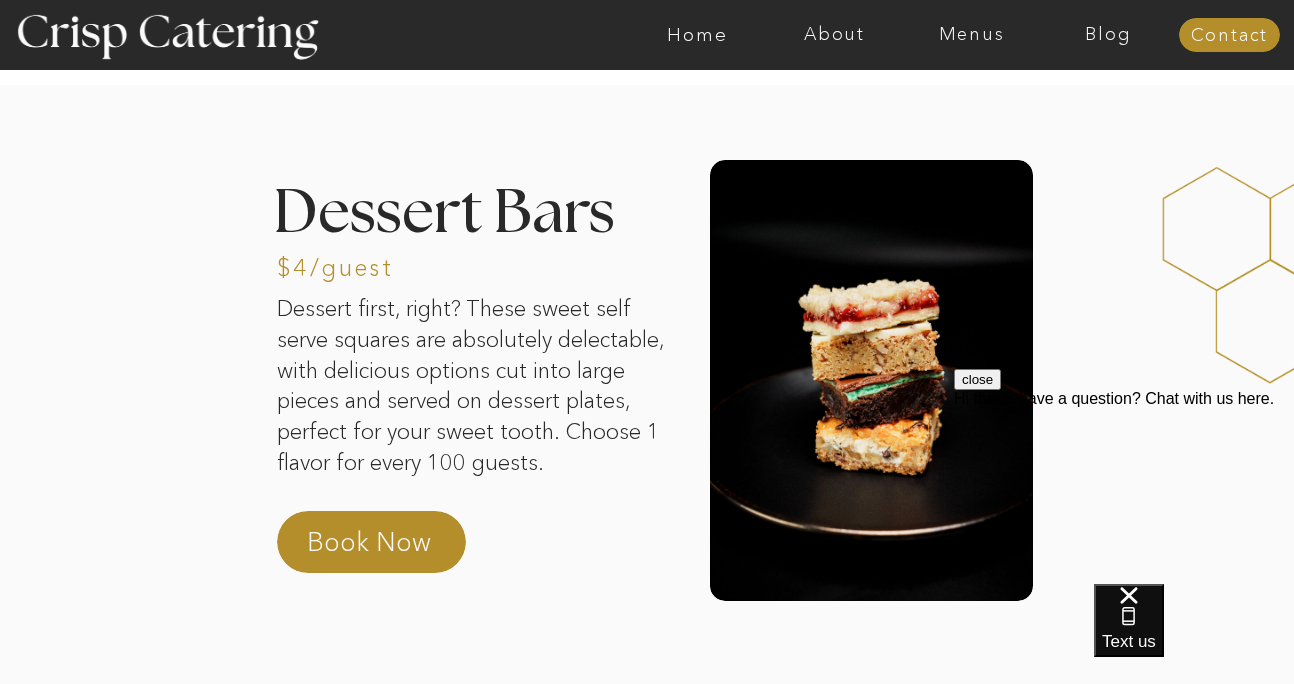 click on "About Home Menus Contact Blog About Crisp Crisp Cares Reviews faq About Home Menus Contact Blog Winter (Sep-Feb) Summer (Mar-Aug) About Home Menus Contact Blog Four Course Special Dessert first, right? These sweet self serve squares are absolutely delectable, with delicious options cut into large pieces and served on dessert plates, perfect for your sweet tooth. Choose 1 flavor for every 100 guests. Dessert Bars Chocolate brownie base with mint frosting and a chocolate ganache Chocolate Mint Brownie Decadent raspberry jam filled bars topped with brown sugar and butter crumble Raspberry Bar White chocolate and pecan brownie base with a marbled white and dark chocolate ganache Blondie Bar Book Now $4/guest A butter graham cracker crust that’s loaded with gooey layers of chocolate and butterscotch chips, pecans, and coconut 7 Layers of Magic Bar Hot Cocoa Bar Fry Bar Taco Bar What pairs well with the Dessert Bars Summer Menu Book Now Thank you for getting in touch. We will reply to you within 24 hours. Home" at bounding box center (647, 1888) 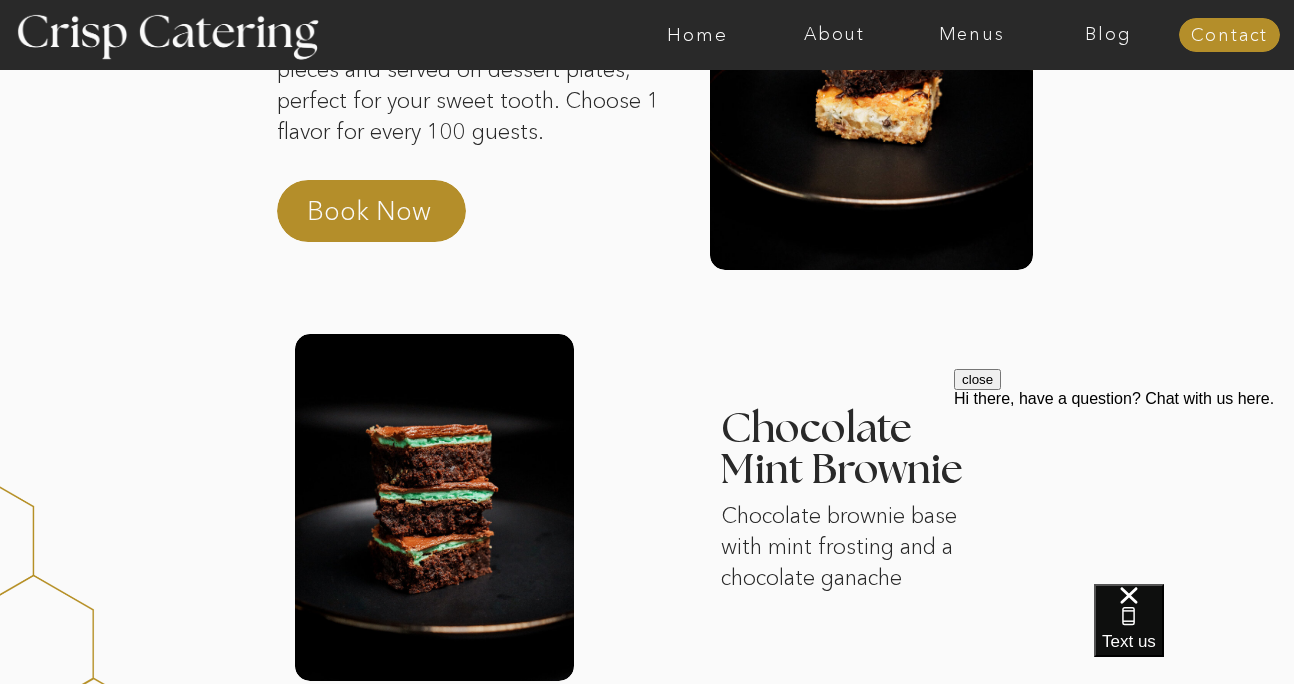 scroll, scrollTop: 0, scrollLeft: 0, axis: both 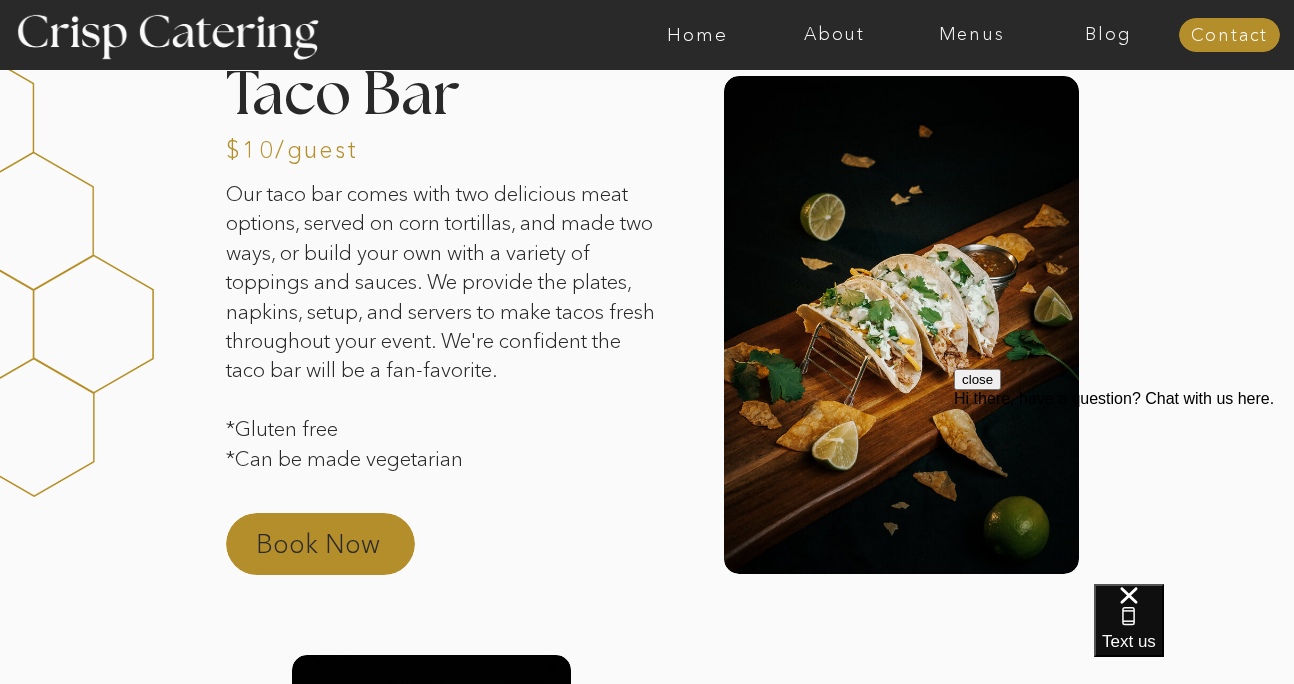 click on "Book Now" at bounding box center [344, 550] 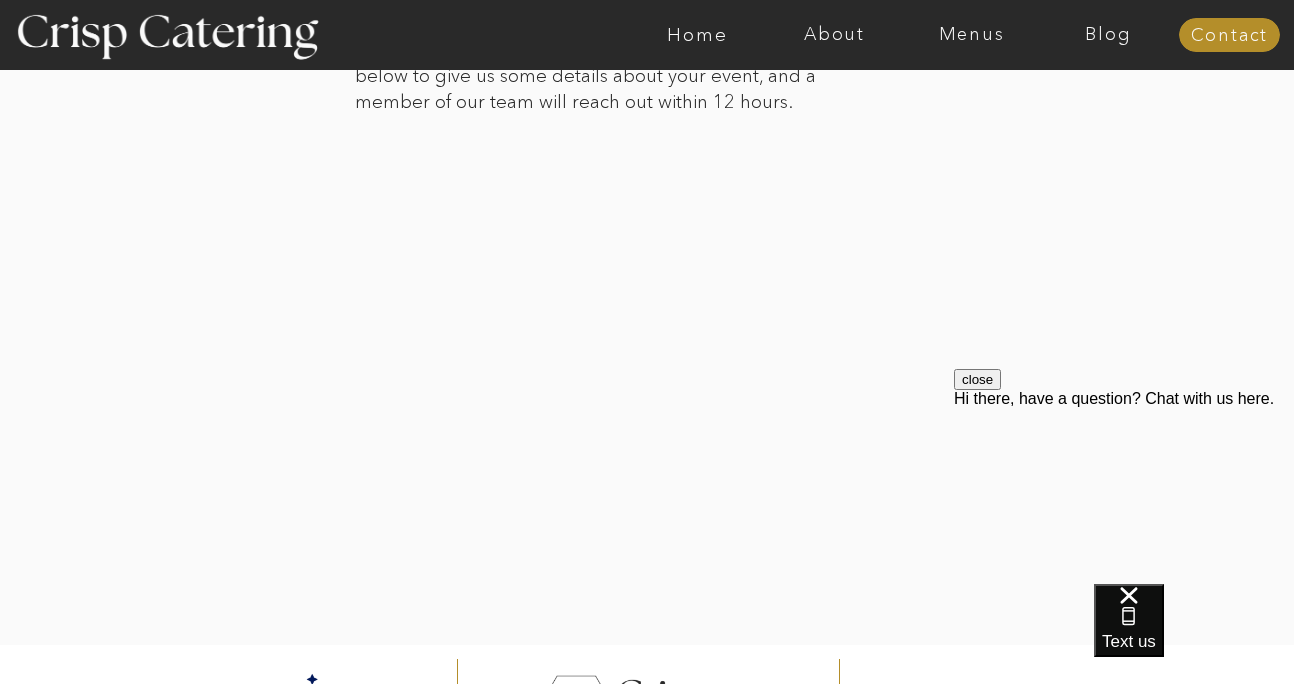 scroll, scrollTop: 2270, scrollLeft: 0, axis: vertical 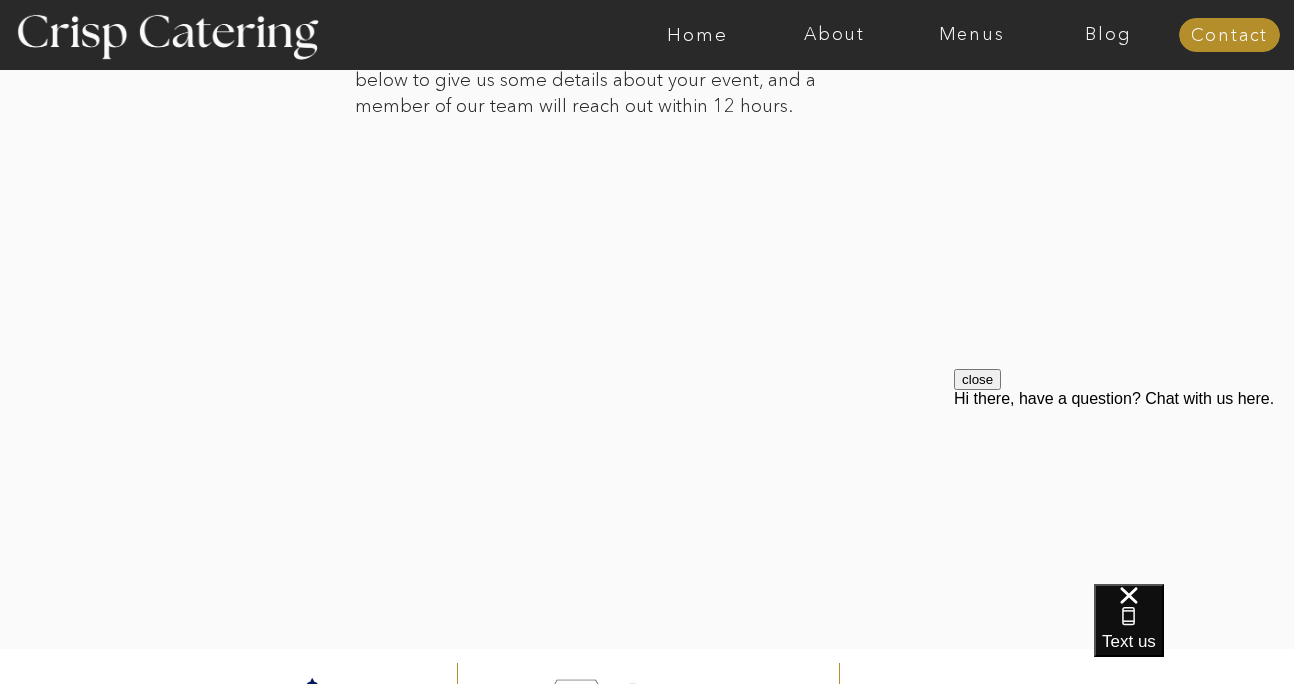 click at bounding box center (647, 282) 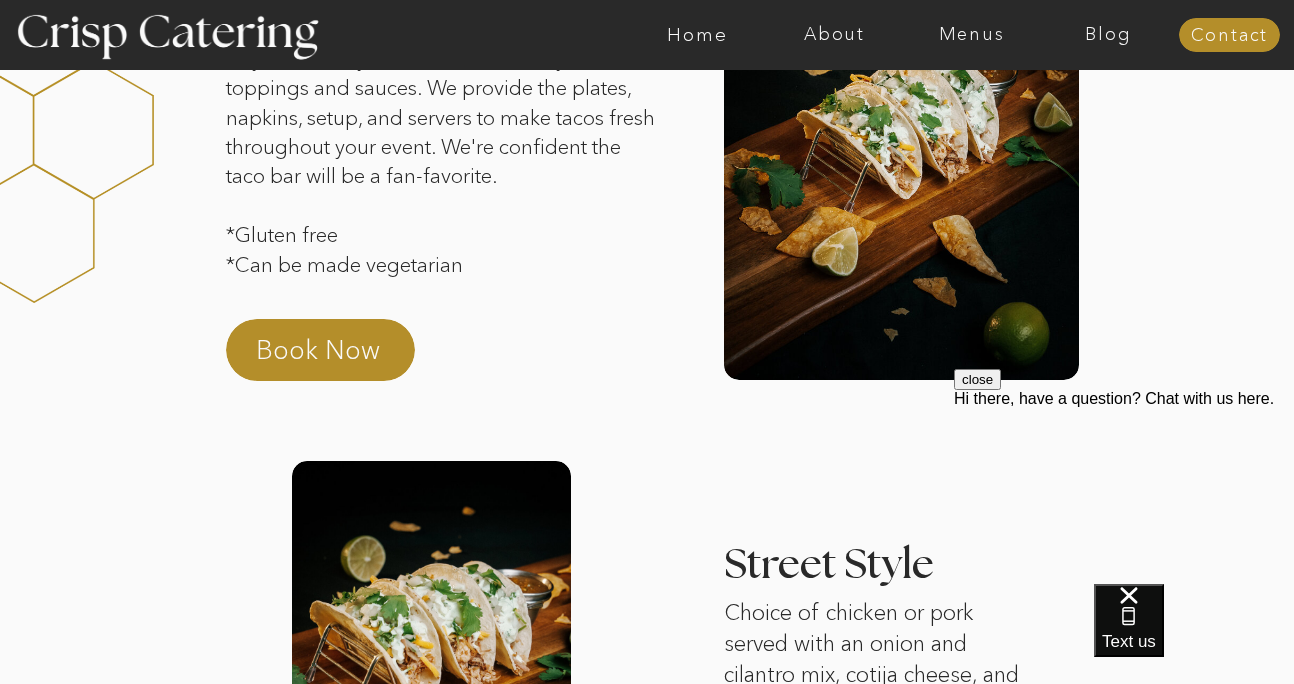 scroll, scrollTop: 0, scrollLeft: 0, axis: both 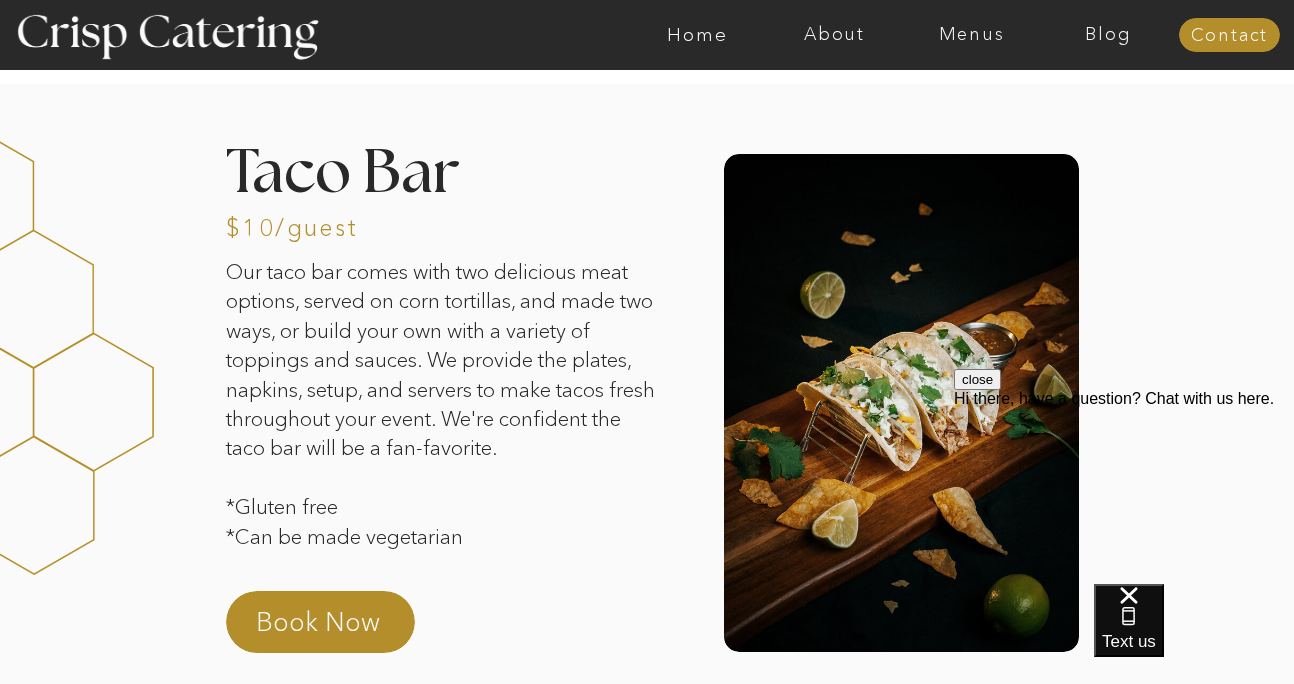 click on "About Home Menus Contact Blog About Crisp Crisp Cares Reviews faq About Home Menus Contact Blog Winter (Sep-Feb) Summer (Mar-Aug) About Home Menus Contact Blog Four Course Special Our taco bar comes with two delicious meat options, served on corn tortillas, and made two ways, or build your own with a variety of toppings and sauces. We provide the plates, napkins, setup, and servers to make tacos fresh throughout your event. We're confident the taco bar will be a fan-favorite. *Gluten free
*Can be made vegetarian Taco Bar Choice of chicken or pork served with an onion and cilantro mix, cotija cheese, and a lime served on a corn tortilla Street Style Choice of chicken or pork served with lettuce, cheddar cheese, and cilantro lime sauce on a corn tortilla Traditional Style Book Now $10/guest Lemonade Bar Chips and Dips Donuts What pairs well with the Taco Bar Summer Menu Book Now Thank you for getting in touch. We will reply to you within 24 hours. Privacy Policy Terms and Conditions Back to Top [PHONE]" at bounding box center (647, 1550) 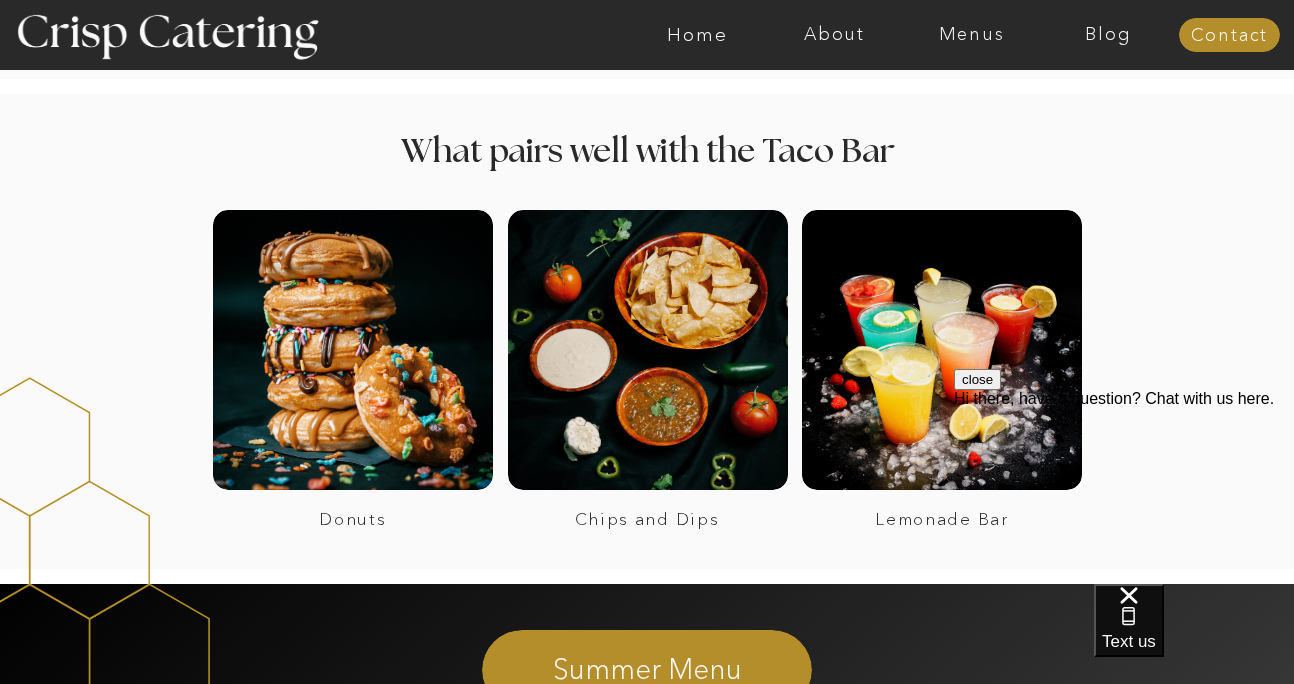 scroll, scrollTop: 1520, scrollLeft: 0, axis: vertical 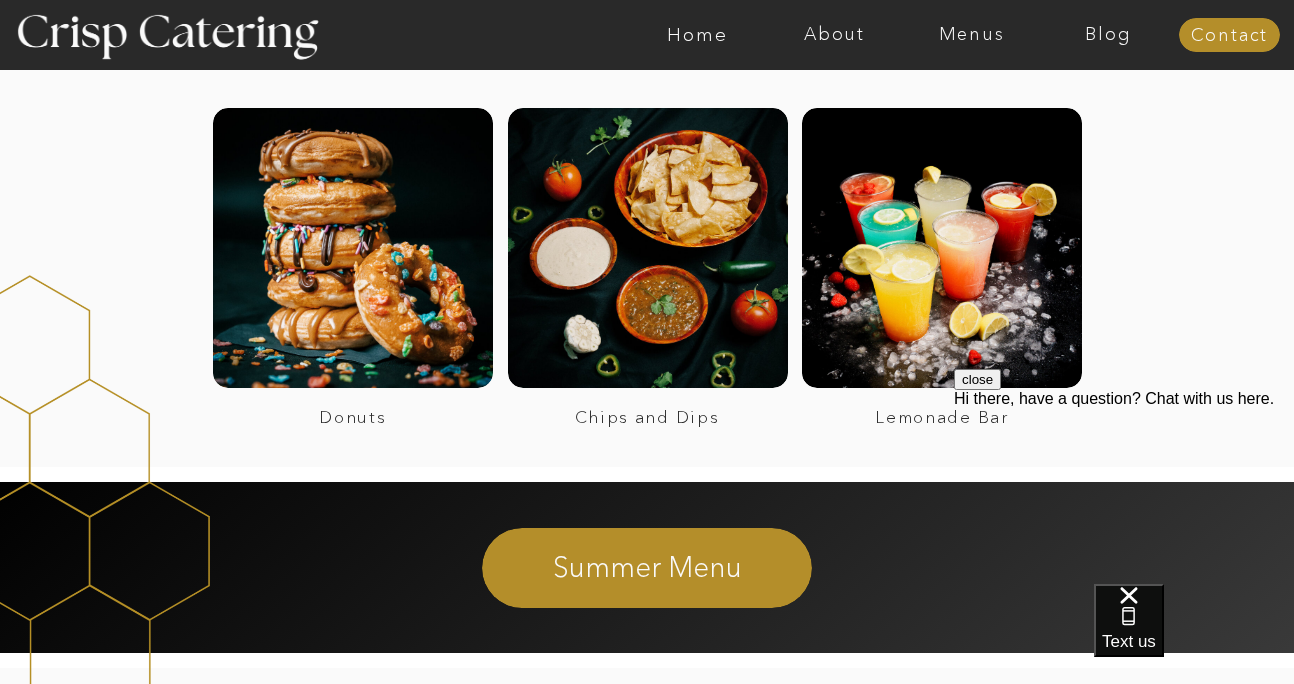 click at bounding box center (60, 487) 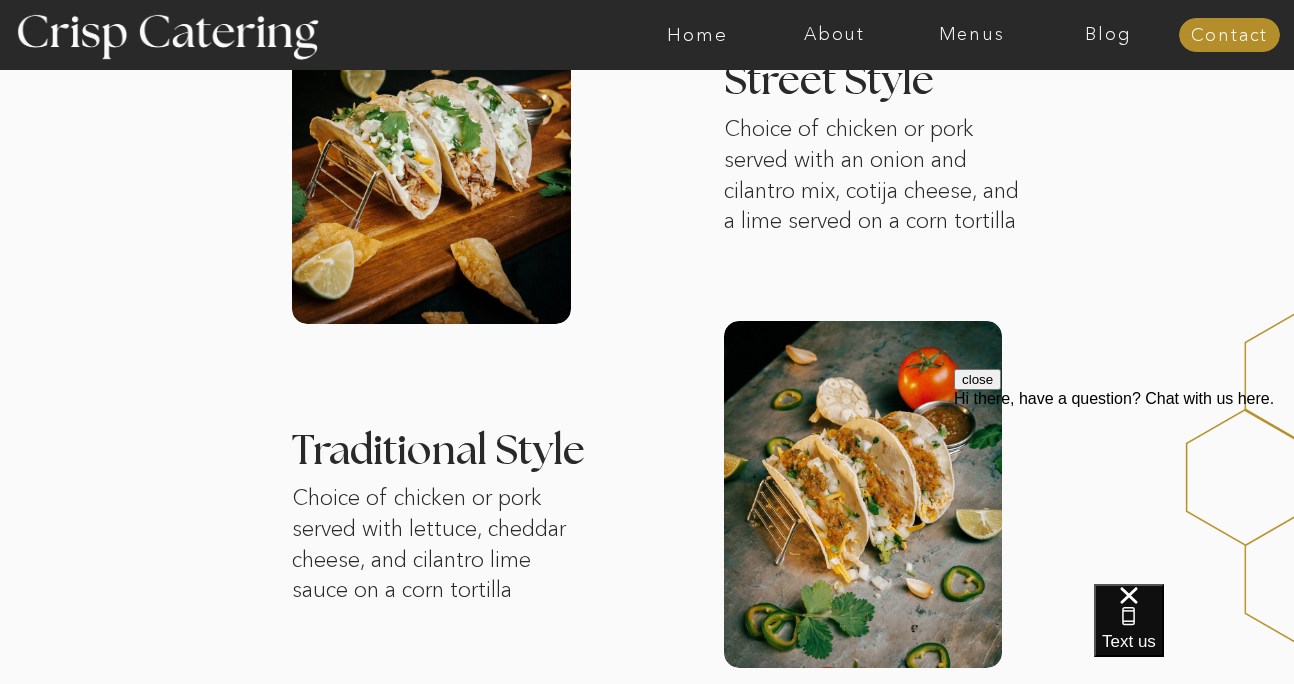 scroll, scrollTop: 0, scrollLeft: 0, axis: both 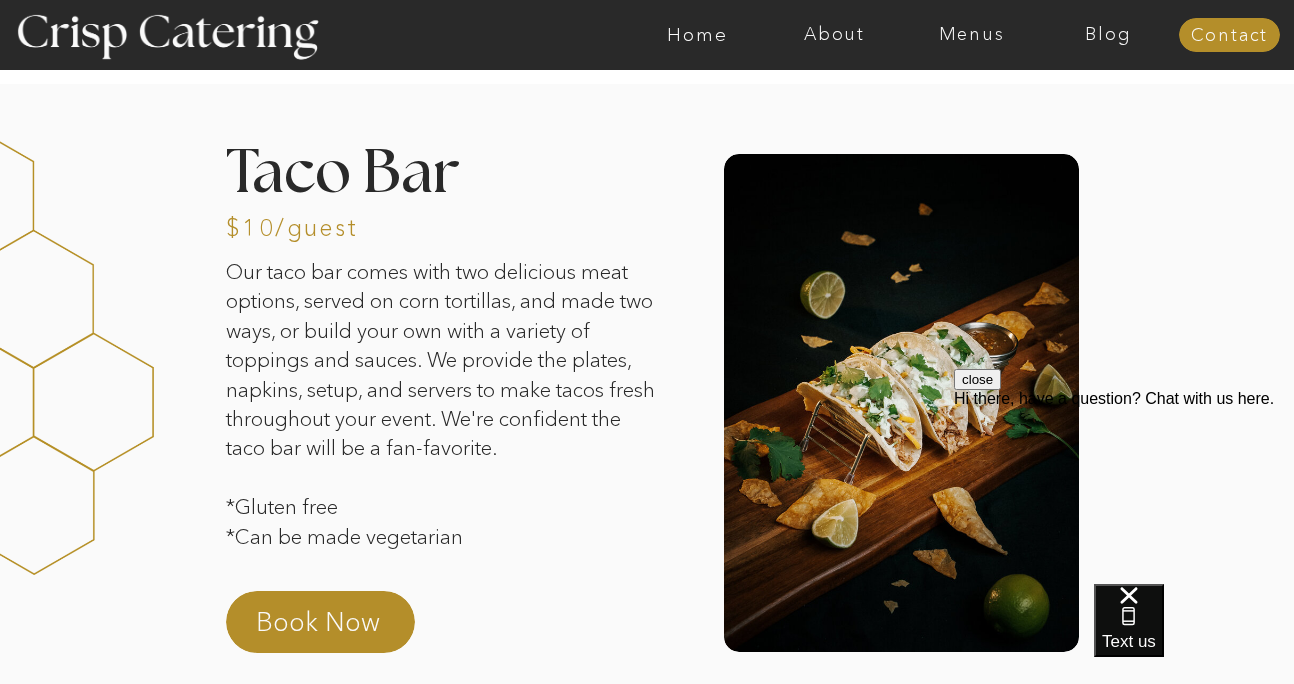 click at bounding box center [4, 338] 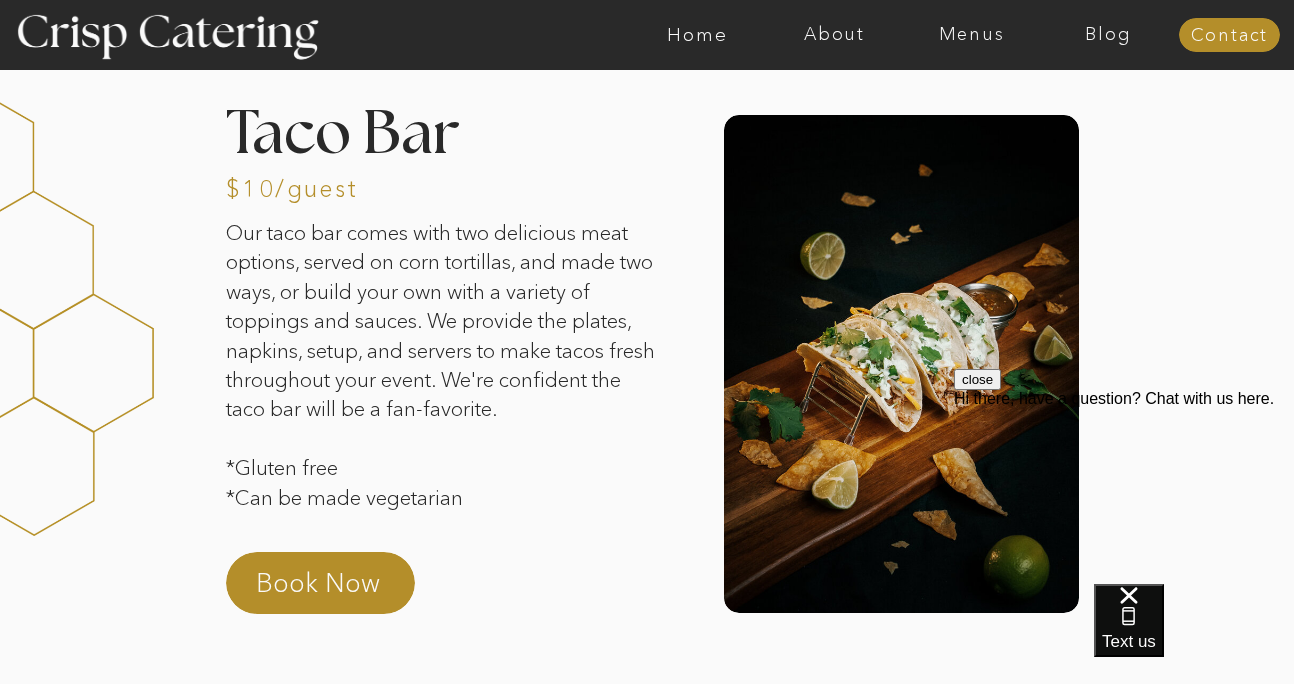 scroll, scrollTop: 43, scrollLeft: 0, axis: vertical 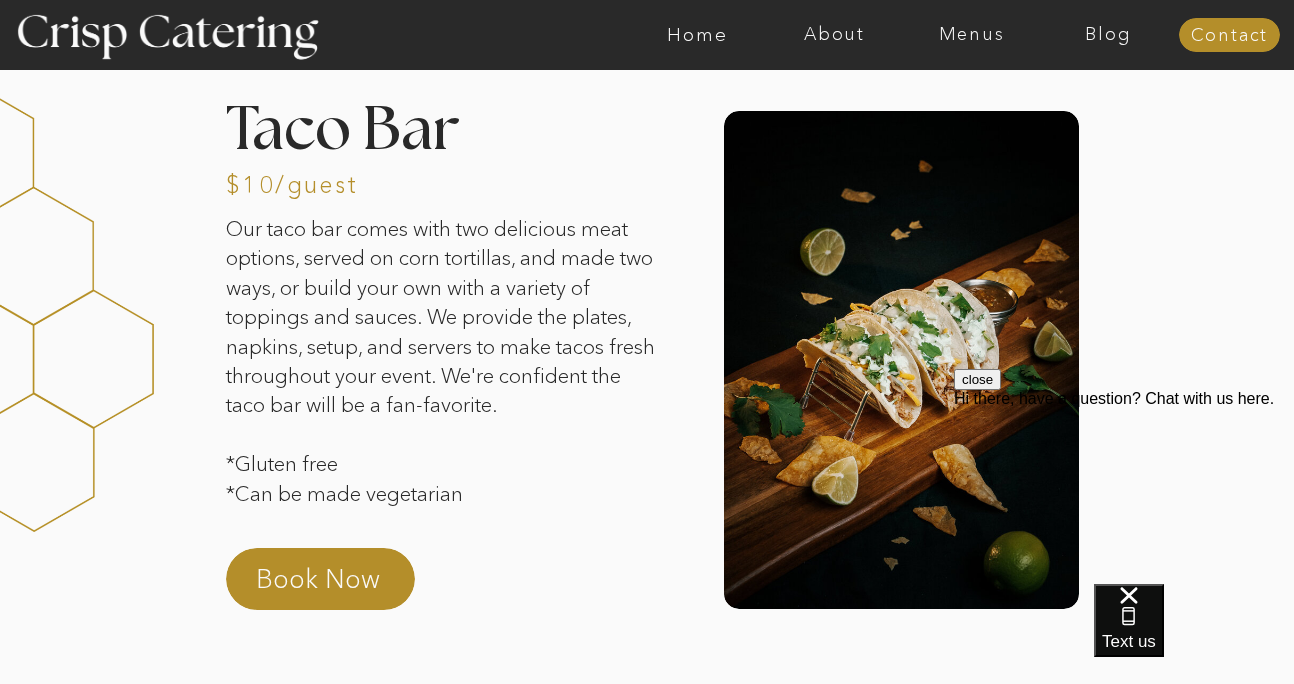 click at bounding box center [4, 295] 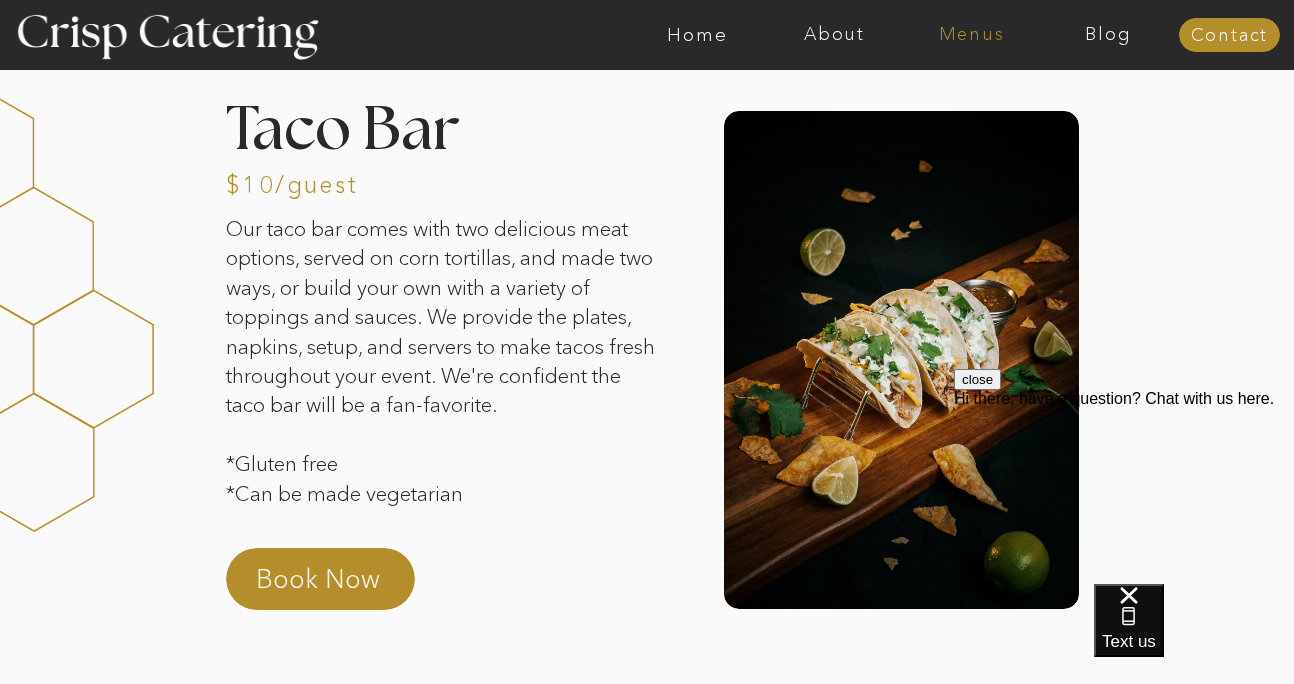 click on "Menus" at bounding box center (971, 35) 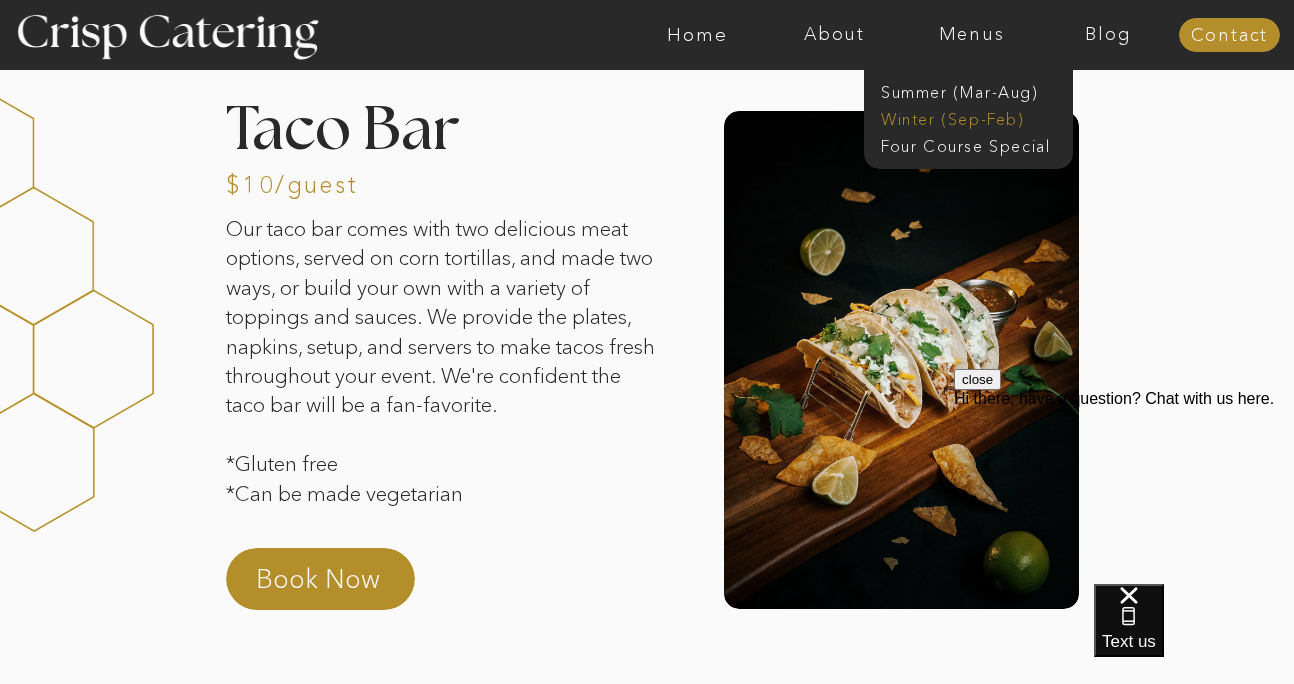 click on "Winter (Sep-Feb)" at bounding box center [963, 117] 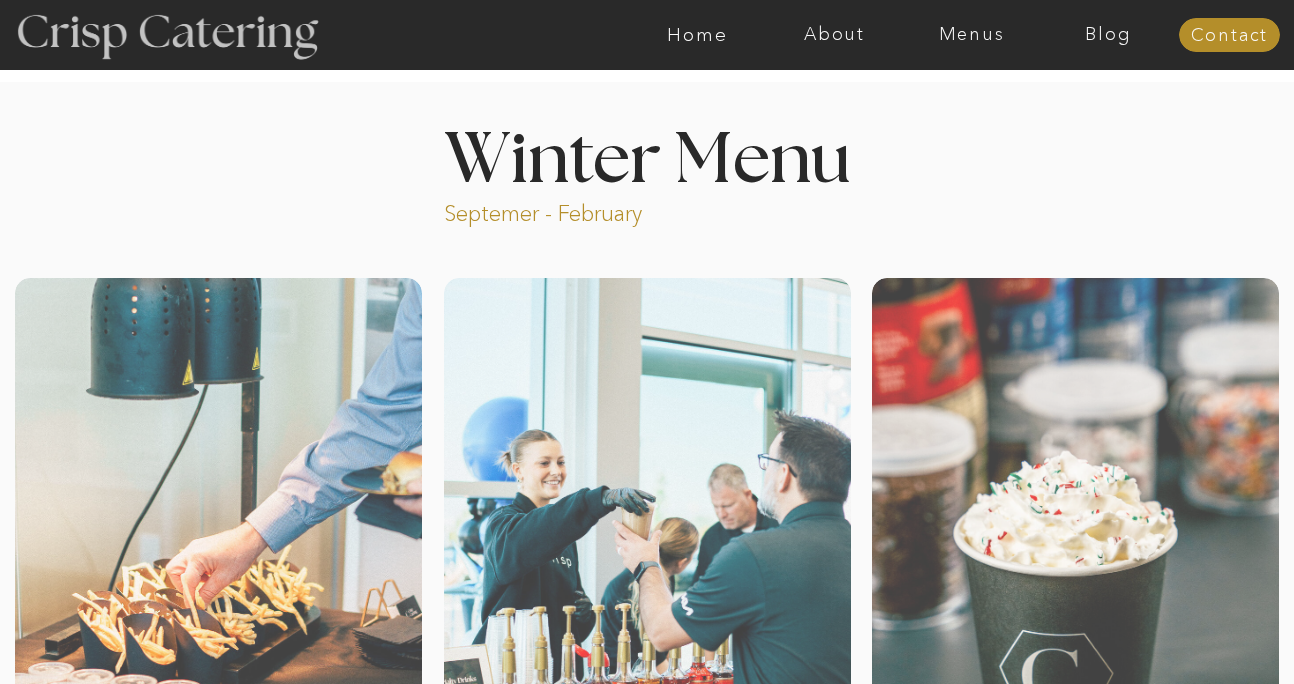 scroll, scrollTop: 0, scrollLeft: 0, axis: both 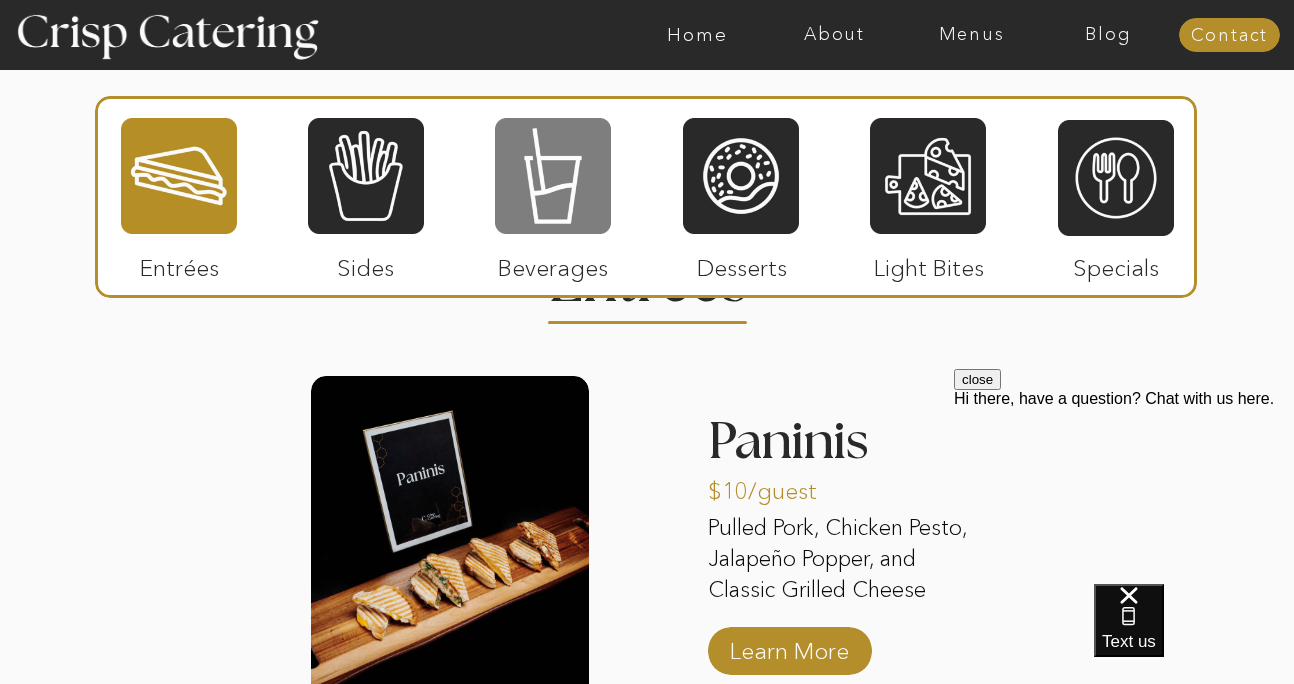 click at bounding box center (553, 176) 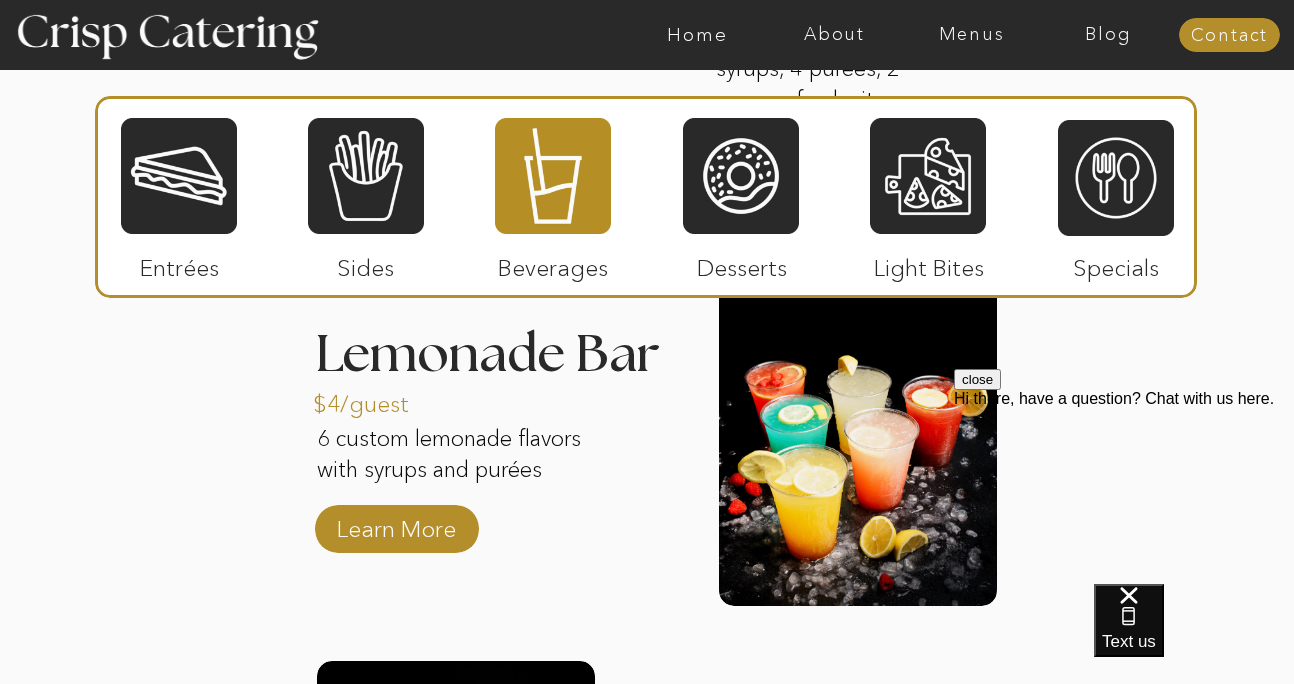 scroll, scrollTop: 2912, scrollLeft: 0, axis: vertical 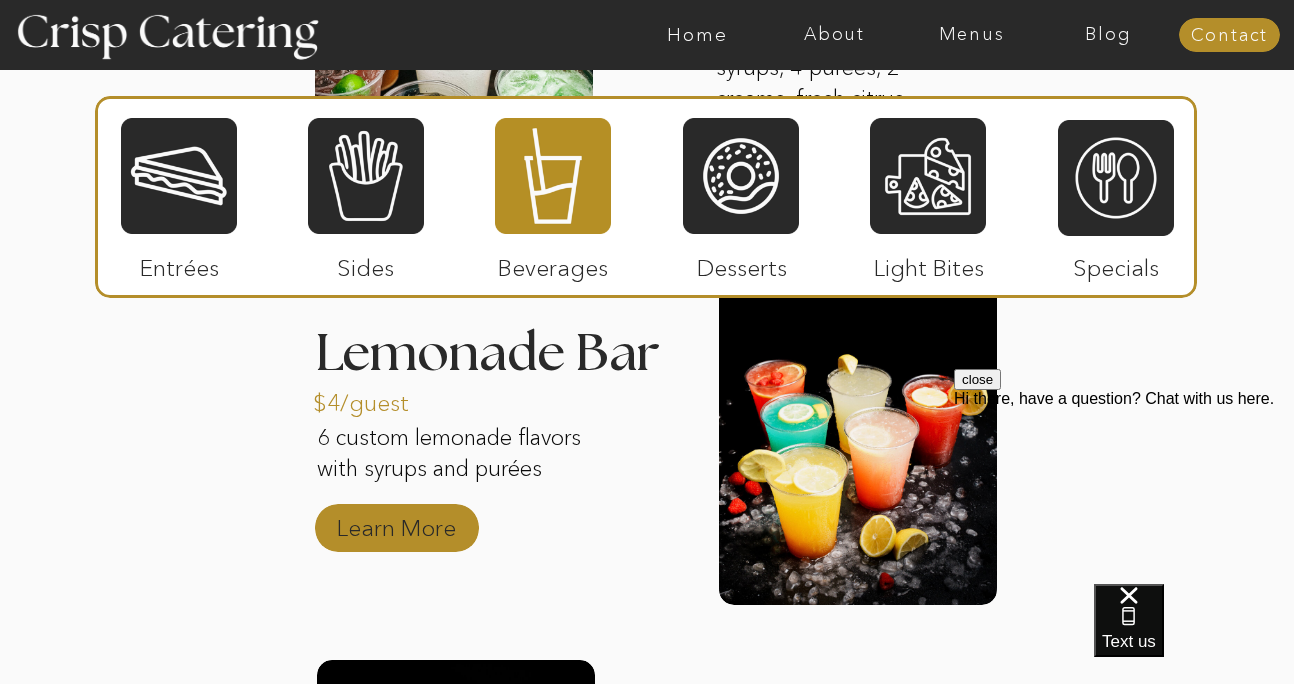 click on "Learn More" at bounding box center (396, 523) 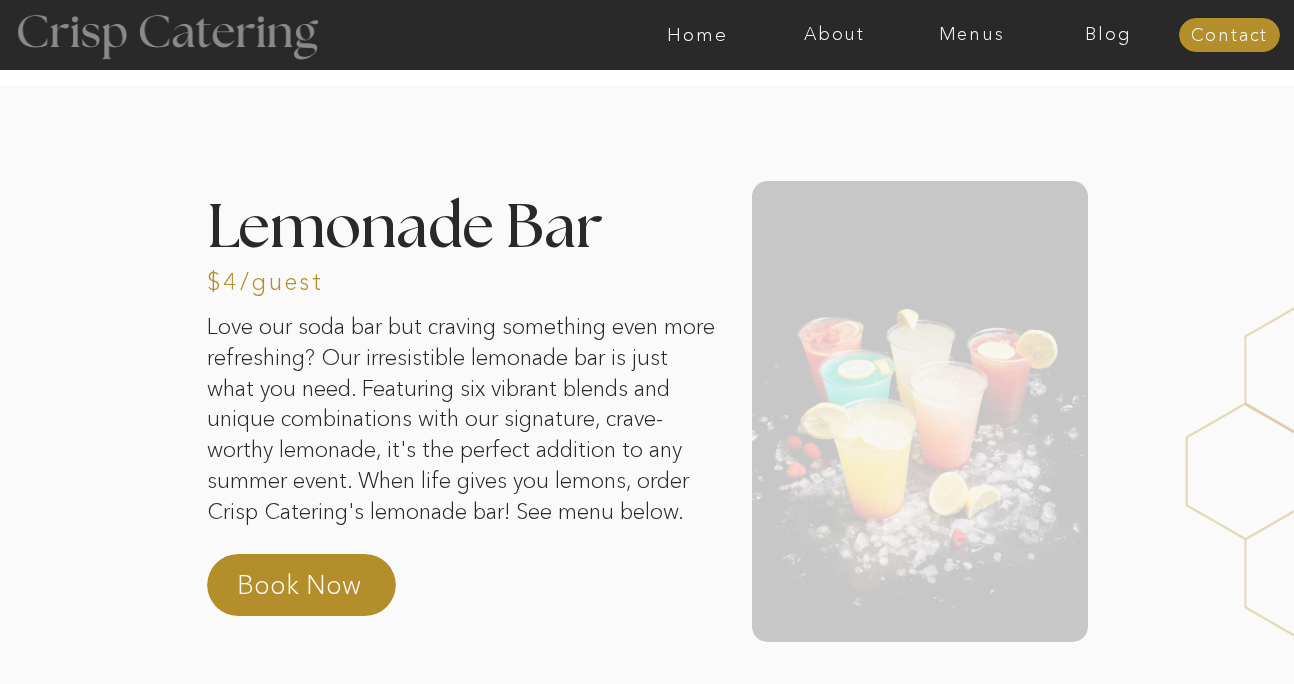 scroll, scrollTop: 0, scrollLeft: 0, axis: both 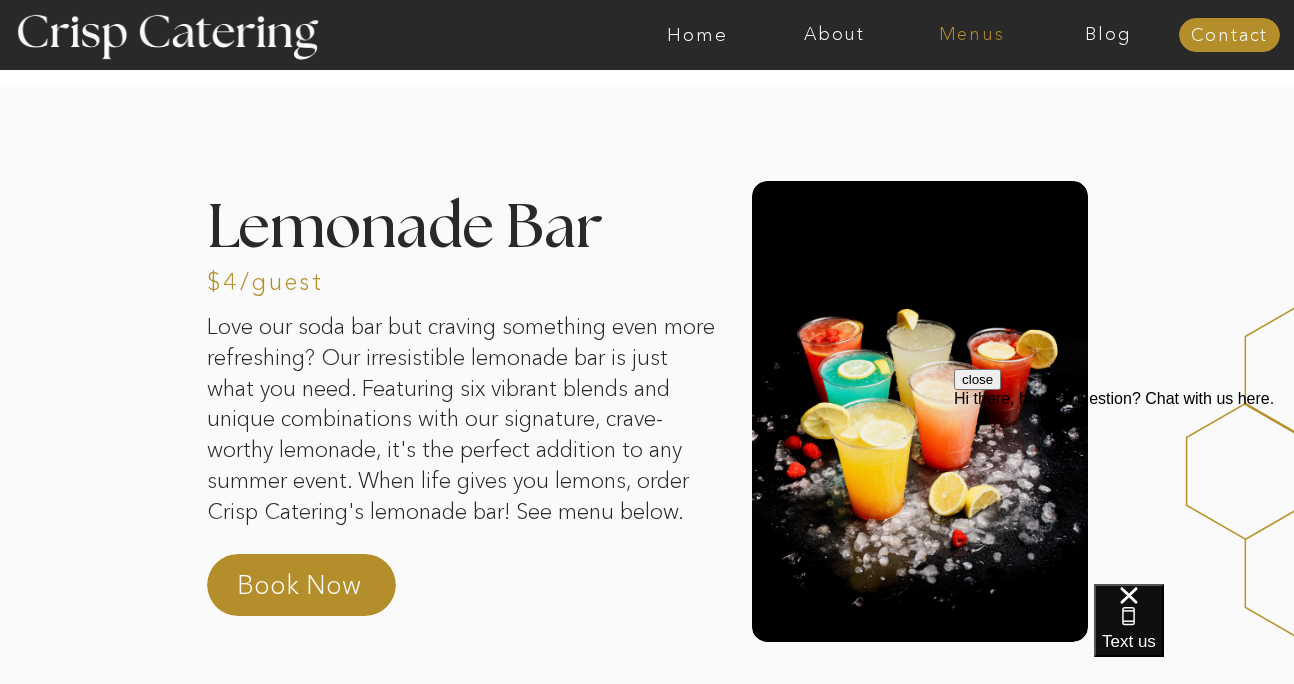 click on "Menus" at bounding box center [971, 35] 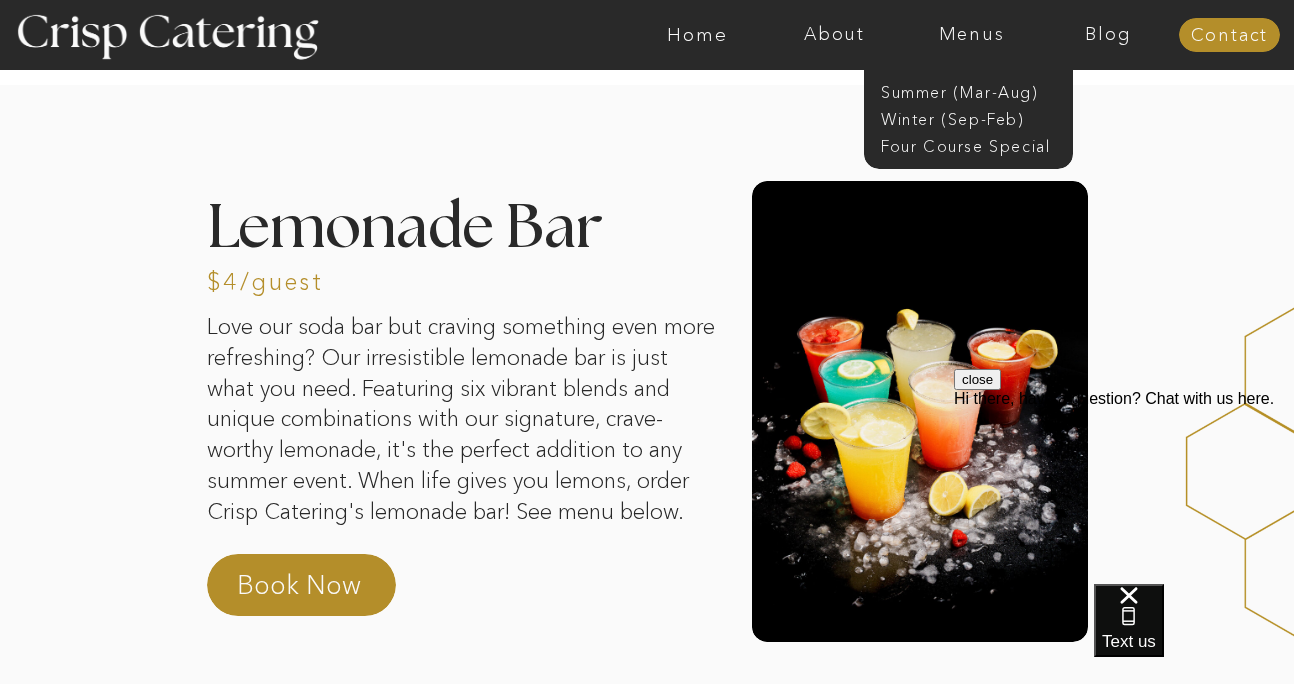 click at bounding box center (968, 102) 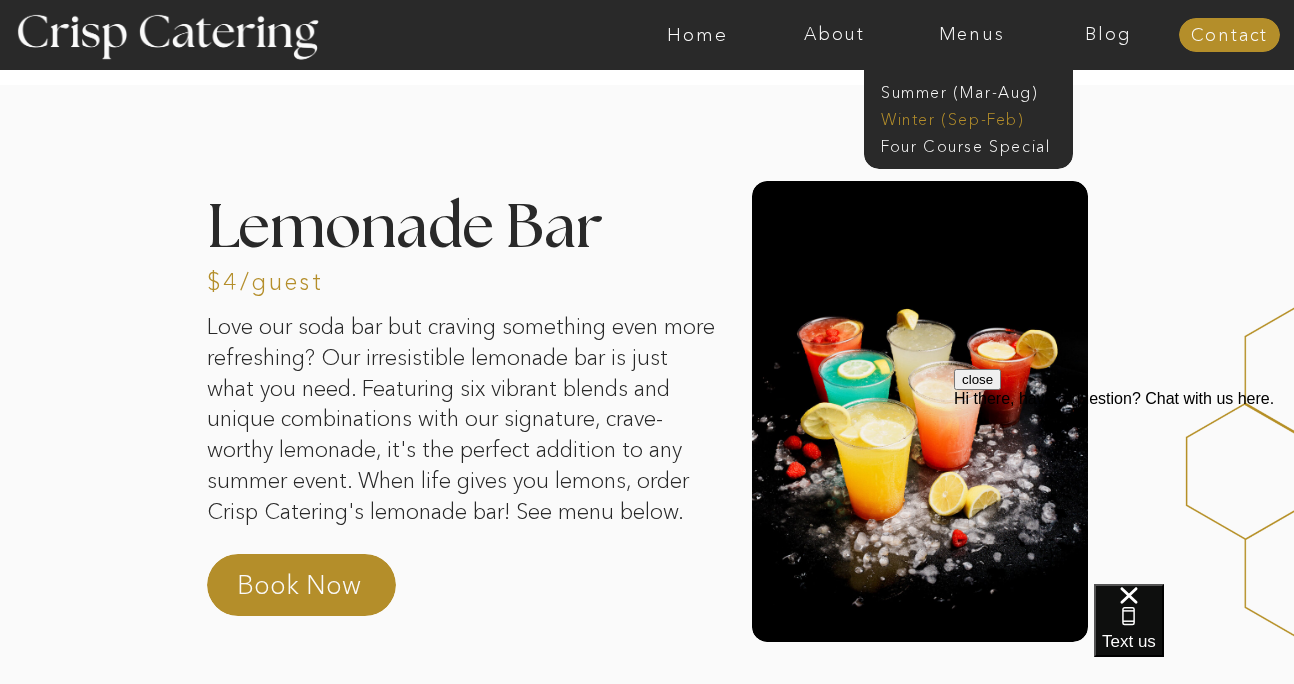 click on "Winter (Sep-Feb)" at bounding box center [963, 117] 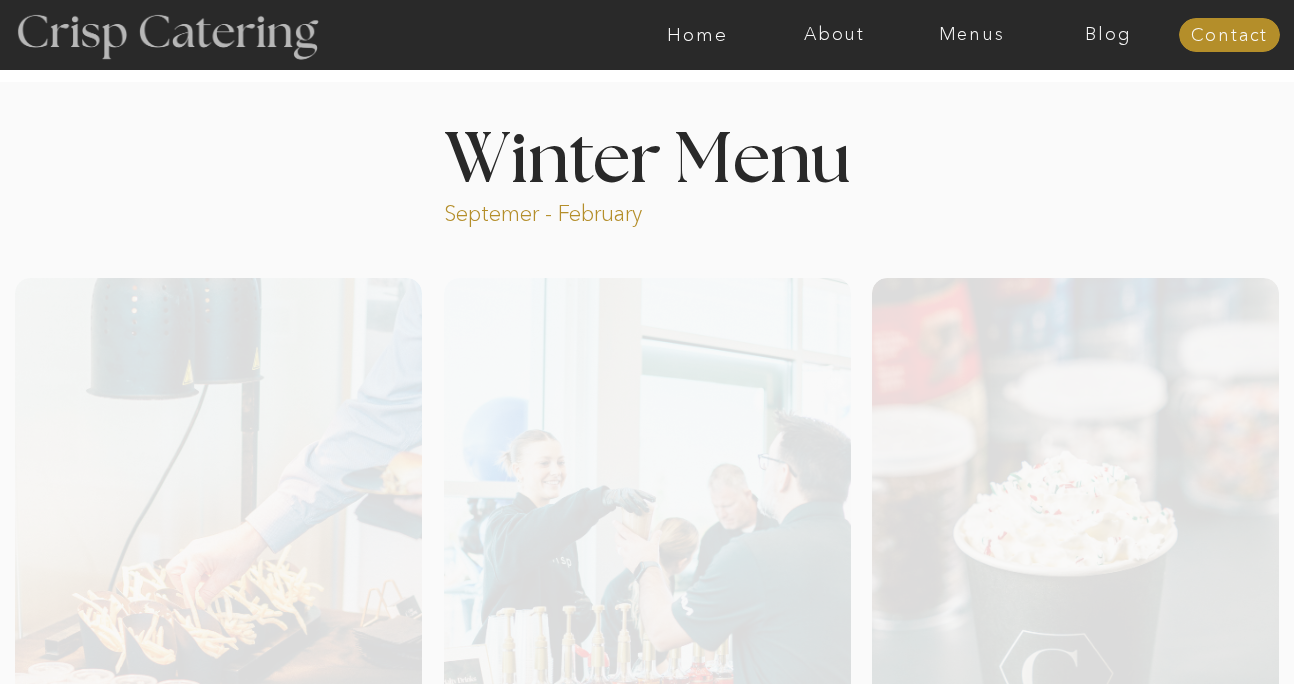 scroll, scrollTop: 0, scrollLeft: 0, axis: both 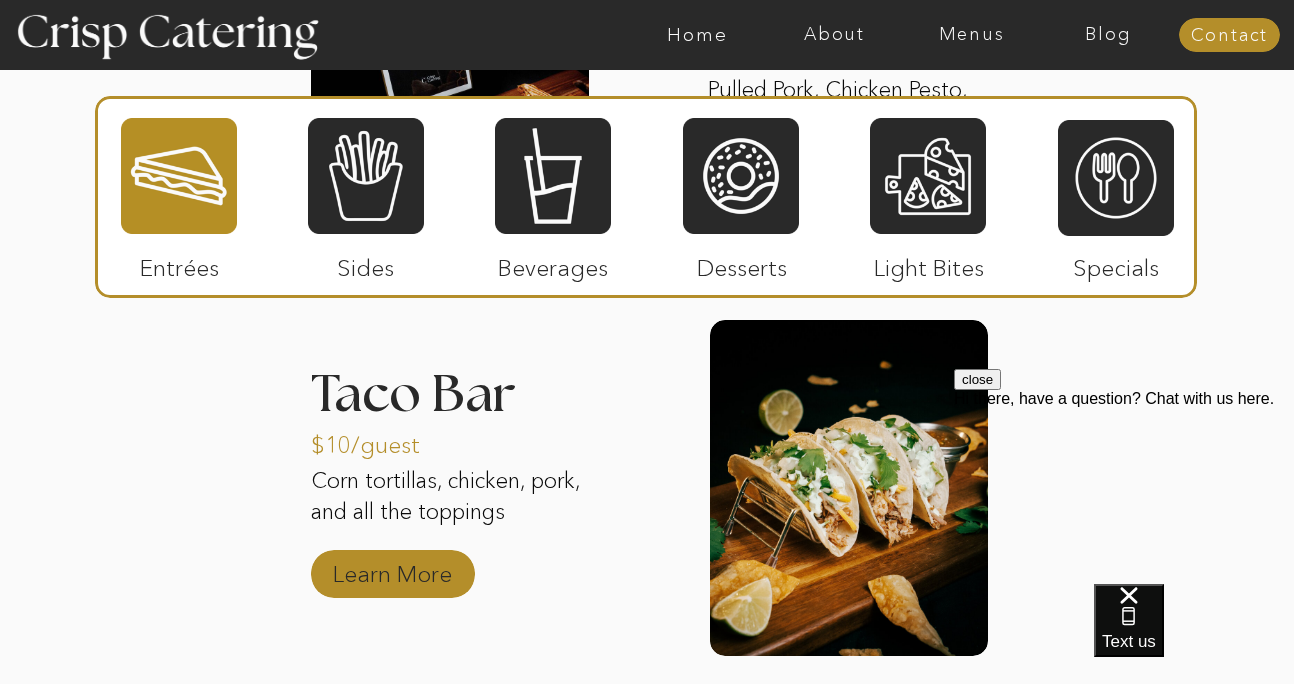 click on "Learn More" at bounding box center (392, 569) 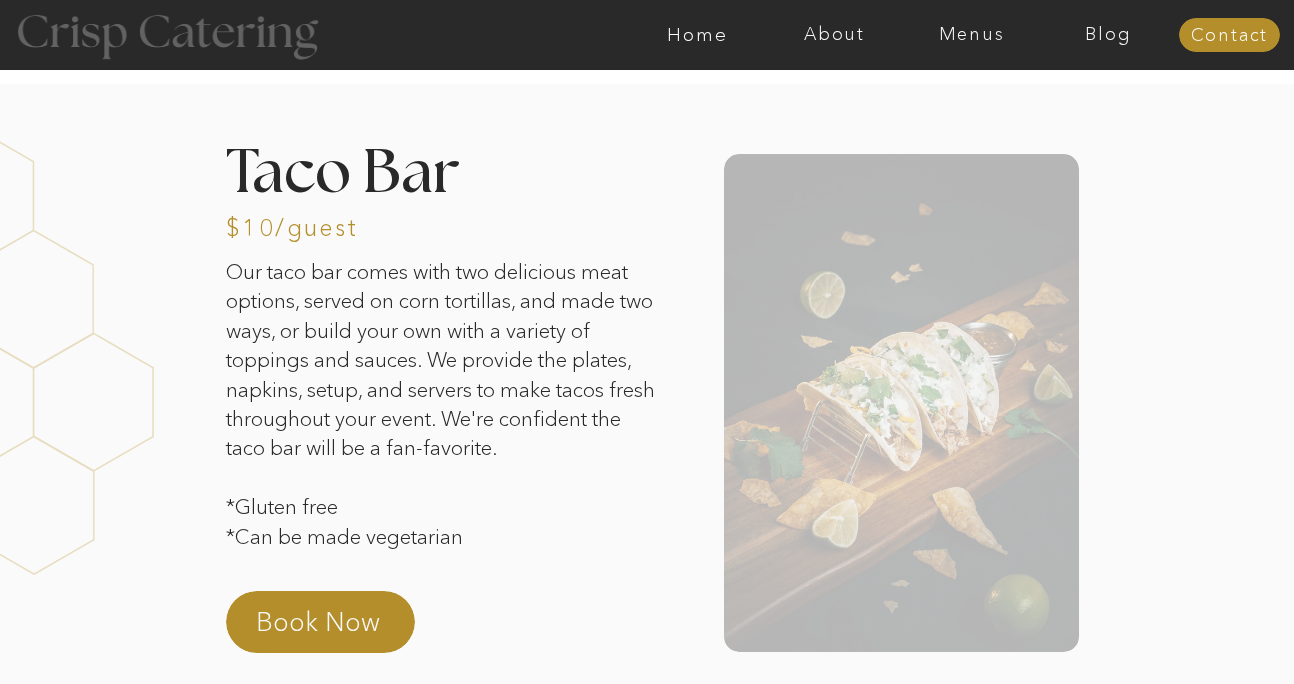 scroll, scrollTop: 0, scrollLeft: 0, axis: both 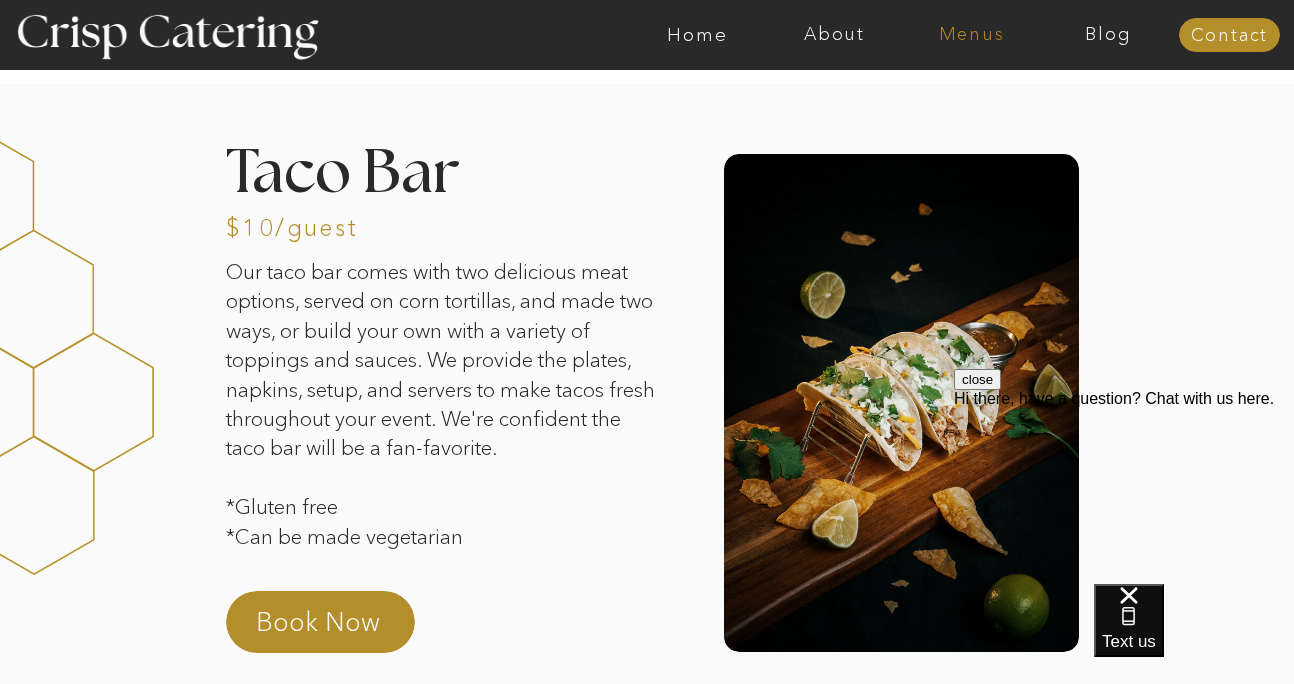 click on "Menus" at bounding box center [971, 35] 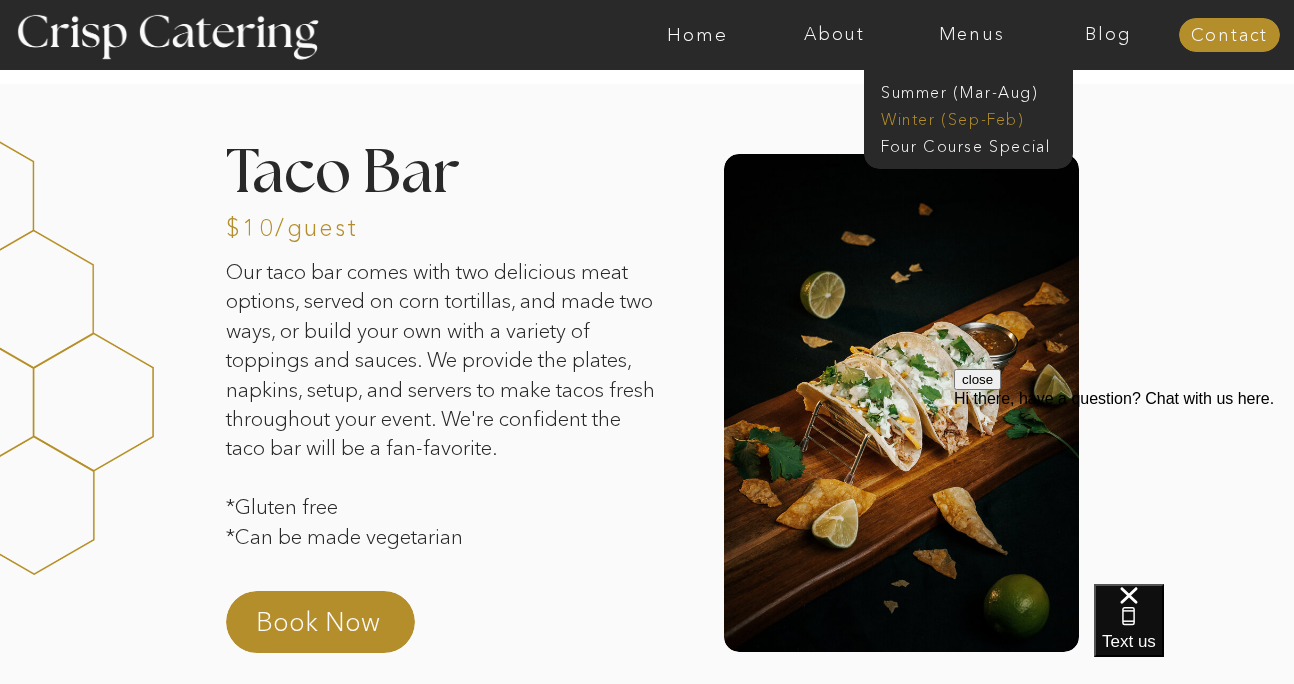 click on "Winter (Sep-Feb)" at bounding box center [963, 117] 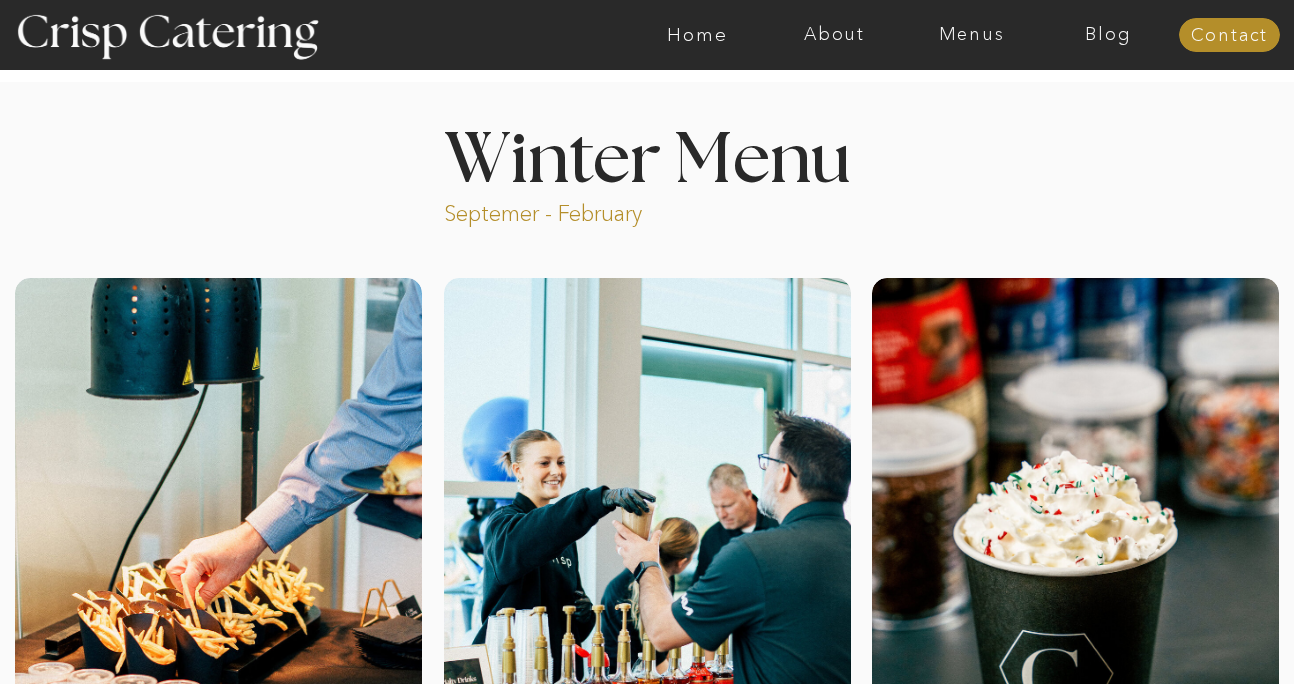 scroll, scrollTop: 0, scrollLeft: 0, axis: both 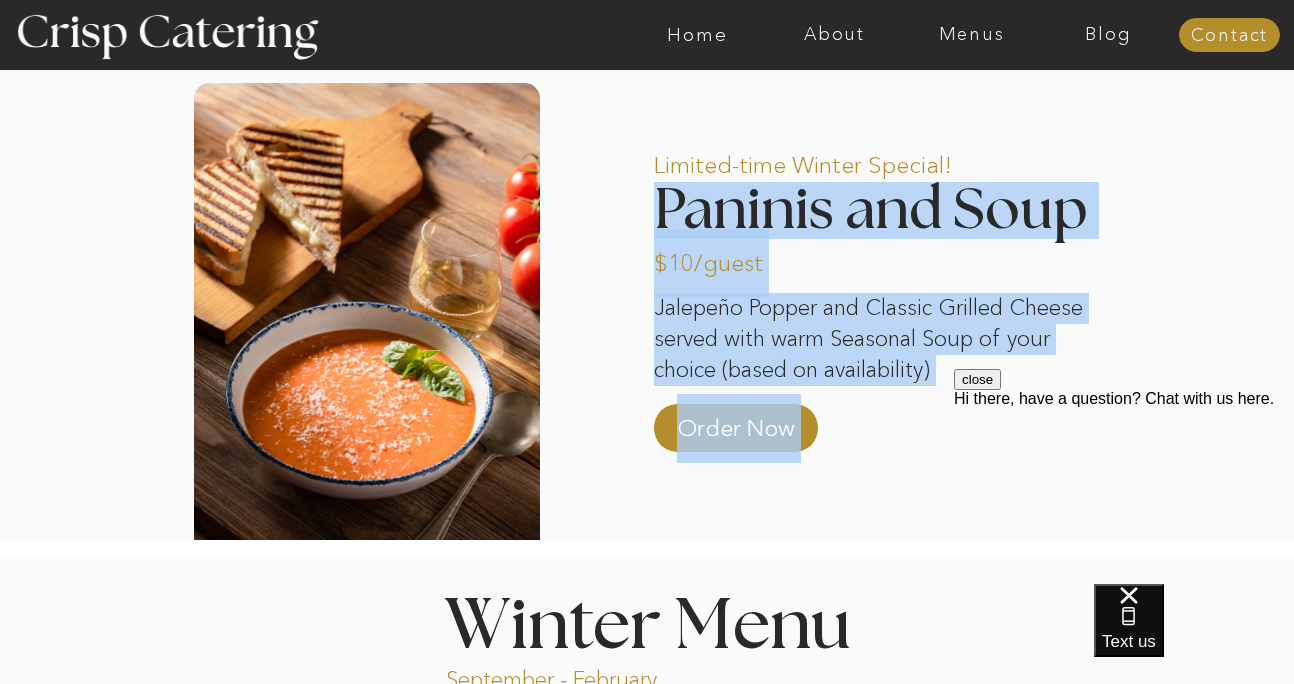 drag, startPoint x: 657, startPoint y: 165, endPoint x: 844, endPoint y: 261, distance: 210.20229 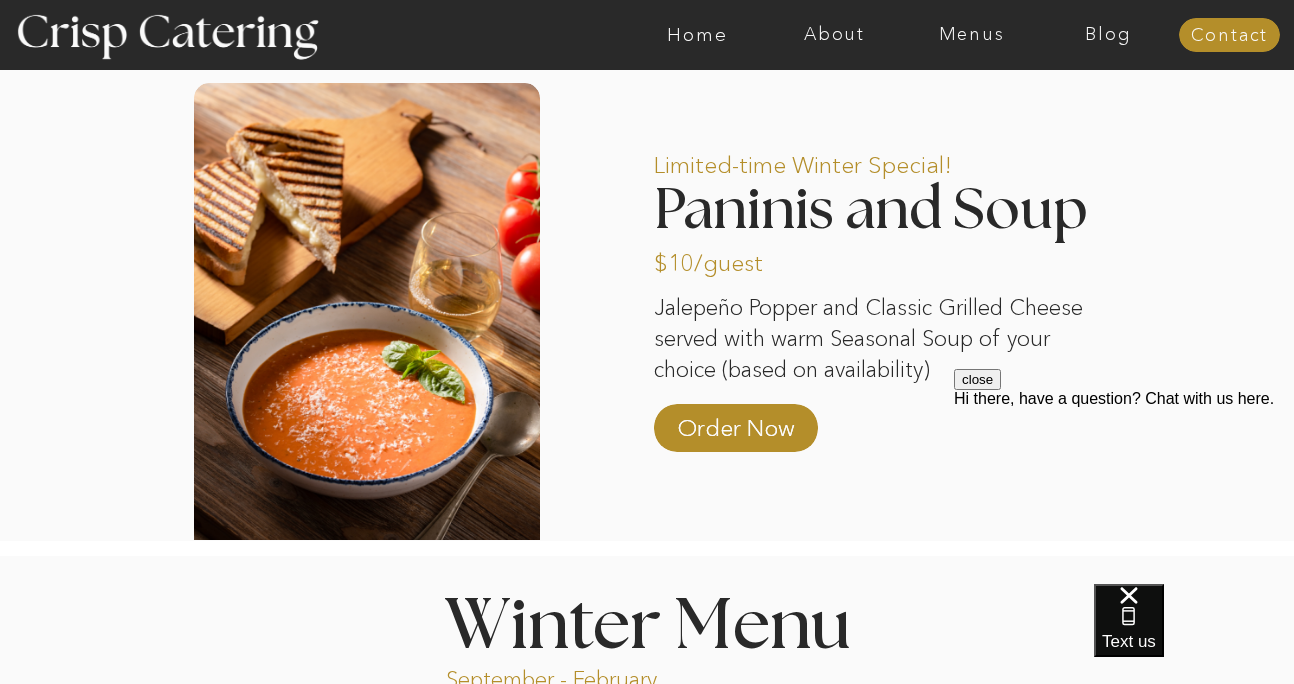 click on "About Home Menus Contact Blog About Crisp Crisp Cares Reviews faq About Home Menus Contact Blog Winter (Sep-Feb) Summer (Mar-Aug) About Home Menus Contact Blog Four Course Special Septemer - February Winter Menu Step by Step 1 2 3 4 5 Welcome to Crisp We're so glad you're here! Contact us via text, phone, email, or by filling out our contact form! We'll be in touch within 12 hours. The Choice is yours Take a look at our menu and let us know the items you'd like us to cater, and we'll send you a quote. (And just between us, the paninis and fries are to die for.) Step 1 Confirm & reserve Happy with the quote? Great! Sign the contract and pay the 50% deposit to reserve your event. Now you're officially on our calendar. Step 3 Two weeks before About two weeks before your event, we'll check in with a call to finalize everything including guest count, menu, and timing to make sure we're all set for the big day. Step 4 The big day Step 5 Step 2 1 2 The big day Step 5 two weeks before Step 4 confirm & reserve Step 3" at bounding box center [647, 1080] 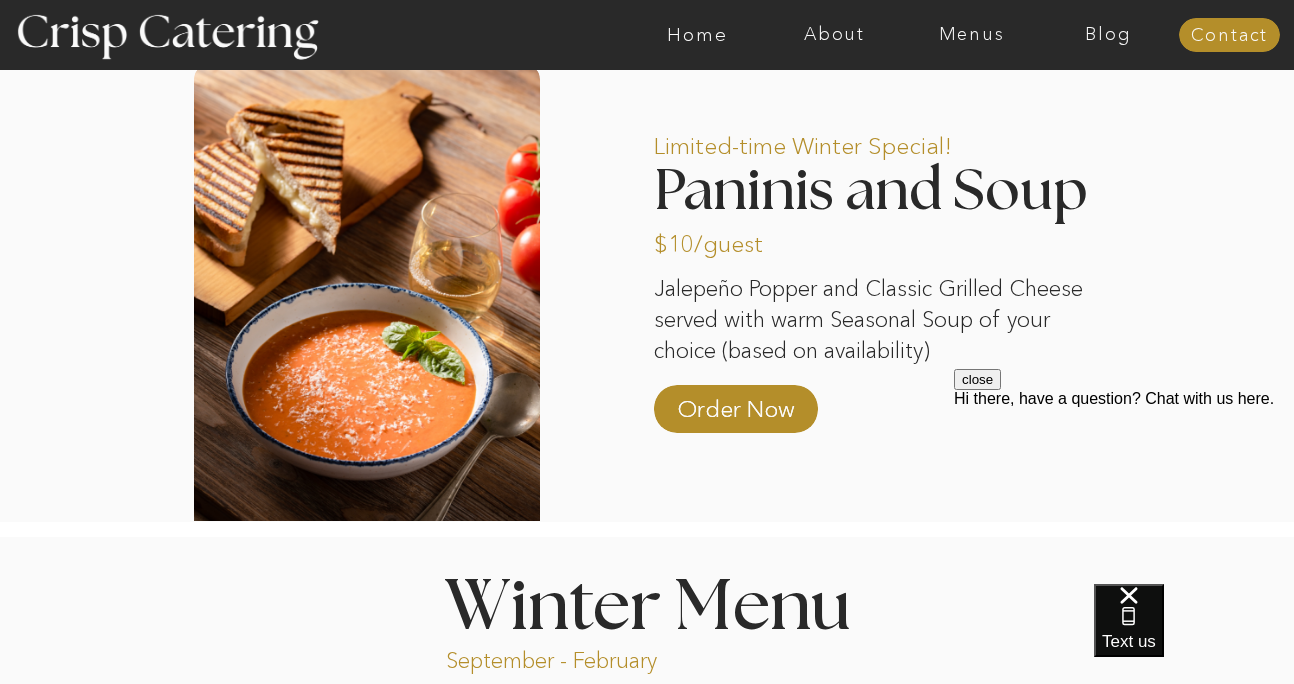 scroll, scrollTop: 1699, scrollLeft: 0, axis: vertical 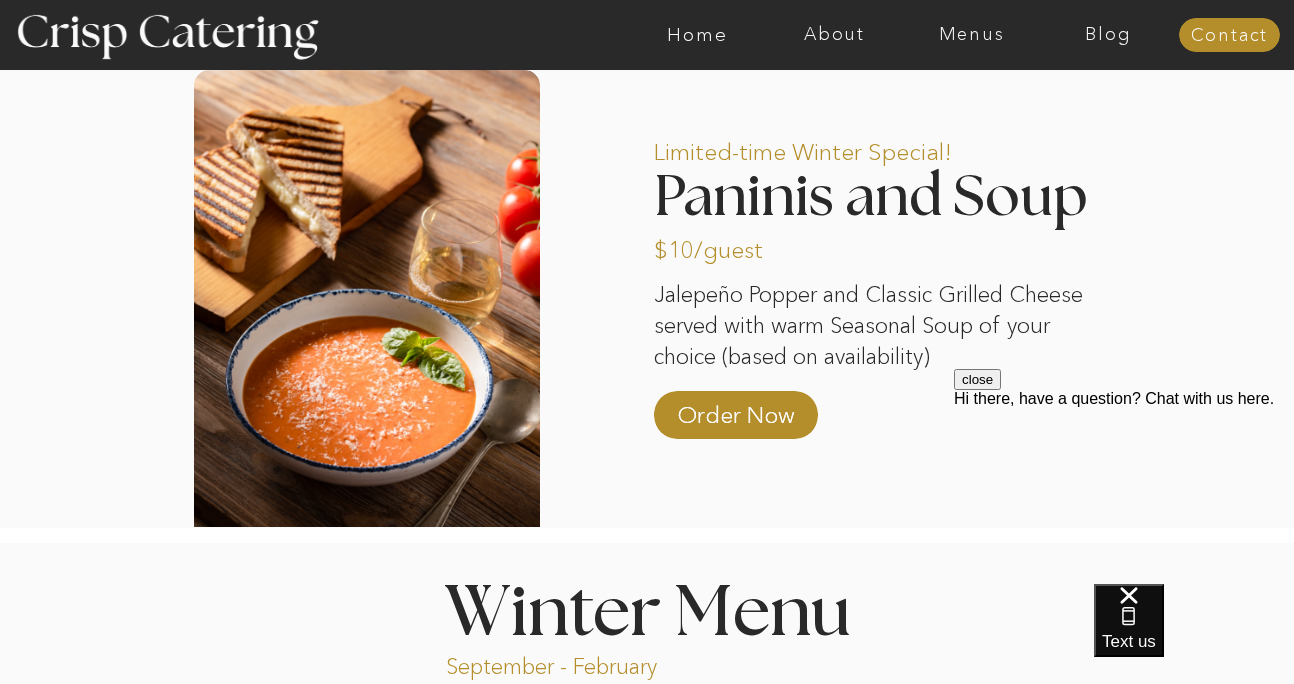 click on "About Home Menus Contact Blog About Crisp Crisp Cares Reviews faq About Home Menus Contact Blog Winter (Sep-Feb) Summer (Mar-Aug) About Home Menus Contact Blog Four Course Special Septemer - February Winter Menu Step by Step 1 2 3 4 5 Welcome to Crisp We're so glad you're here! Contact us via text, phone, email, or by filling out our contact form! We'll be in touch within 12 hours. The Choice is yours Take a look at our menu and let us know the items you'd like us to cater, and we'll send you a quote. (And just between us, the paninis and fries are to die for.) Step 1 Confirm & reserve Happy with the quote? Great! Sign the contract and pay the 50% deposit to reserve your event. Now you're officially on our calendar. Step 3 Two weeks before About two weeks before your event, we'll check in with a call to finalize everything including guest count, menu, and timing to make sure we're all set for the big day. Step 4 The big day Step 5 Step 2 1 2 The big day Step 5 two weeks before Step 4 confirm & reserve Step 3" at bounding box center (647, 1067) 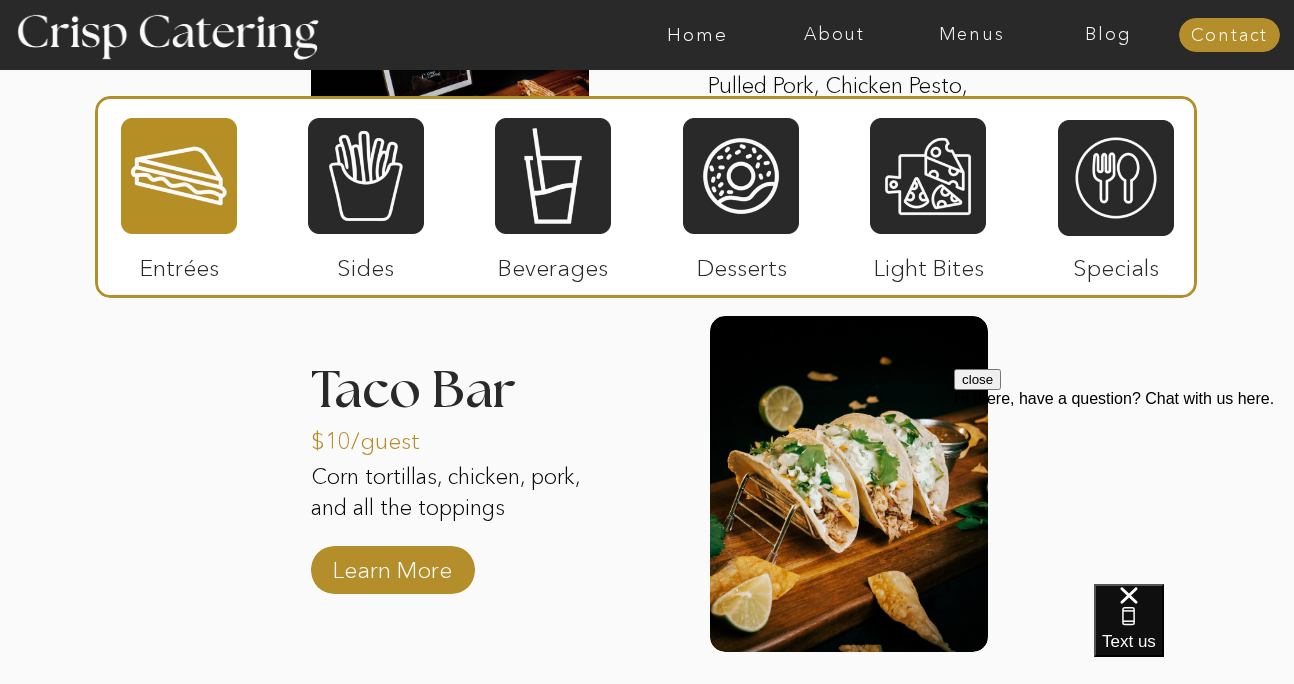 scroll, scrollTop: 2850, scrollLeft: 0, axis: vertical 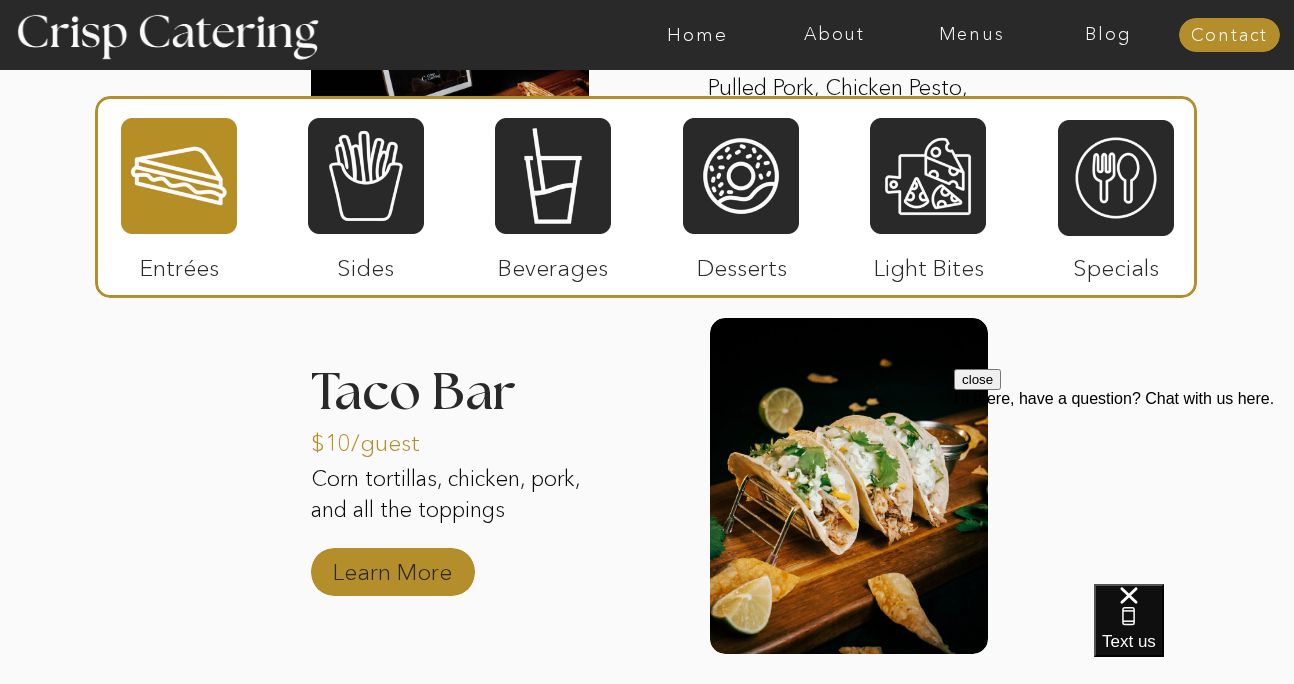 click on "Learn More" at bounding box center [392, 567] 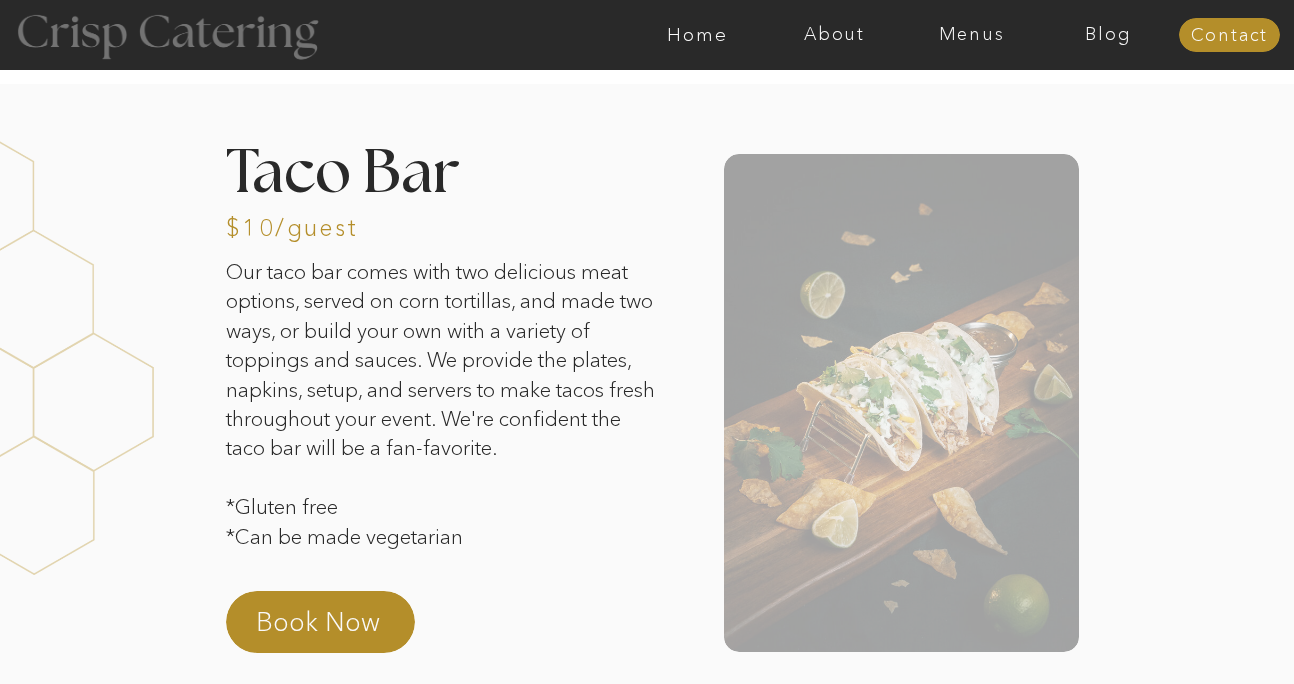 scroll, scrollTop: 0, scrollLeft: 0, axis: both 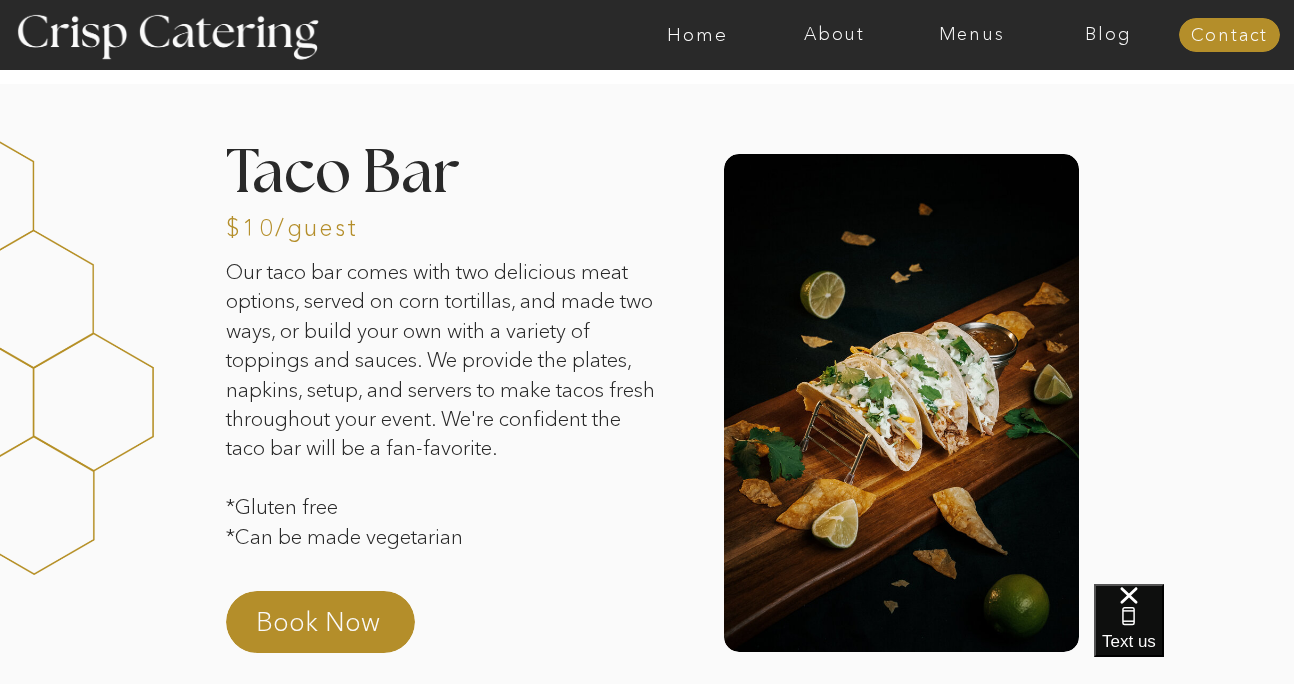 click on "Our taco bar comes with two delicious meat options, served on corn tortillas, and made two ways, or build your own with a variety of toppings and sauces. We provide the plates, napkins, setup, and servers to make tacos fresh throughout your event. We're confident the taco bar will be a fan-favorite. *Gluten free
*Can be made vegetarian" at bounding box center [444, 413] 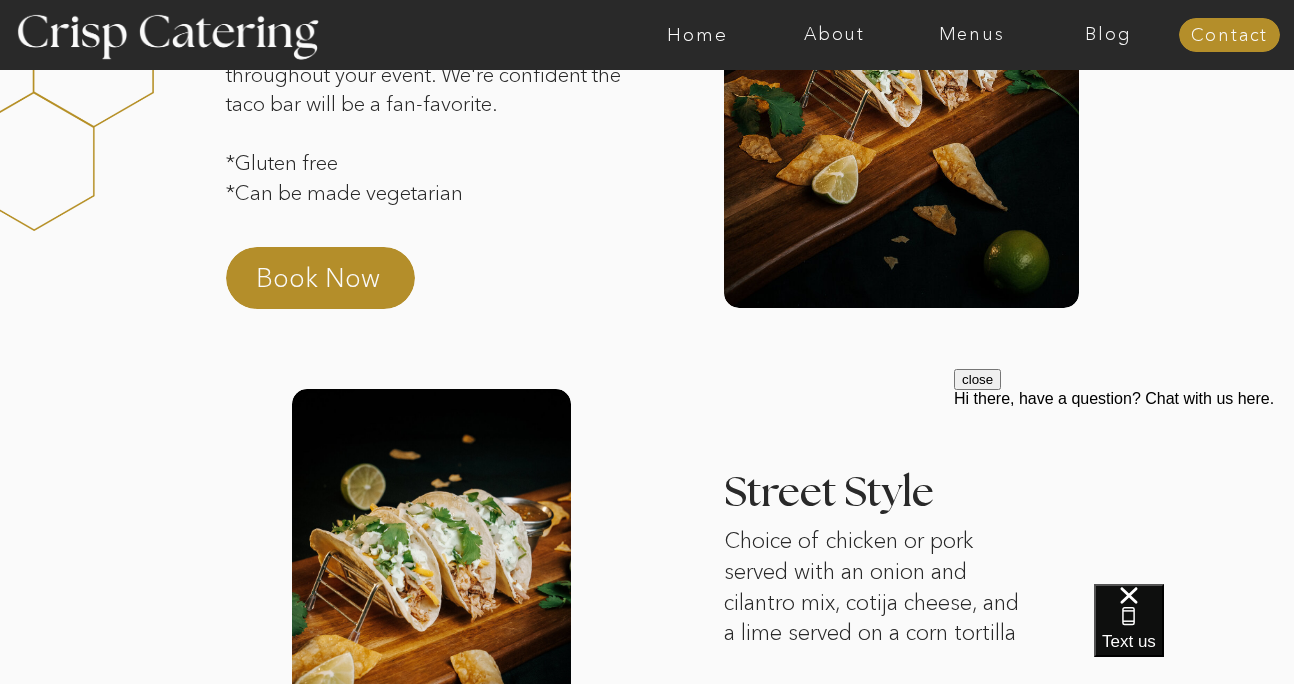 scroll, scrollTop: 0, scrollLeft: 0, axis: both 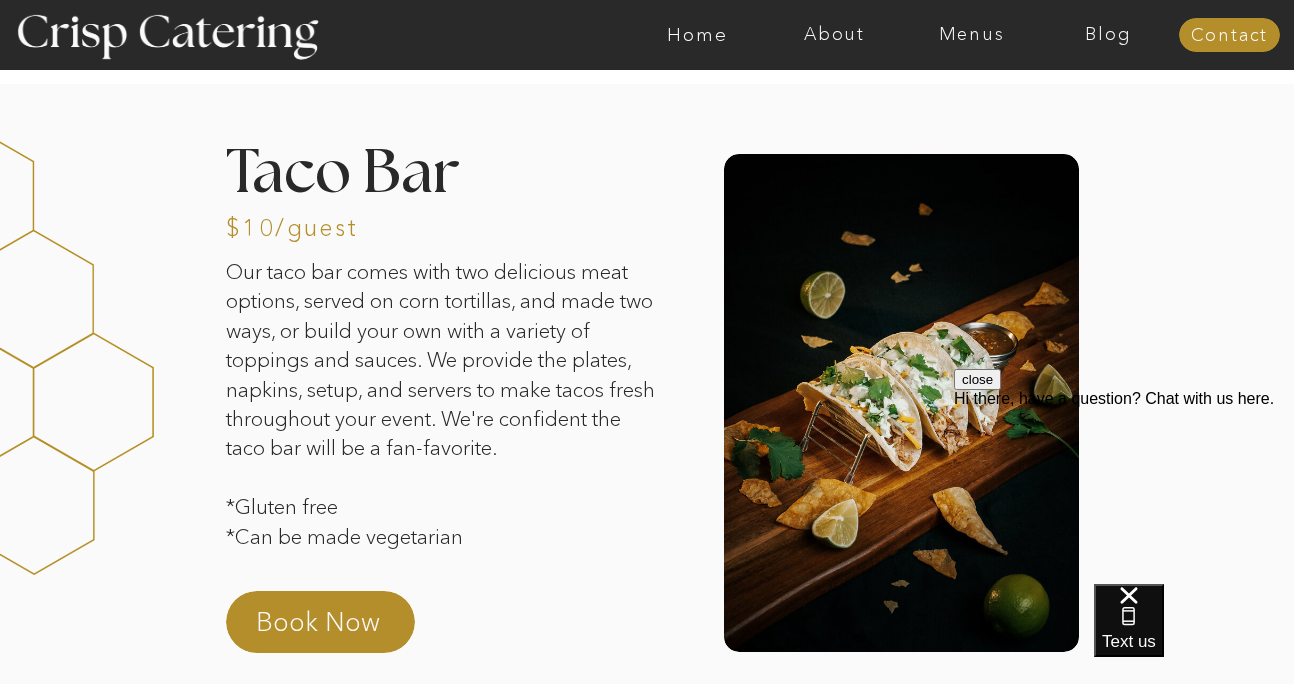 click on "Our taco bar comes with two delicious meat options, served on corn tortillas, and made two ways, or build your own with a variety of toppings and sauces. We provide the plates, napkins, setup, and servers to make tacos fresh throughout your event. We're confident the taco bar will be a fan-favorite. *Gluten free
*Can be made vegetarian" 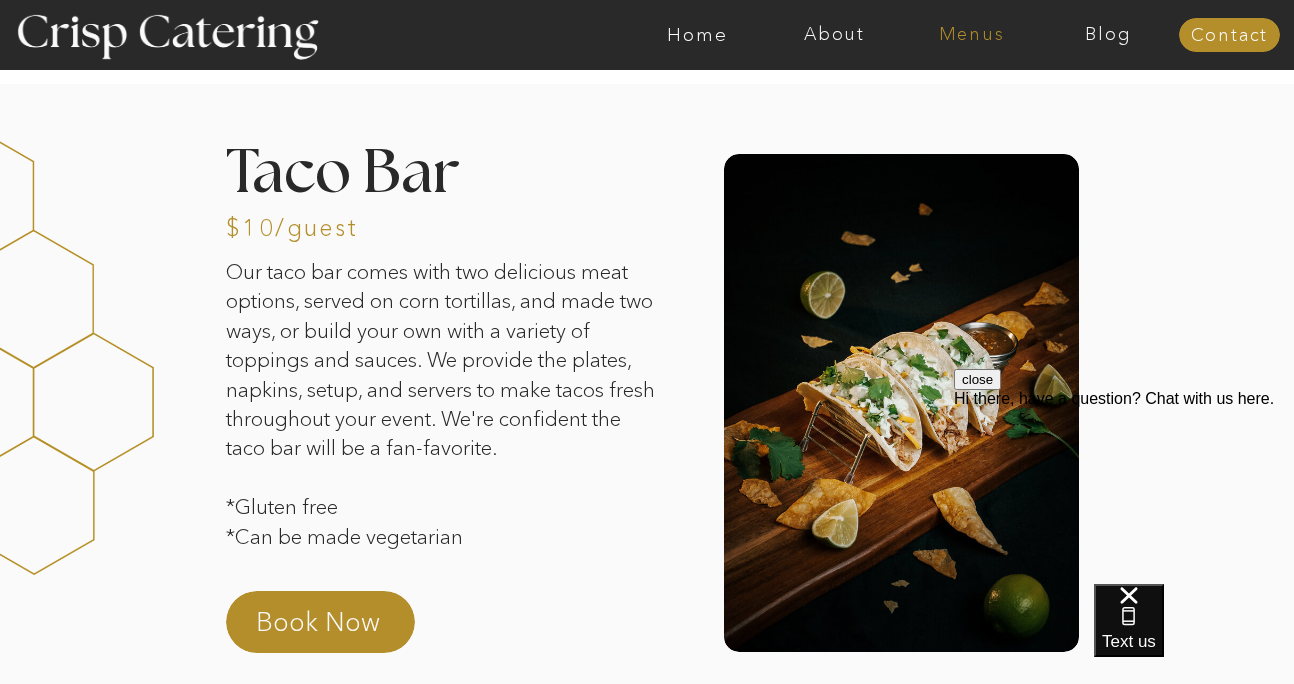 click on "Menus" 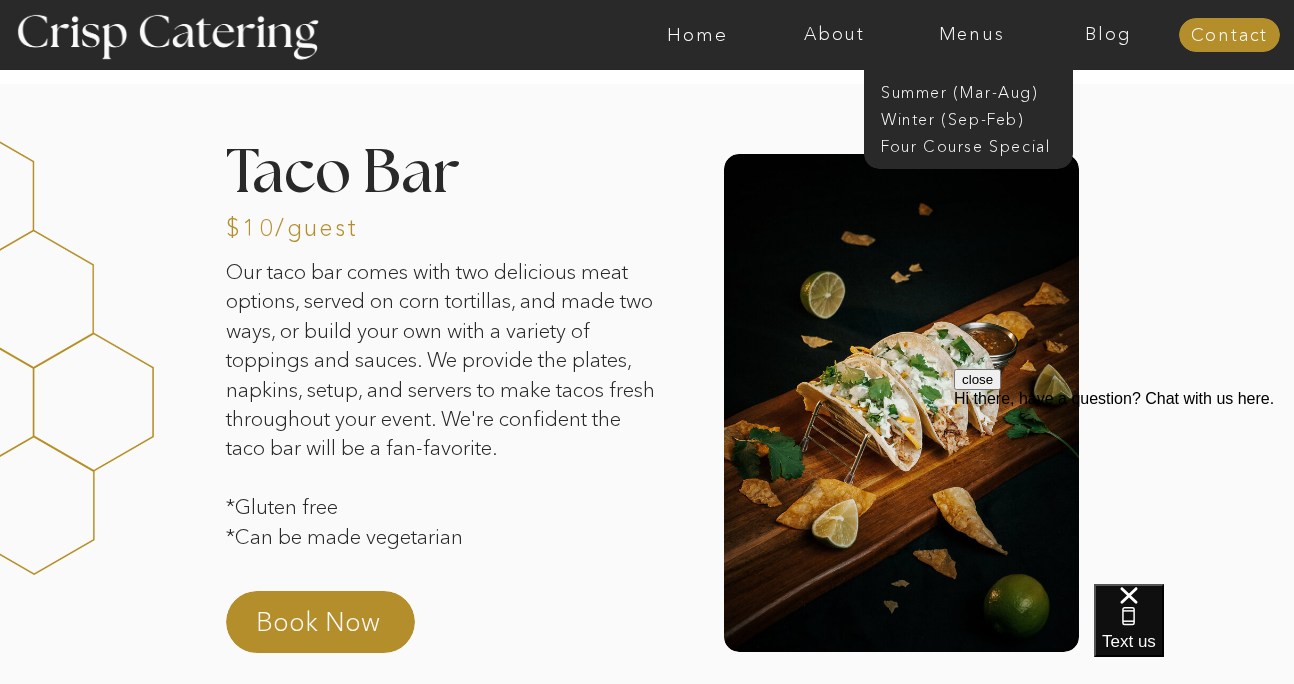 click on "About Home Menus Contact Blog About Crisp Crisp Cares Reviews faq About Home Menus Contact Blog Winter (Sep-Feb) Summer (Mar-Aug) About Home Menus Contact Blog Four Course Special Our taco bar comes with two delicious meat options, served on corn tortillas, and made two ways, or build your own with a variety of toppings and sauces. We provide the plates, napkins, setup, and servers to make tacos fresh throughout your event. We're confident the taco bar will be a fan-favorite. *Gluten free
*Can be made vegetarian Taco Bar Choice of chicken or pork served with an onion and cilantro mix, cotija cheese, and a lime served on a corn tortilla Street Style Choice of chicken or pork served with lettuce, cheddar cheese, and cilantro lime sauce on a corn tortilla Traditional Style Book Now $10/guest Lemonade Bar Chips and Dips Donuts What pairs well with the Taco Bar Summer Menu Book Now Thank you for getting in touch. We will reply to you within 24 hours. Privacy Policy Terms and Conditions Back to Top 385-993-4062" 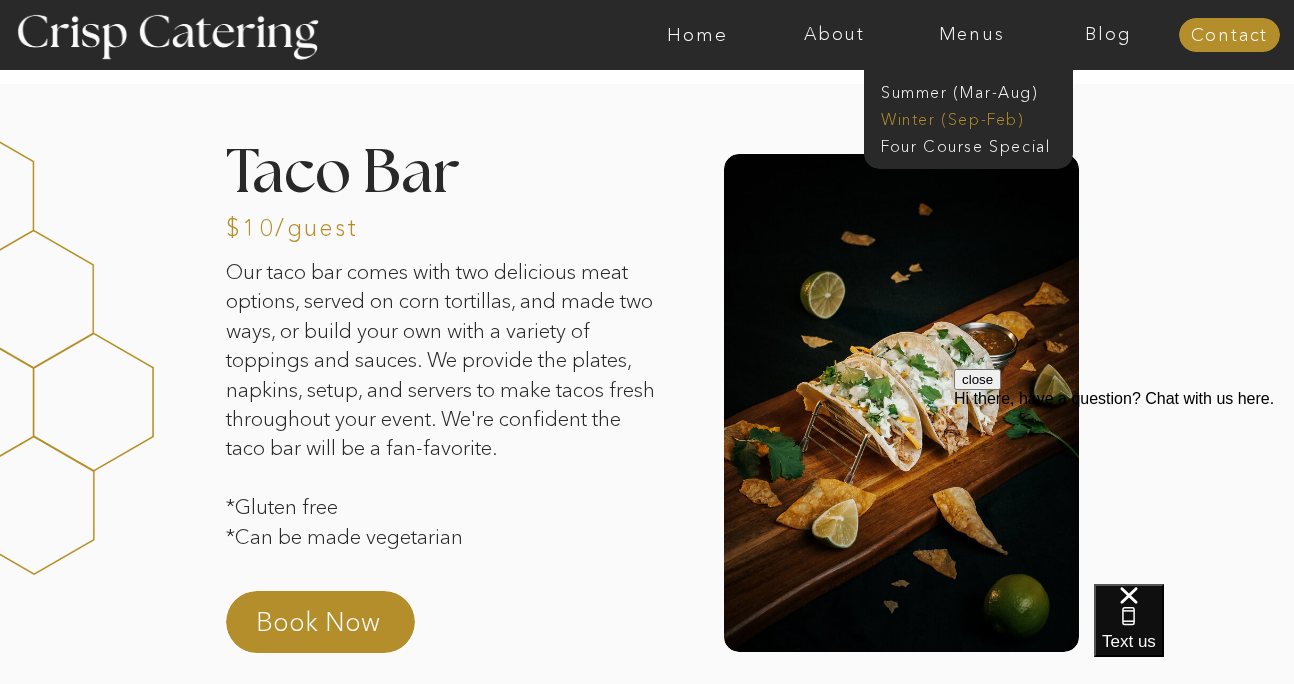 click on "Winter (Sep-Feb)" 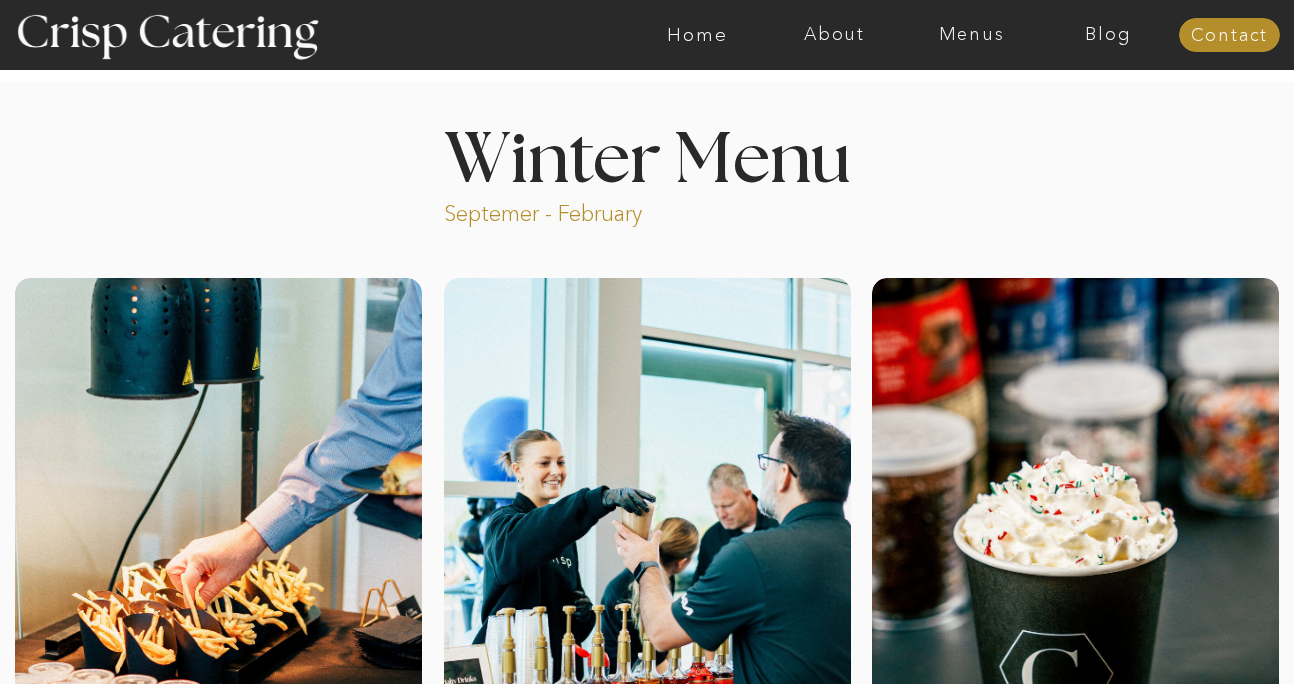 scroll, scrollTop: 0, scrollLeft: 0, axis: both 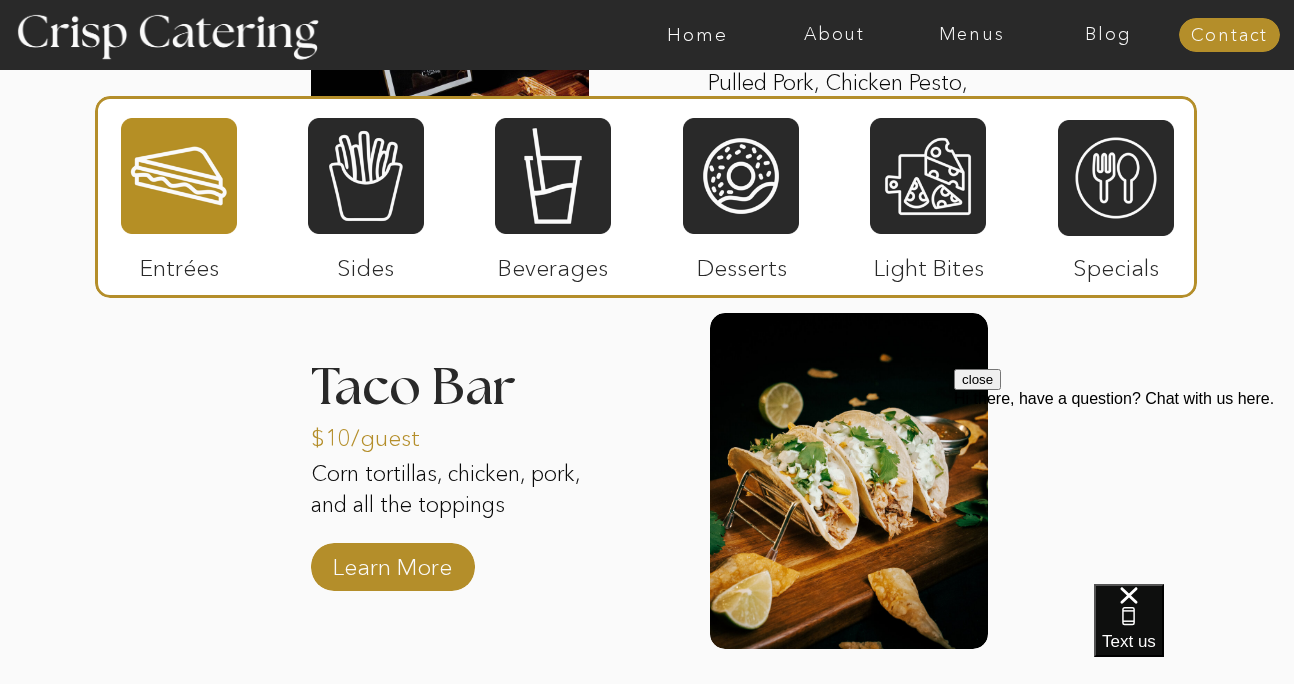 click on "About Home Menus Contact Blog About Crisp Crisp Cares Reviews faq About Home Menus Contact Blog Winter (Sep-Feb) Summer (Mar-Aug) About Home Menus Contact Blog Four Course Special Septemer - February Winter Menu Step by Step 1 2 3 4 5 Welcome to Crisp We're so glad you're here! Contact us via text, phone, email, or by filling out our contact form! We'll be in touch within 12 hours. The Choice is yours Take a look at our menu and let us know the items you'd like us to cater, and we'll send you a quote. (And just between us, the paninis and fries are to die for.) Step 1 Confirm & reserve Happy with the quote? Great! Sign the contract and pay the 50% deposit to reserve your event. Now you're officially on our calendar. Step 3 Two weeks before About two weeks before your event, we'll check in with a call to finalize everything including guest count, menu, and timing to make sure we're all set for the big day. Step 4 The big day Step 5 Step 2 1 2 The big day Step 5 two weeks before Step 4 confirm & reserve Step 3" at bounding box center (647, -89) 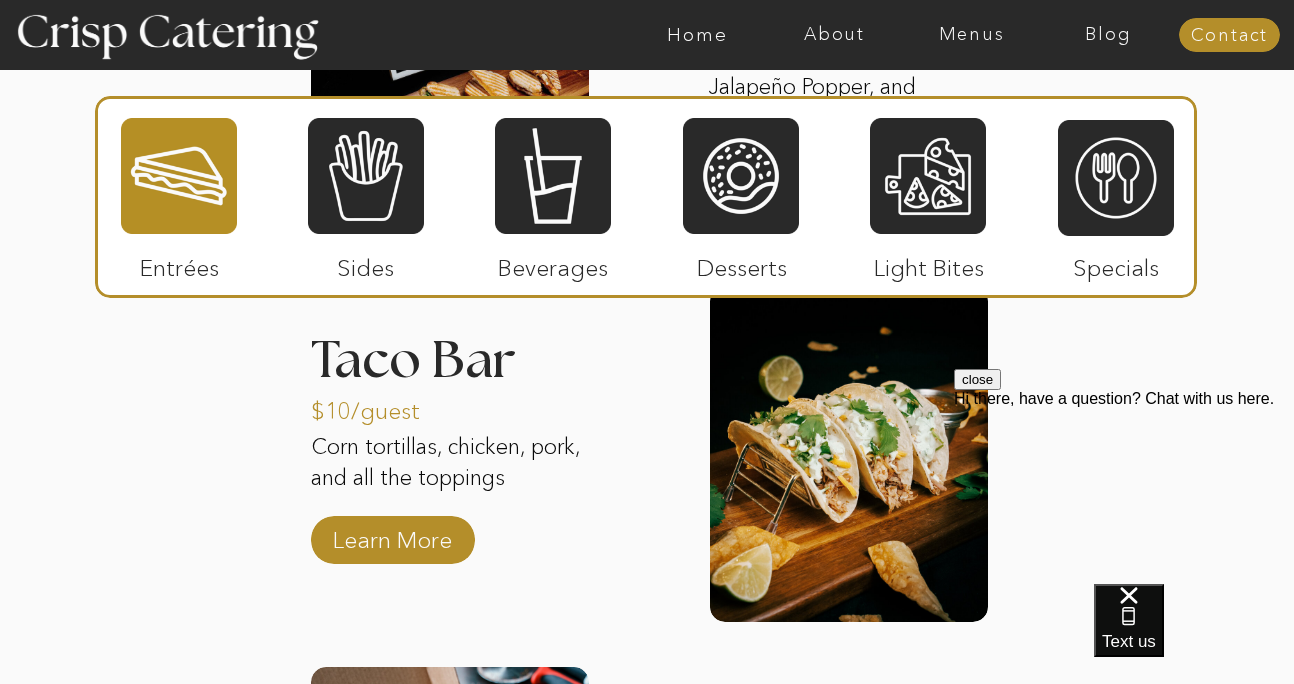 scroll, scrollTop: 2905, scrollLeft: 0, axis: vertical 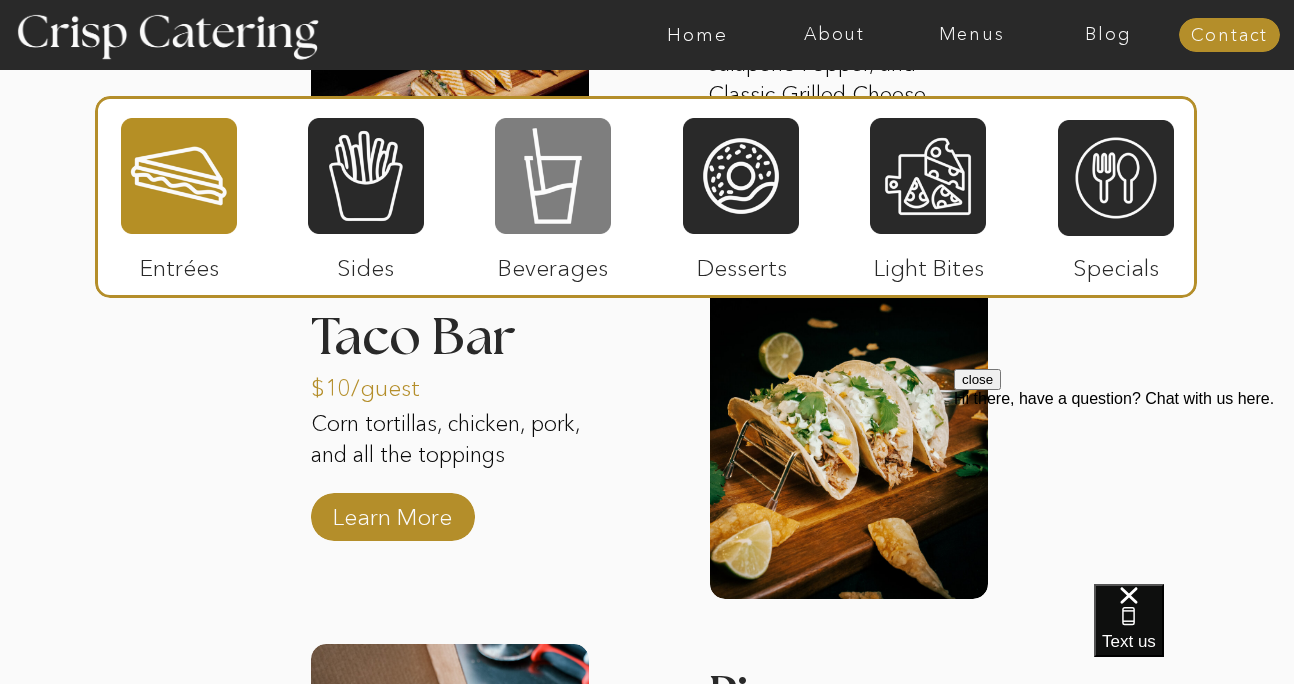 click at bounding box center (553, 176) 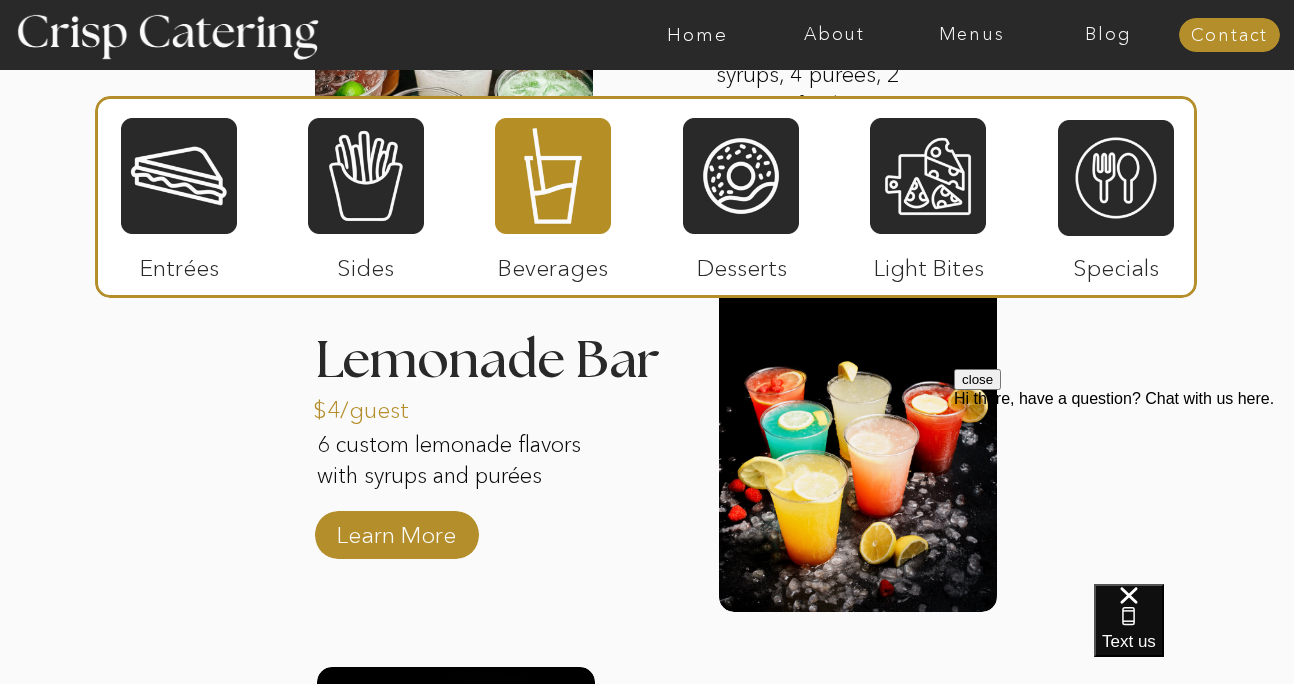 click on "About Home Menus Contact Blog About Crisp Crisp Cares Reviews faq About Home Menus Contact Blog Winter (Sep-Feb) Summer (Mar-Aug) About Home Menus Contact Blog Four Course Special Septemer - February Winter Menu Step by Step 1 2 3 4 5 Welcome to Crisp We're so glad you're here! Contact us via text, phone, email, or by filling out our contact form! We'll be in touch within 12 hours. The Choice is yours Take a look at our menu and let us know the items you'd like us to cater, and we'll send you a quote. (And just between us, the paninis and fries are to die for.) Step 1 Confirm & reserve Happy with the quote? Great! Sign the contract and pay the 50% deposit to reserve your event. Now you're officially on our calendar. Step 3 Two weeks before About two weeks before your event, we'll check in with a call to finalize everything including guest count, menu, and timing to make sure we're all set for the big day. Step 4 The big day Step 5 Step 2 1 2 The big day Step 5 two weeks before Step 4 confirm & reserve Step 3" at bounding box center [647, -134] 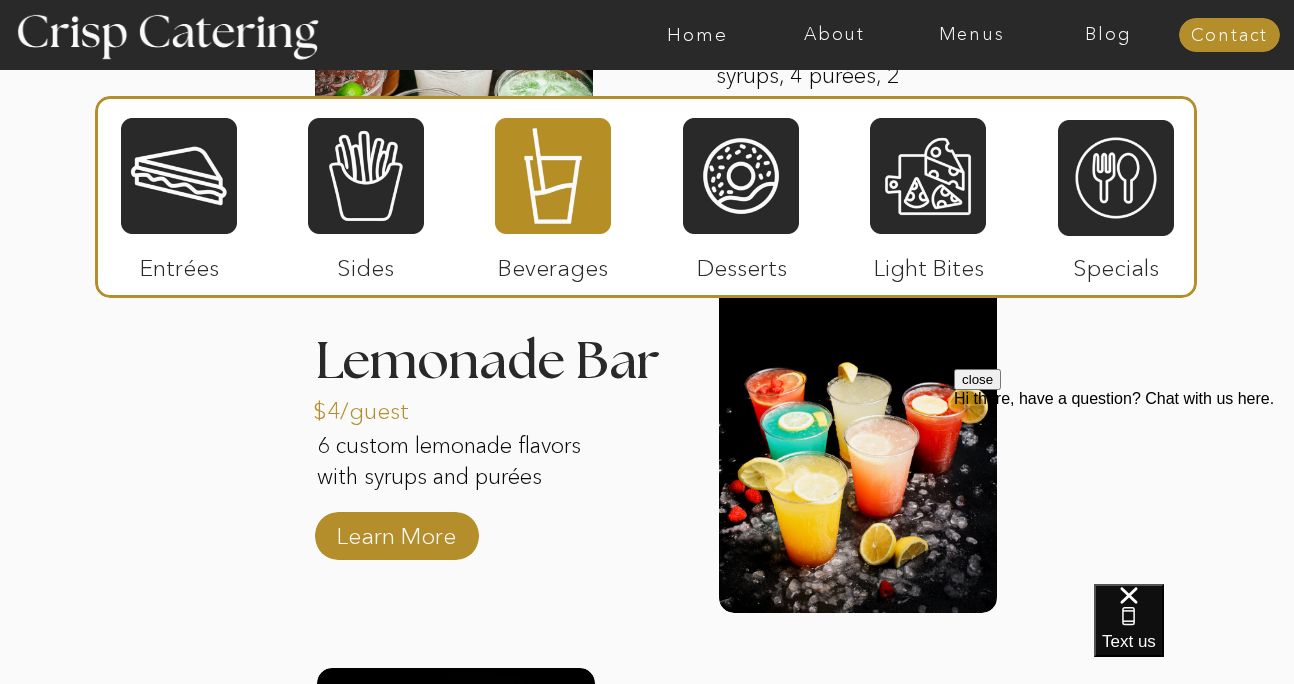 scroll, scrollTop: 2923, scrollLeft: 0, axis: vertical 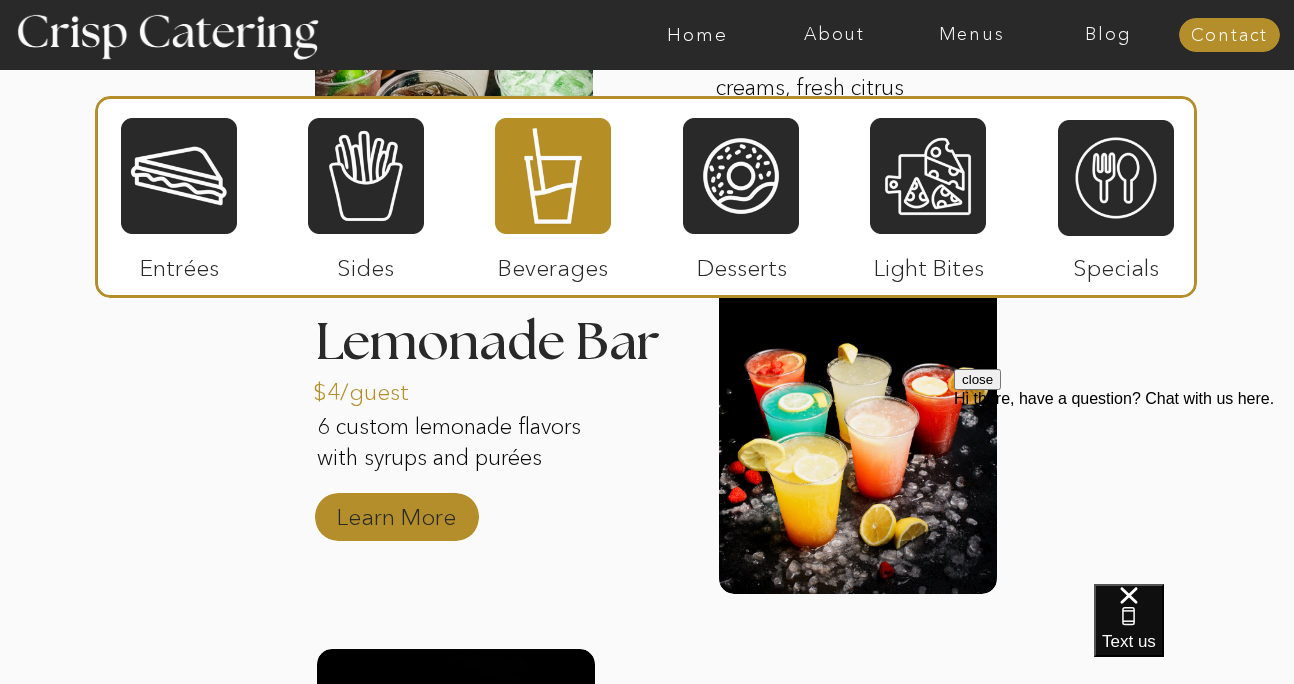 click on "Learn More" at bounding box center (396, 512) 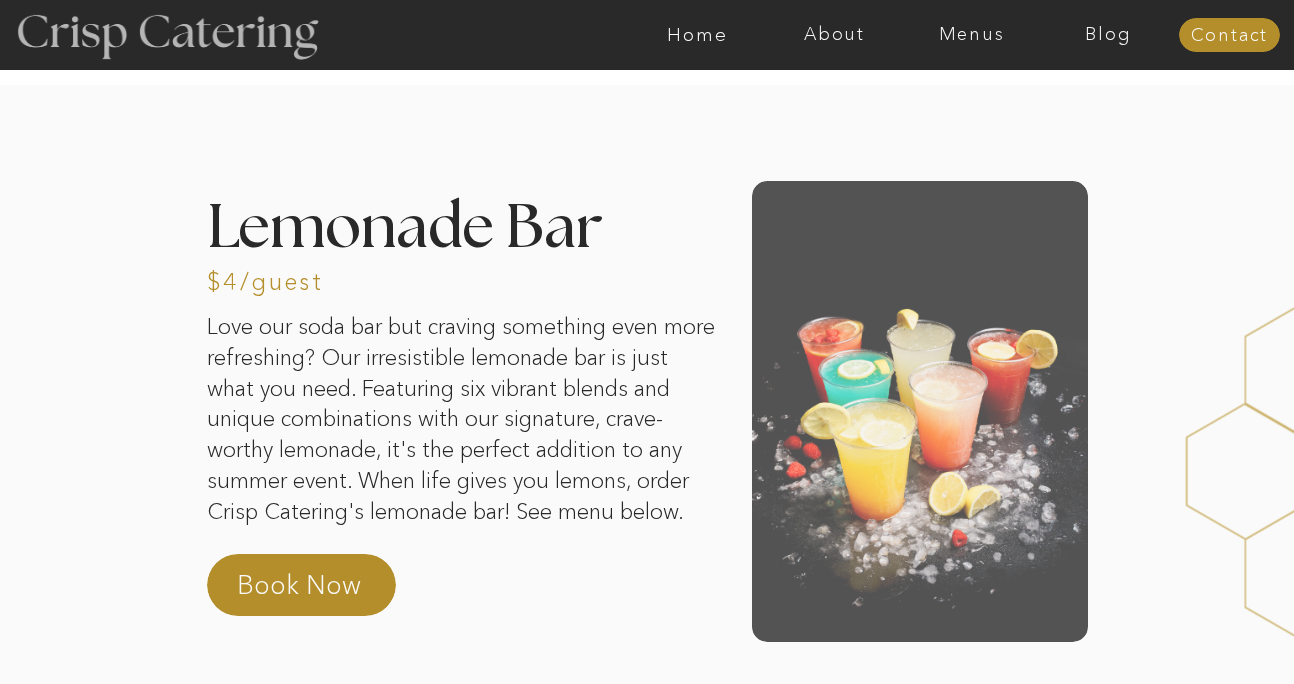 scroll, scrollTop: 0, scrollLeft: 0, axis: both 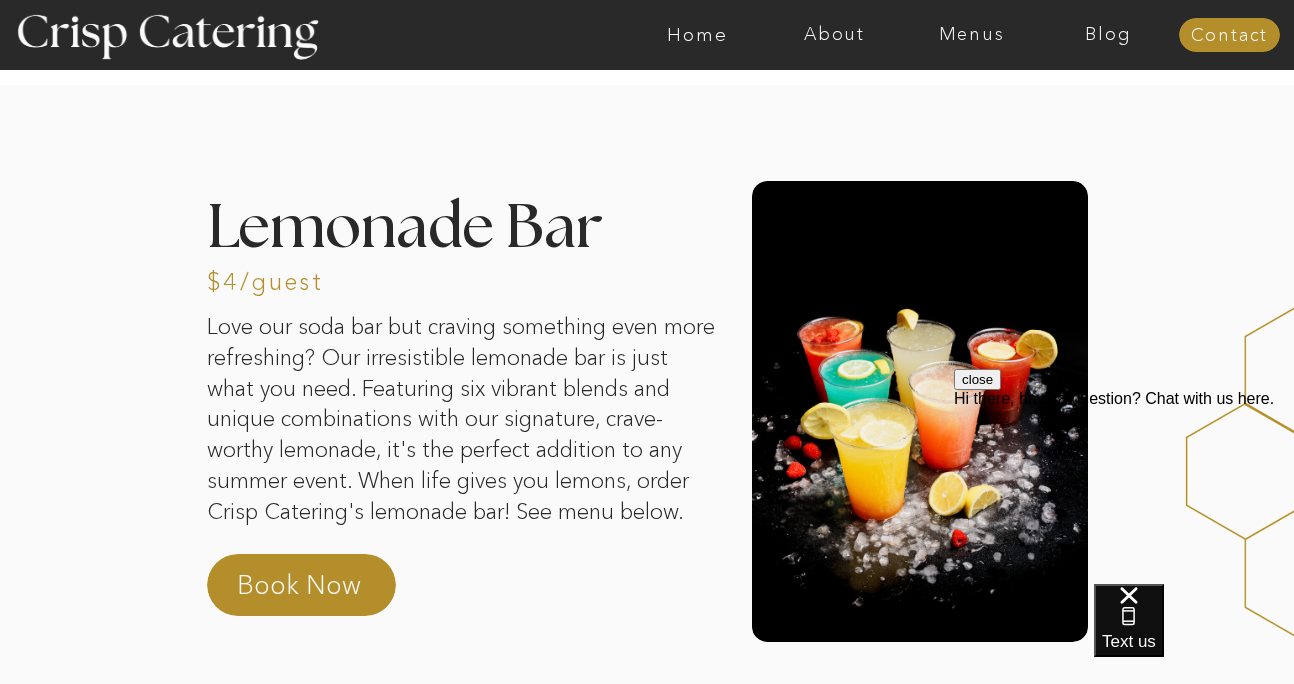 click on "About Home Menus Contact Blog About Crisp Crisp Cares Reviews faq About Home Menus Contact Blog Winter (Sep-Feb) Summer (Mar-Aug) About Home Menus Contact Blog Four Course Special Love our soda bar but craving something even more refreshing? Our irresistible lemonade bar is just what you need. Featuring six vibrant blends and unique combinations with our signature, crave-worthy lemonade, it's the perfect addition to any summer event. When life gives you lemons, order Crisp Catering's lemonade bar! See menu below. Lemonade Bar Book Now $4/guest Lemonade - Piña Colada Purée Beach Bum Lemonade - Strawberry Purée Strawberry Sunset Lemonade - Strawberry Syrup & Raspberry Purée Berry Bliss Lemonade - Blue Curaçao & Passion Fruit Syrup Tart and Tangy Lemonade - Pomegranate Syrup & Peach Purée Lemonade - Vanilla Syrup & Mango Purée Krazy Daze Pomegranate Punch Donut Bar Fry Bar Taco Bar What pairs well with the Lemonade Bar Summer Menu Book Now Thank you for getting in touch. Privacy Policy Back to Top Home" at bounding box center (647, 2637) 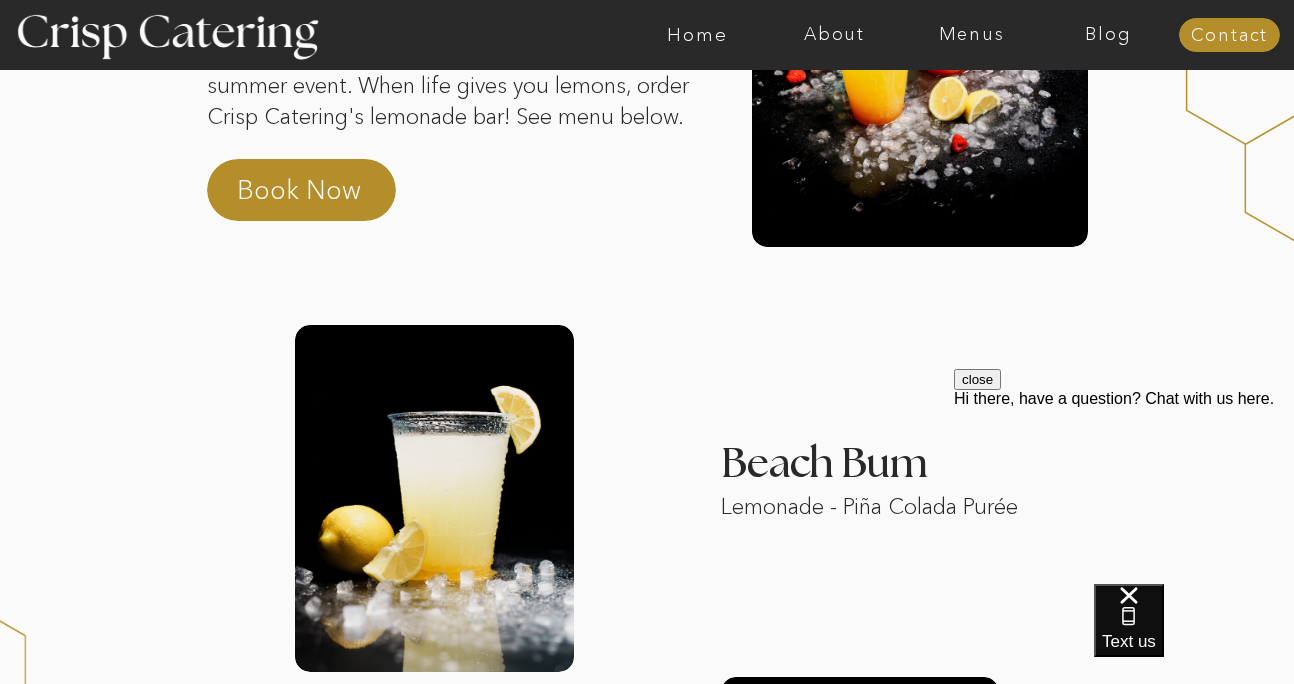 scroll, scrollTop: 0, scrollLeft: 0, axis: both 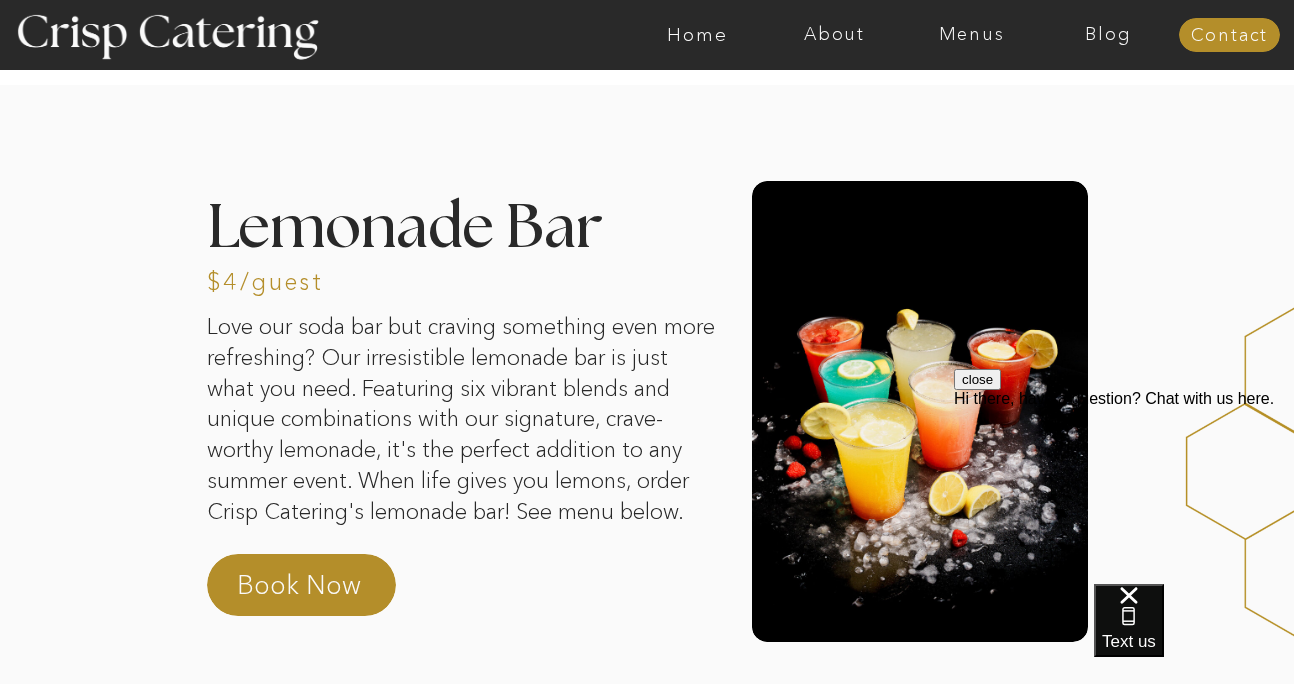 click on "About Home Menus Contact Blog About Crisp Crisp Cares Reviews faq About Home Menus Contact Blog Winter (Sep-Feb) Summer (Mar-Aug) About Home Menus Contact Blog Four Course Special Love our soda bar but craving something even more refreshing? Our irresistible lemonade bar is just what you need. Featuring six vibrant blends and unique combinations with our signature, crave-worthy lemonade, it's the perfect addition to any summer event. When life gives you lemons, order Crisp Catering's lemonade bar! See menu below. Lemonade Bar Book Now $4/guest Lemonade - Piña Colada Purée Beach Bum Lemonade - Strawberry Purée Strawberry Sunset Lemonade - Strawberry Syrup & Raspberry Purée Berry Bliss Lemonade - Blue Curaçao & Passion Fruit Syrup Tart and Tangy Lemonade - Pomegranate Syrup & Peach Purée Lemonade - Vanilla Syrup & Mango Purée Krazy Daze Pomegranate Punch Donut Bar Fry Bar Taco Bar What pairs well with the Lemonade Bar Summer Menu Book Now Thank you for getting in touch. Privacy Policy Back to Top Home" at bounding box center (647, 2637) 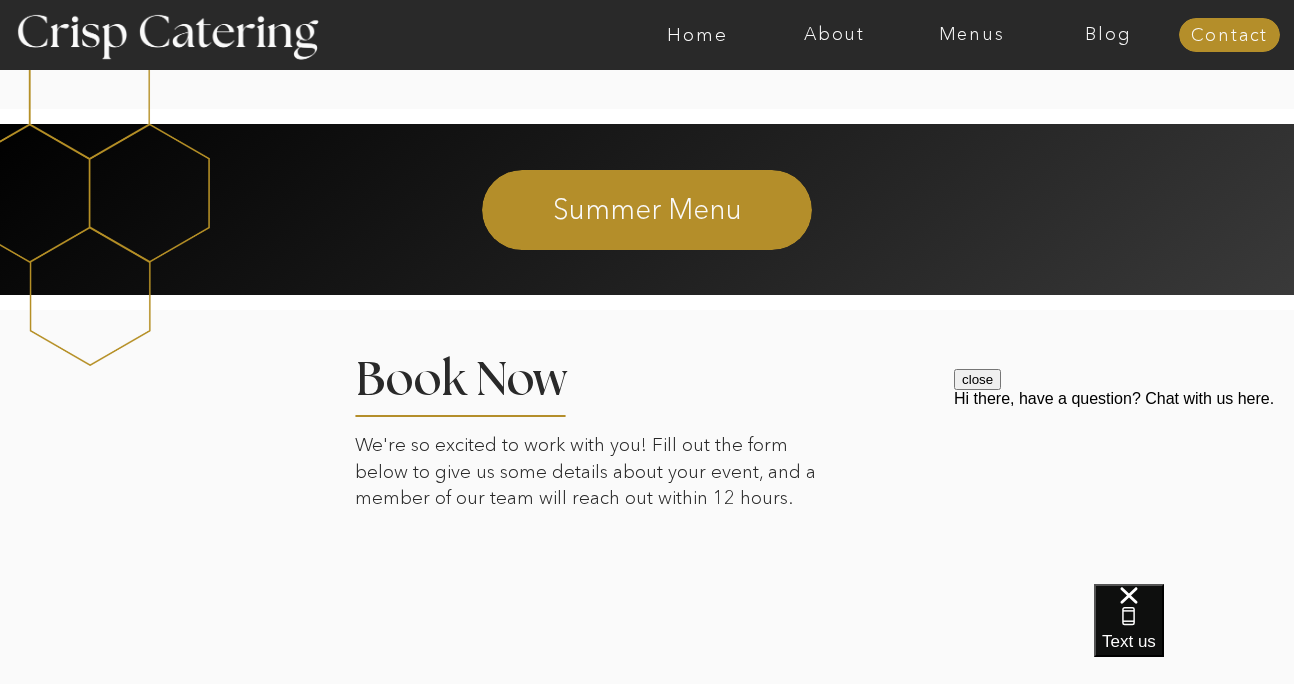 scroll, scrollTop: 4051, scrollLeft: 0, axis: vertical 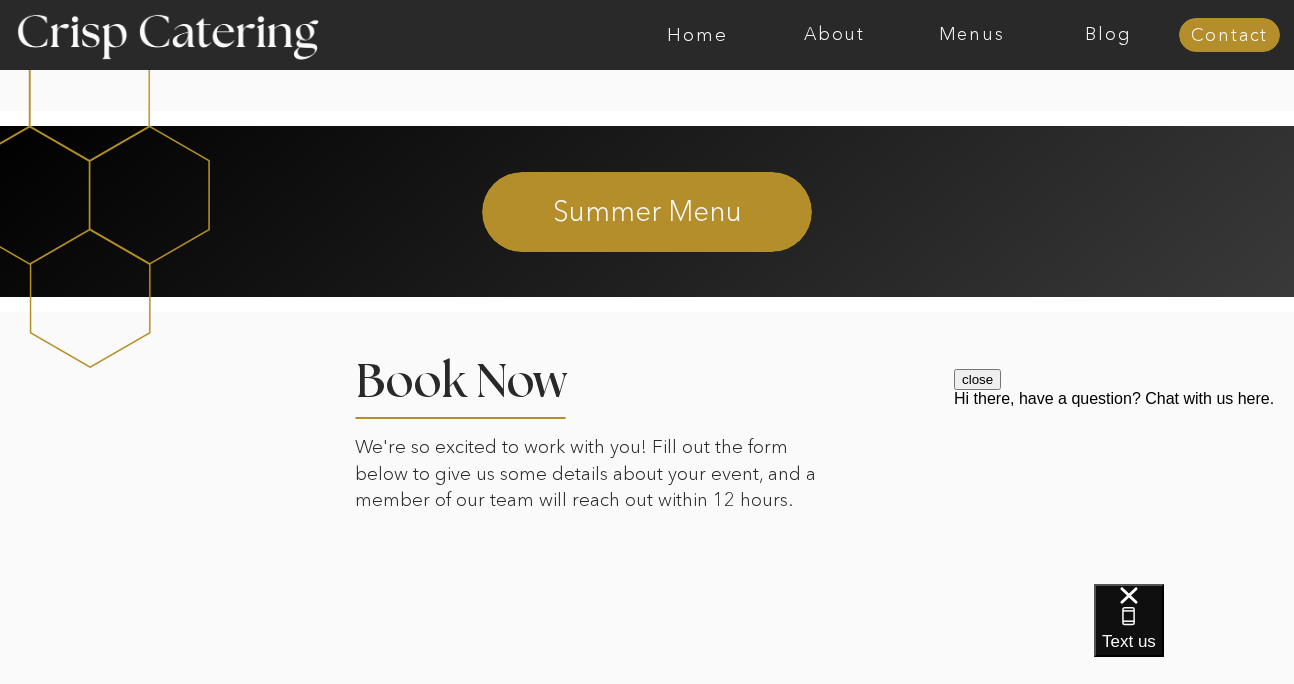 click at bounding box center (647, 212) 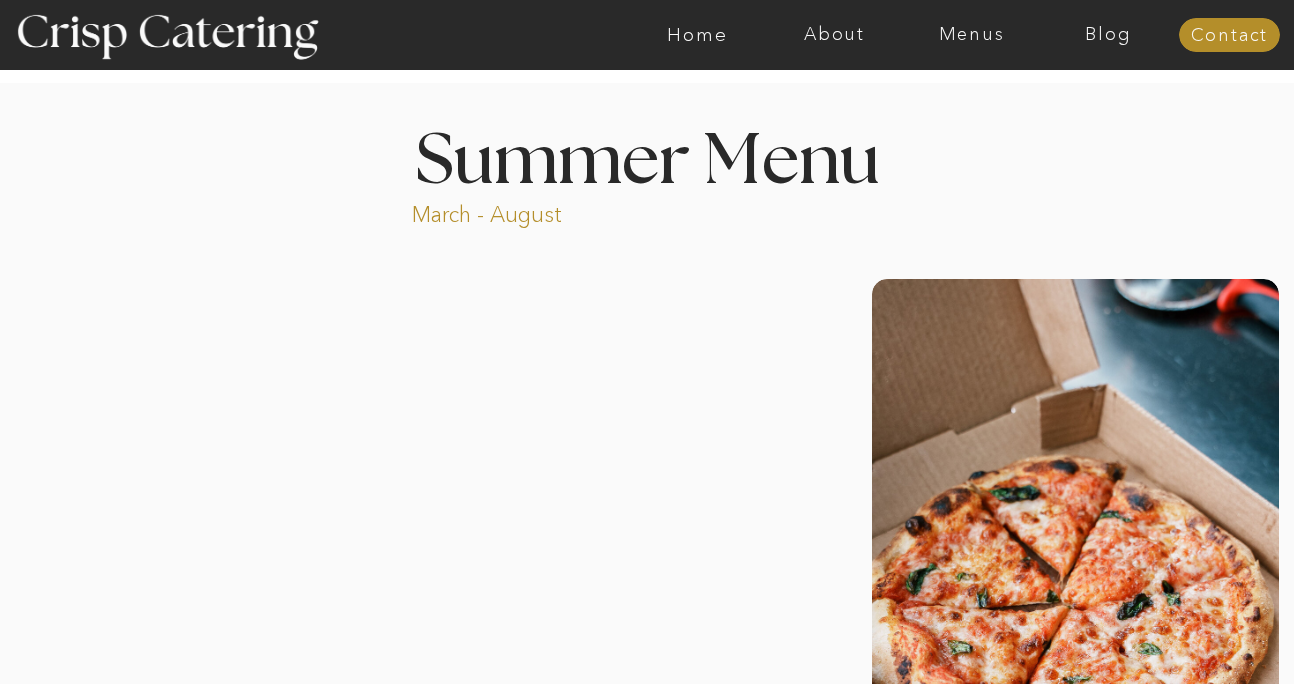 scroll, scrollTop: 0, scrollLeft: 0, axis: both 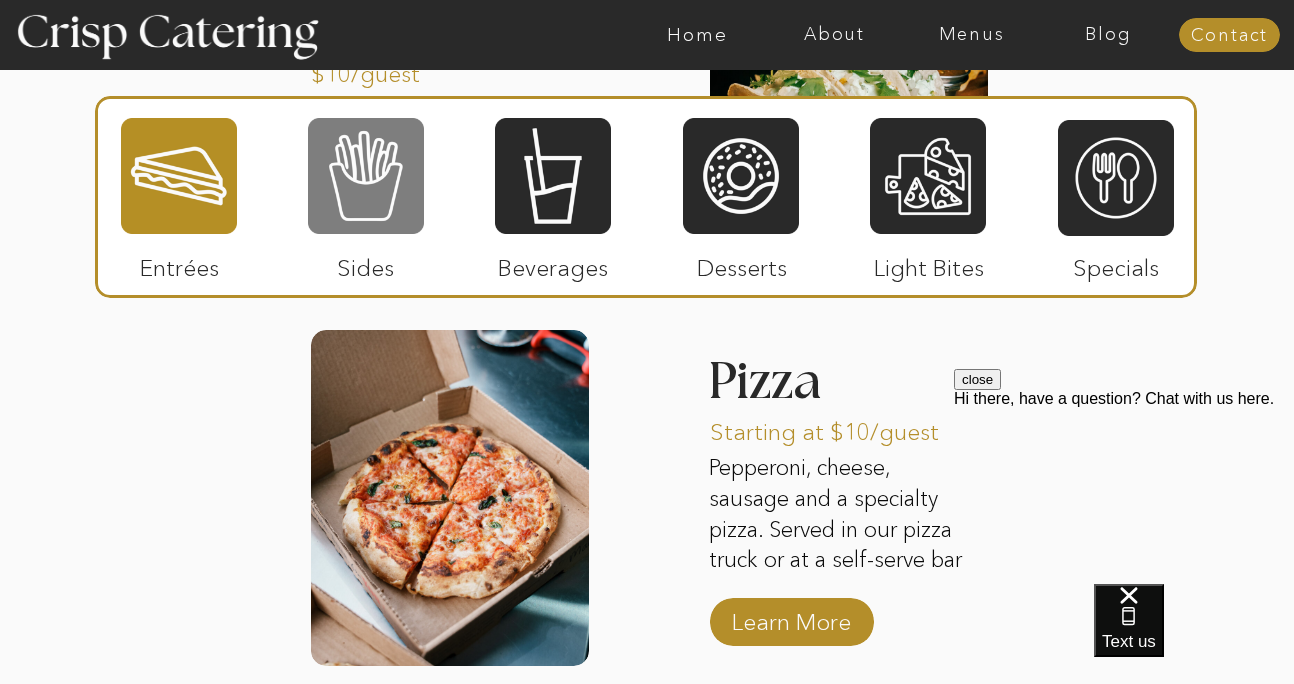 click at bounding box center (366, 176) 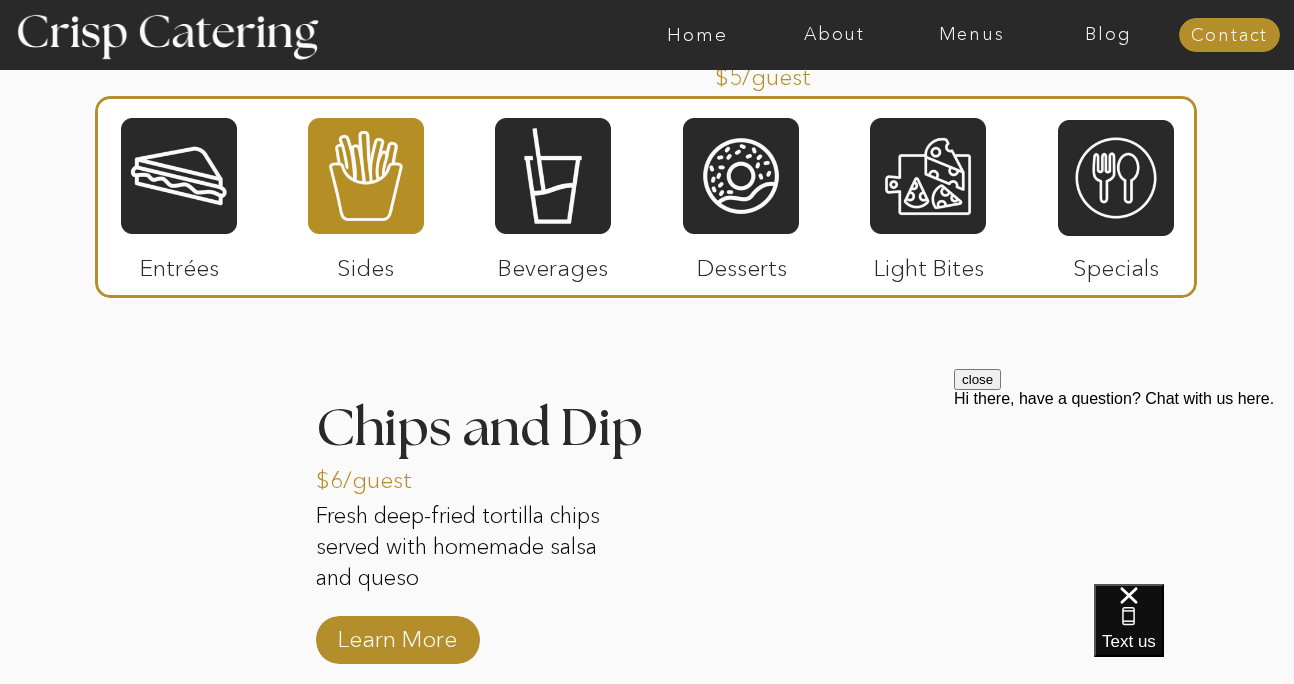 scroll, scrollTop: 2582, scrollLeft: 0, axis: vertical 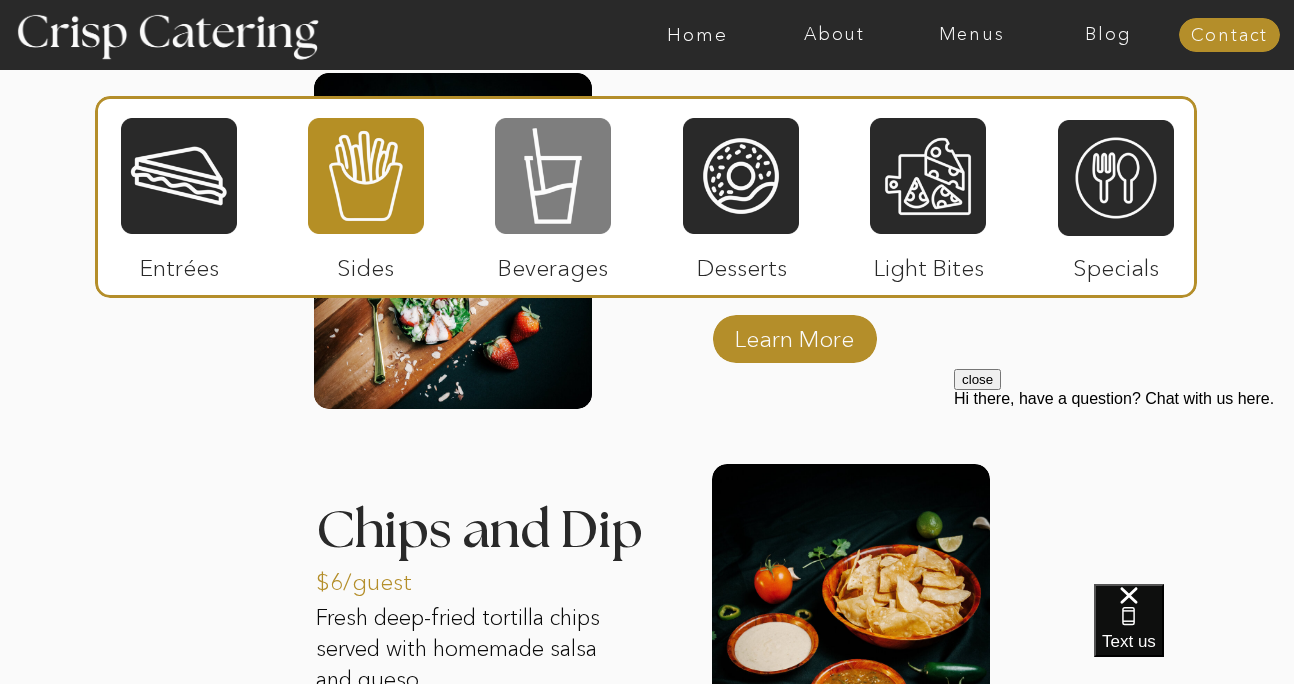 click at bounding box center (553, 176) 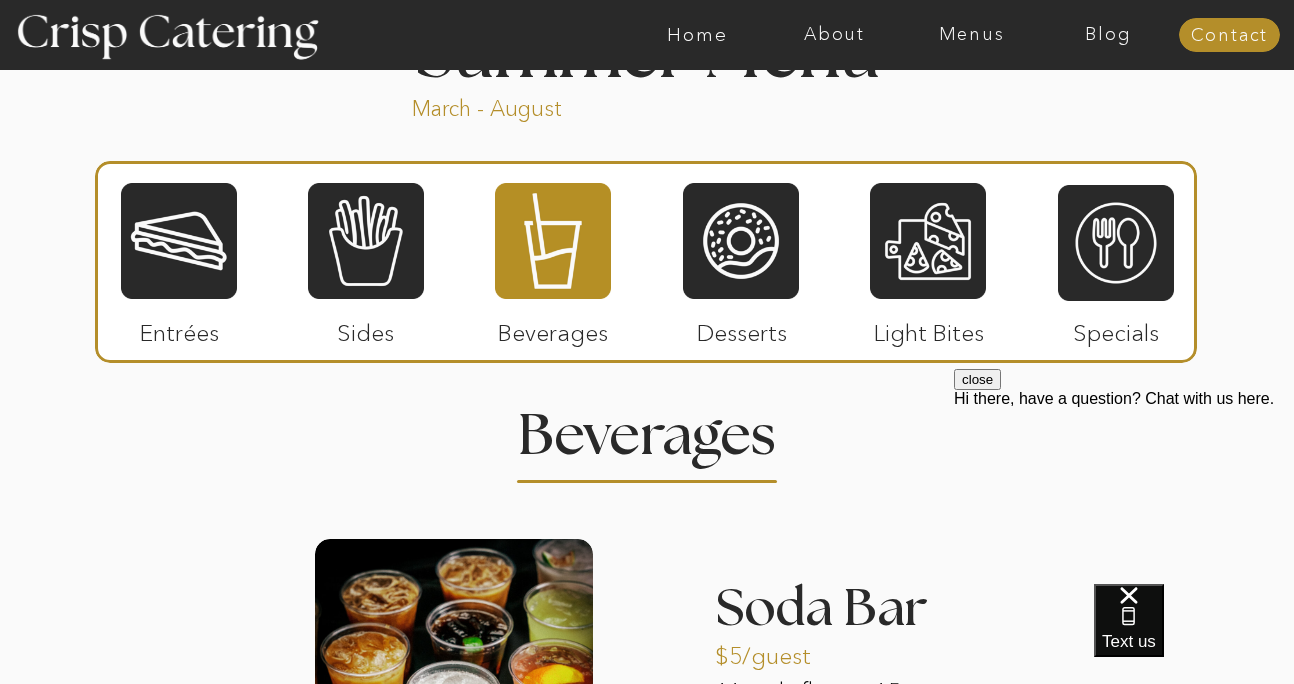 scroll, scrollTop: 1734, scrollLeft: 0, axis: vertical 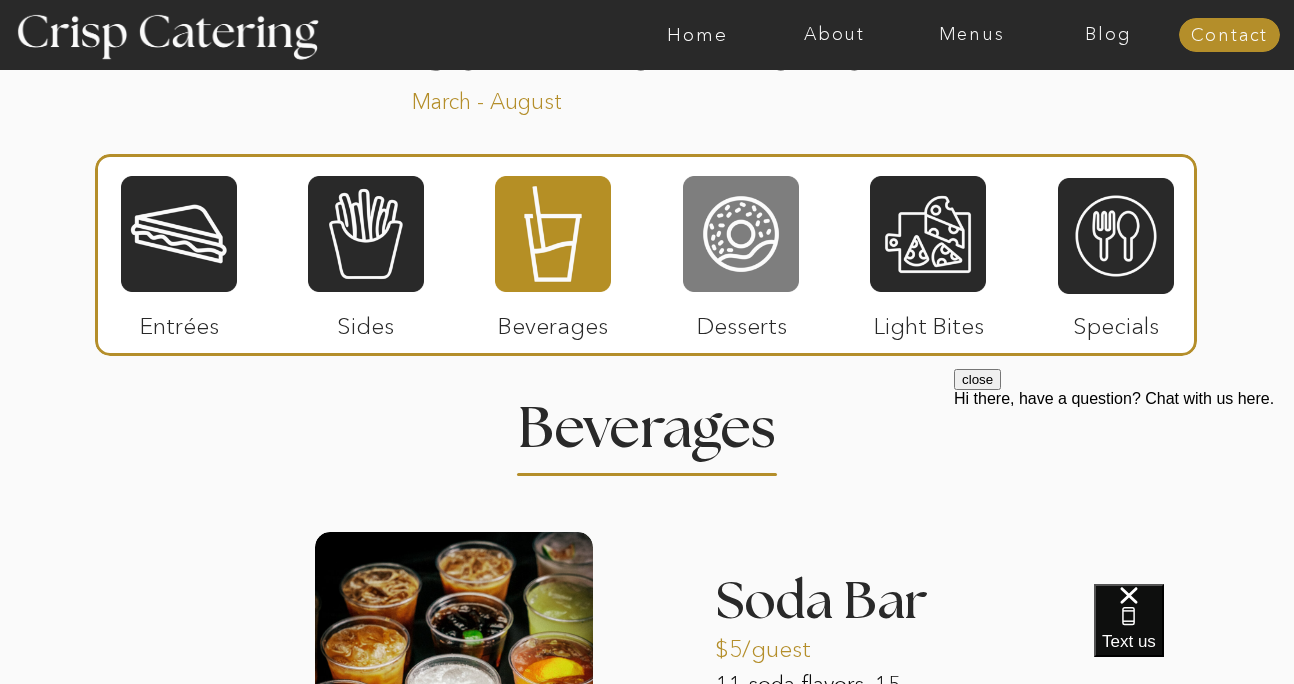 click at bounding box center [741, 234] 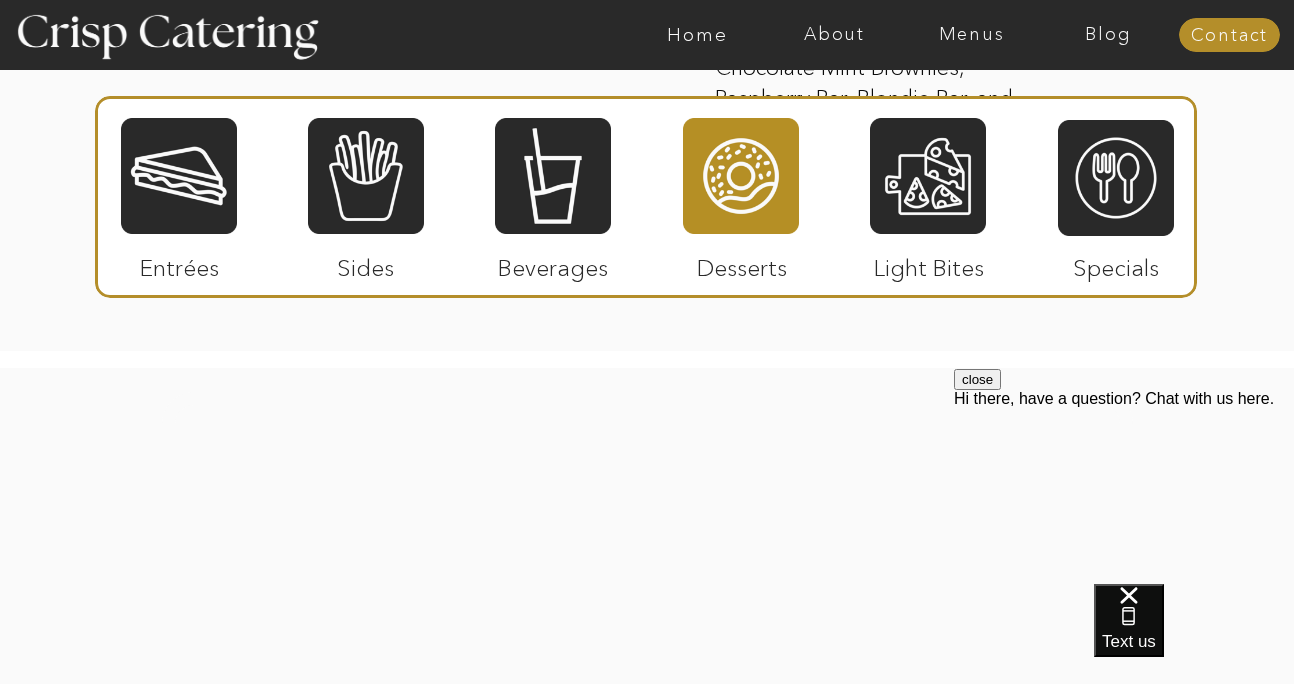 scroll, scrollTop: 3163, scrollLeft: 0, axis: vertical 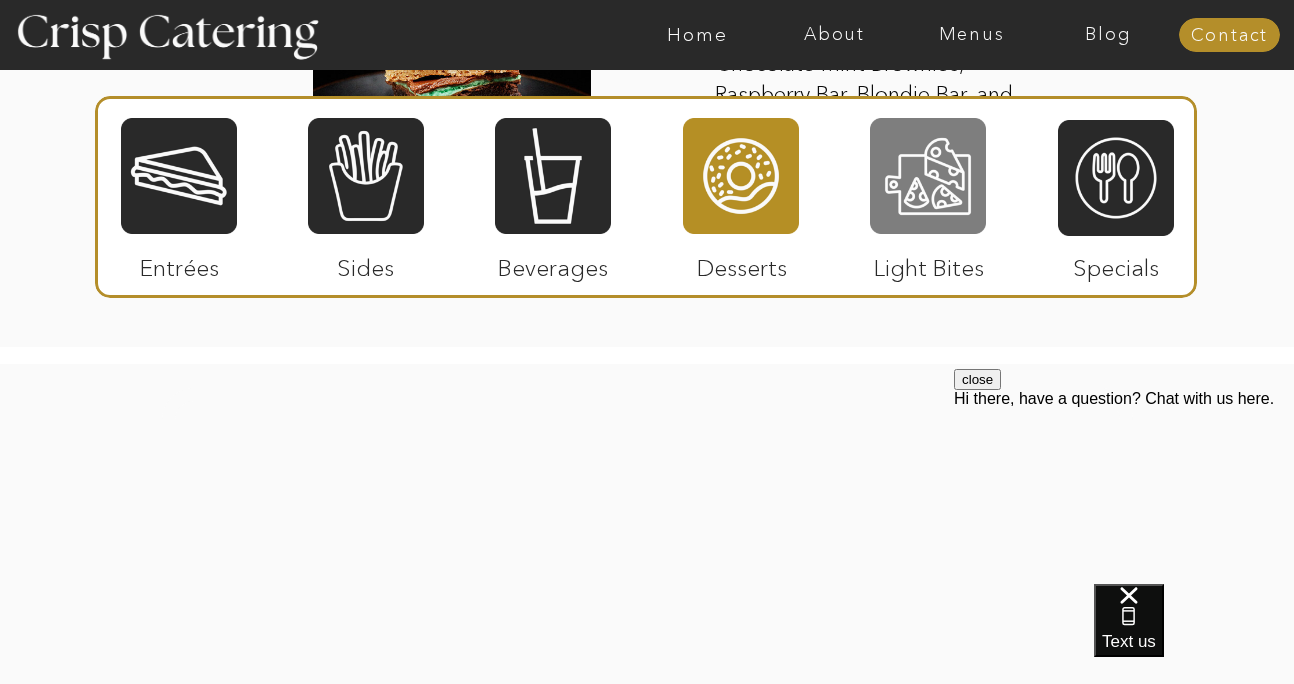 click at bounding box center [928, 176] 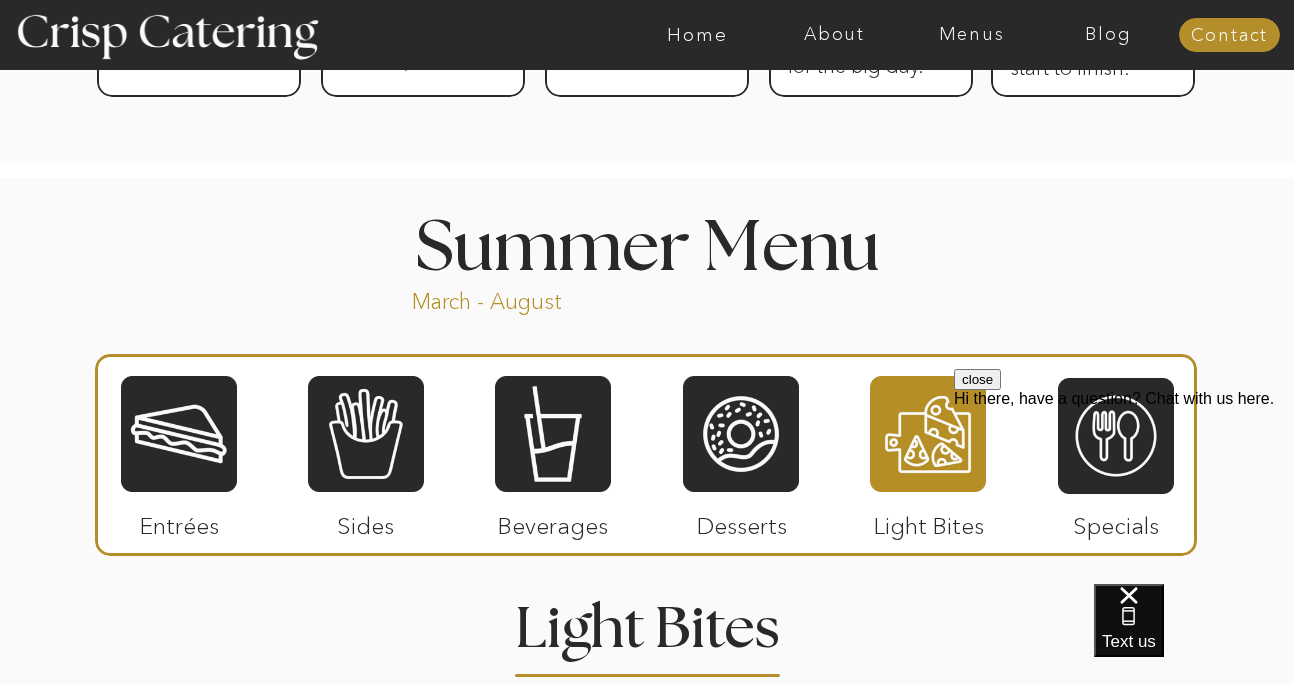 scroll, scrollTop: 1530, scrollLeft: 0, axis: vertical 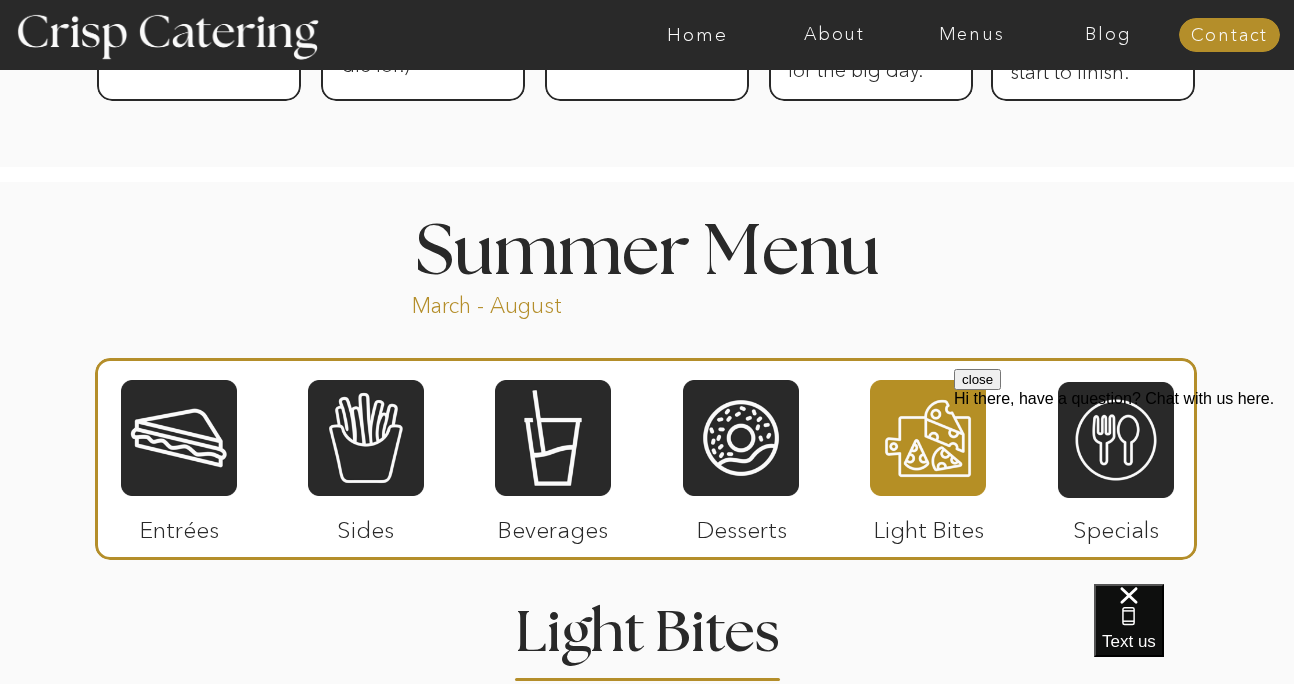 click on "close Hi there, have a question? Chat with us here." at bounding box center (1124, 388) 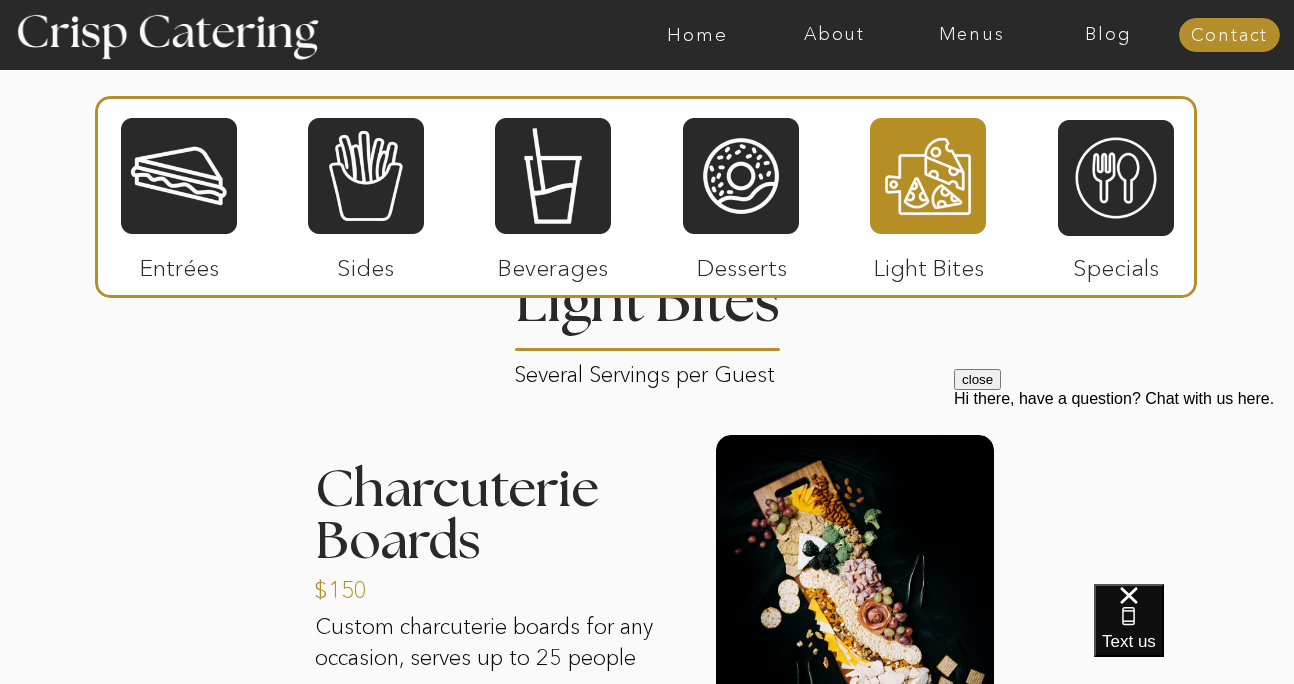 scroll, scrollTop: 1864, scrollLeft: 0, axis: vertical 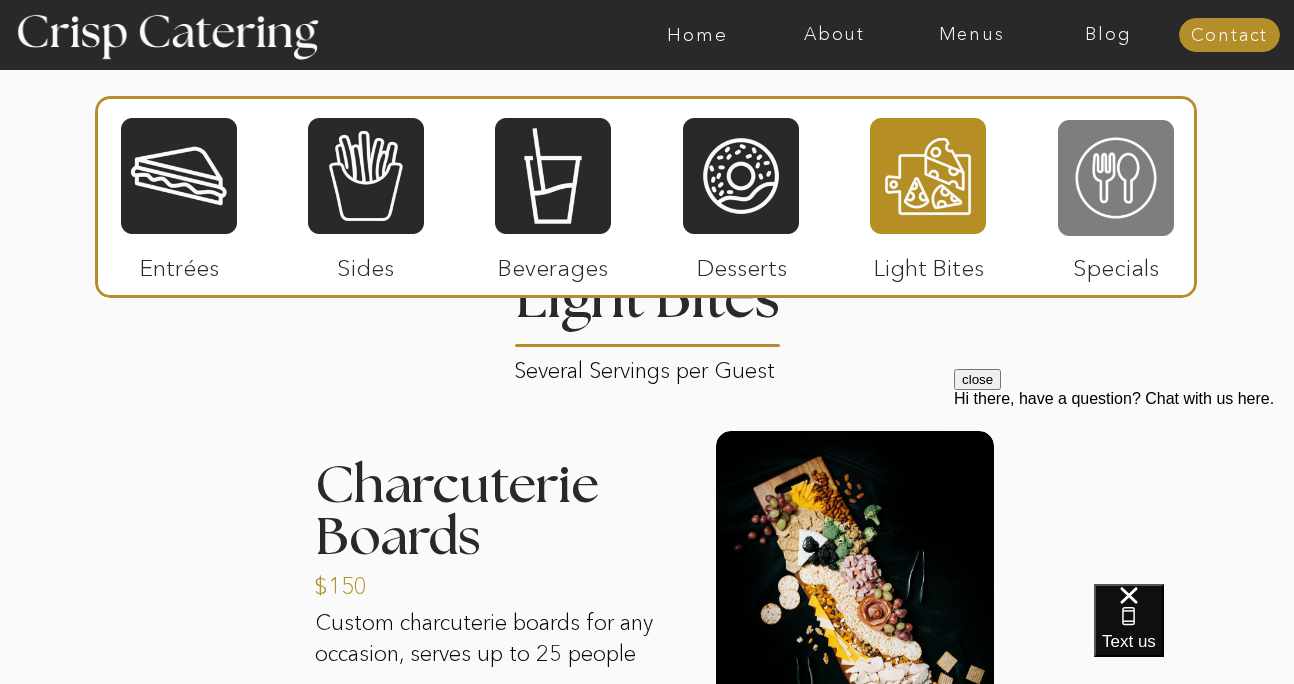 click at bounding box center (1116, 178) 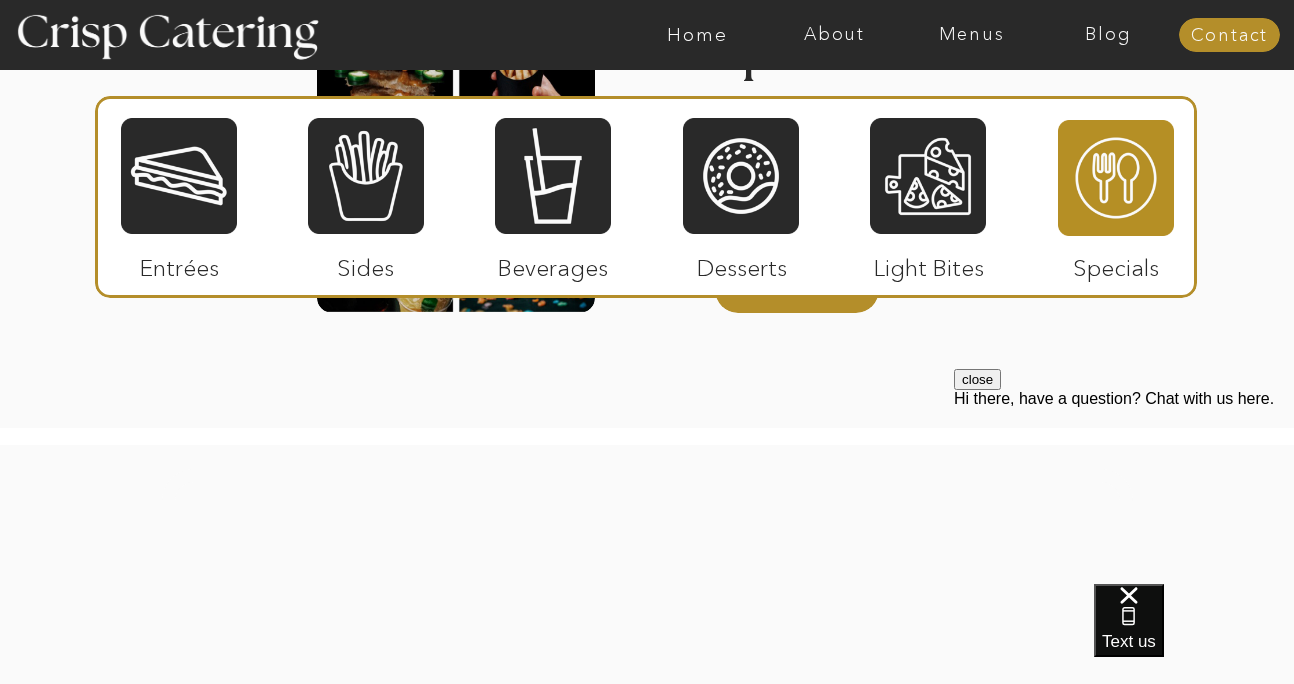 scroll, scrollTop: 2744, scrollLeft: 0, axis: vertical 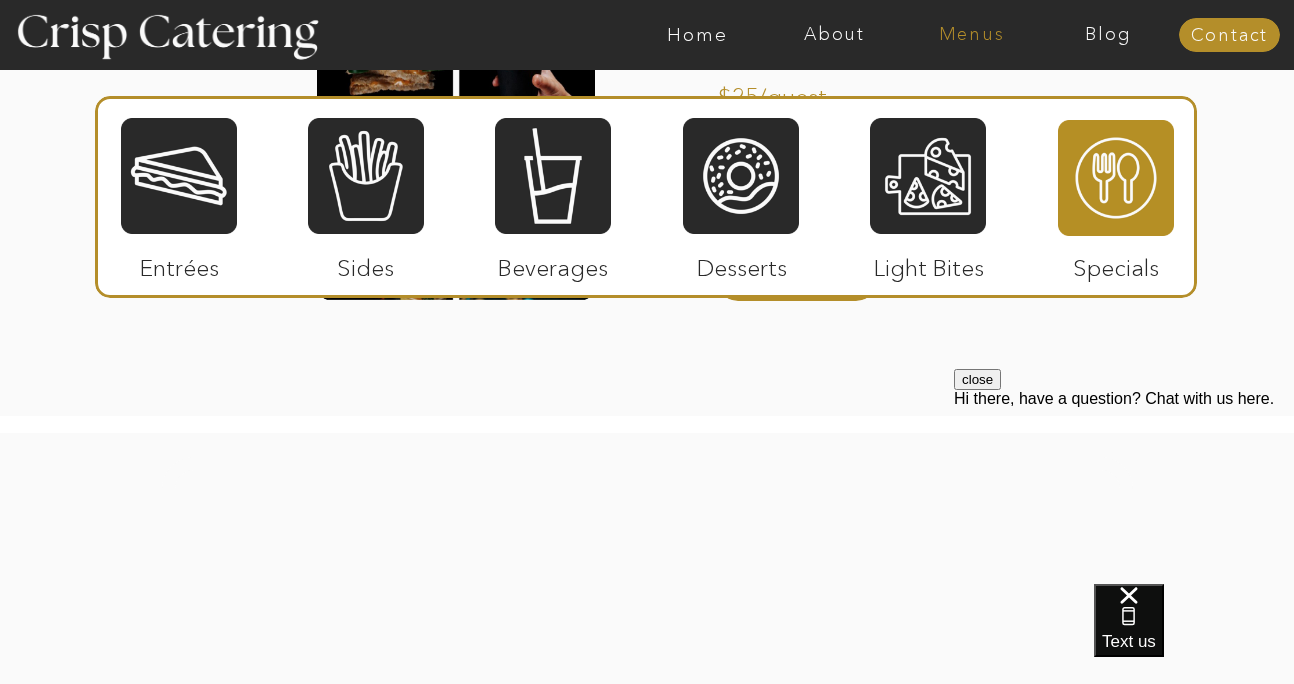 click on "Menus" at bounding box center [971, 35] 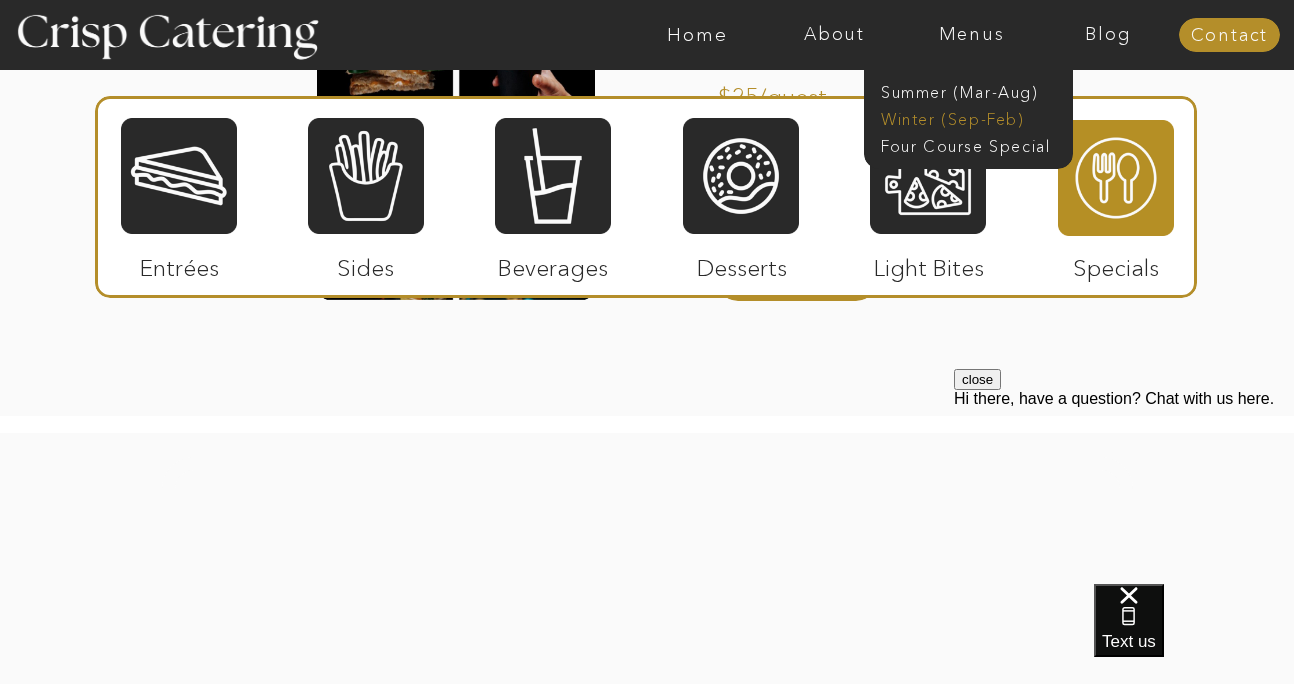 click on "Winter (Sep-Feb)" at bounding box center (963, 117) 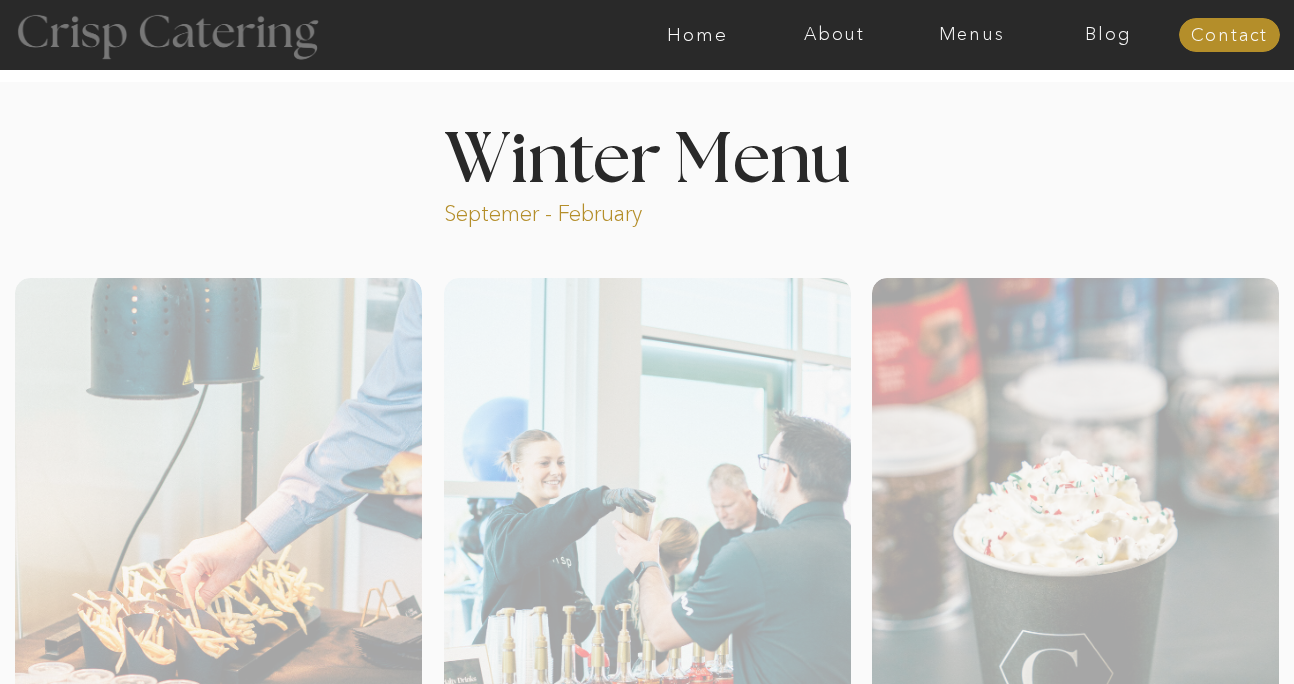 scroll, scrollTop: 0, scrollLeft: 0, axis: both 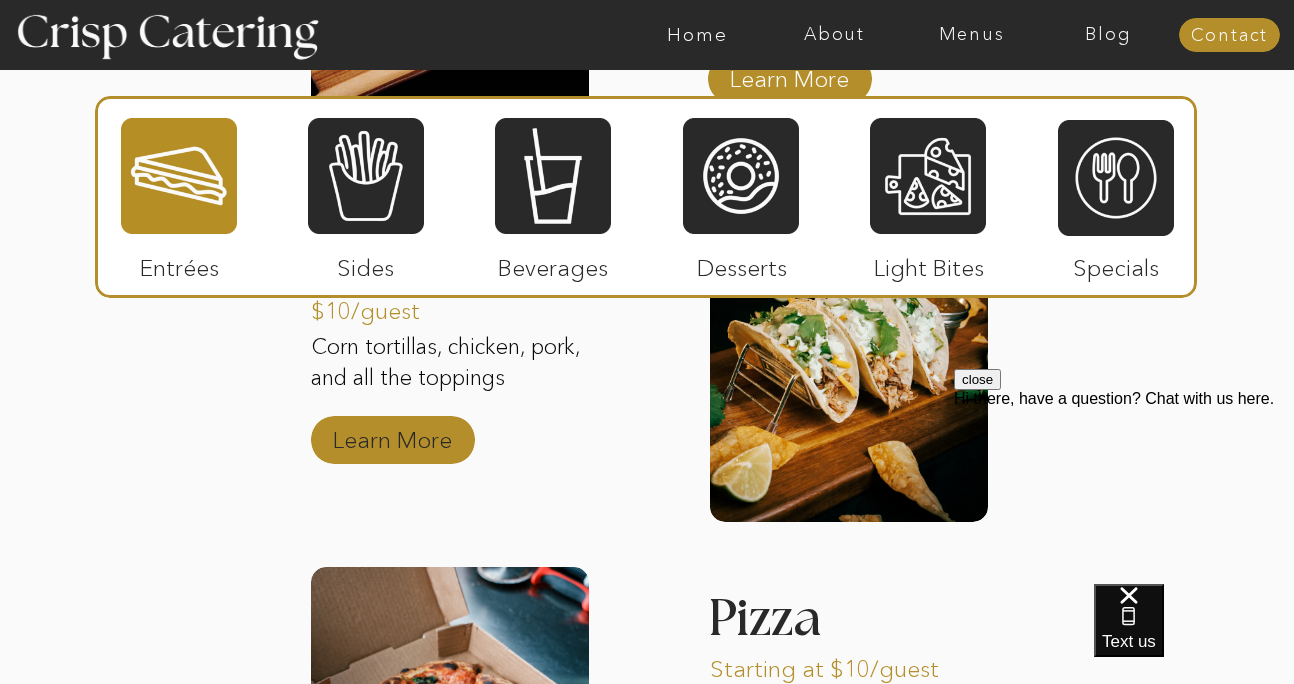 click on "Learn More" at bounding box center (392, 435) 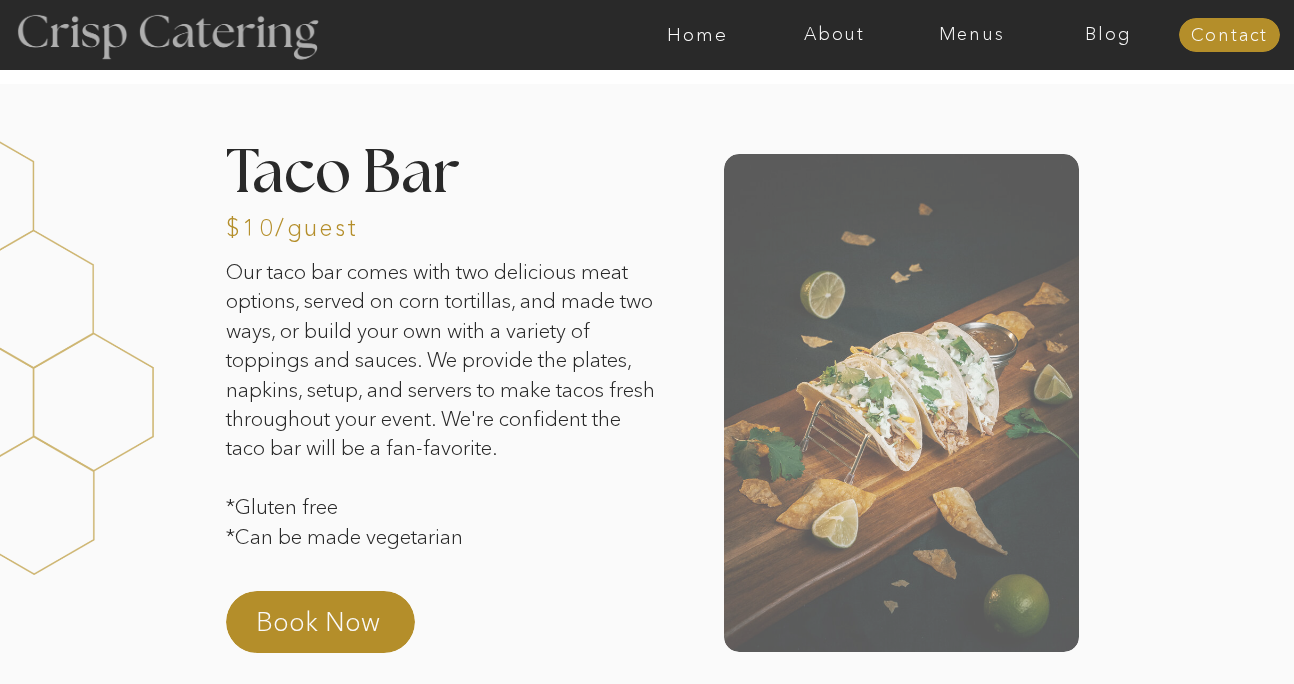 scroll, scrollTop: 0, scrollLeft: 0, axis: both 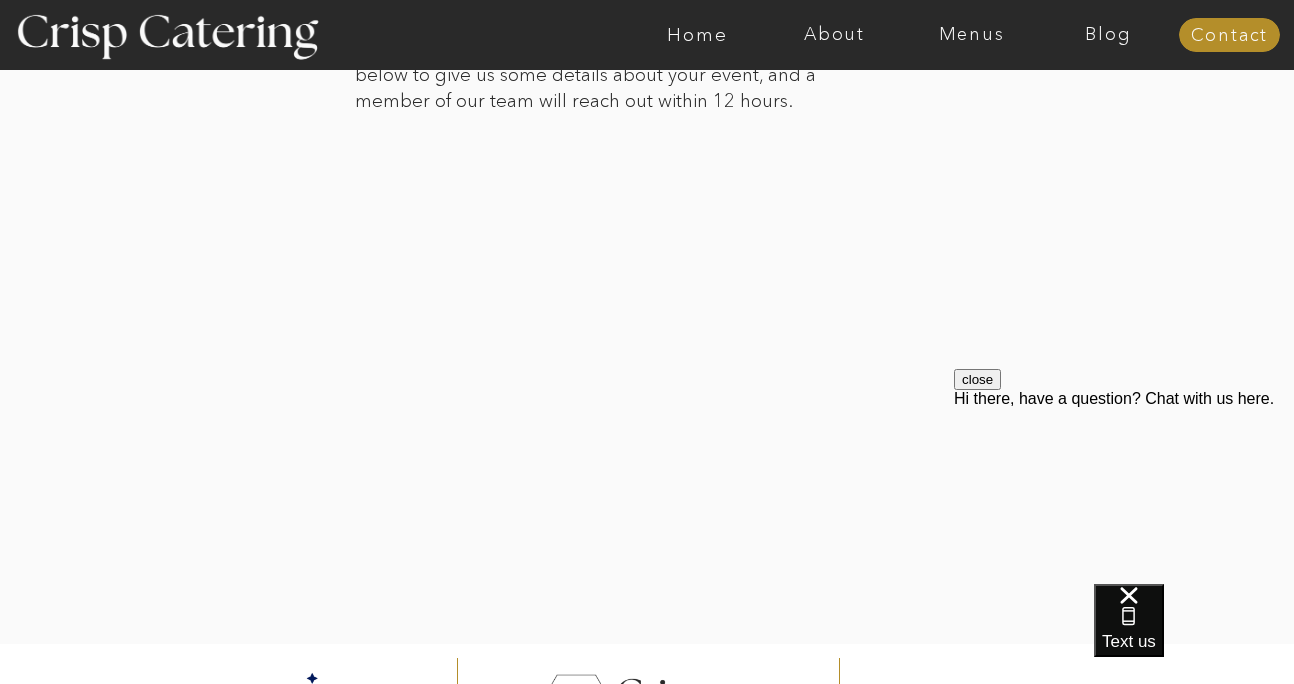 click at bounding box center [647, 277] 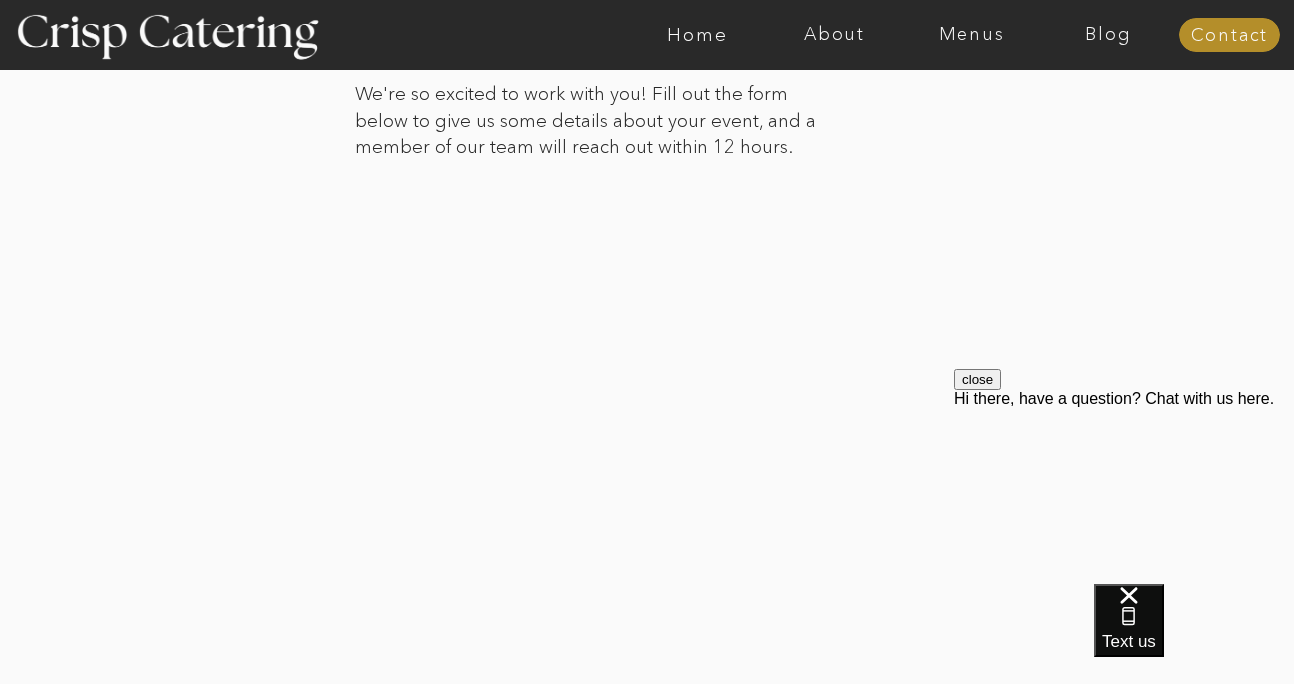 scroll, scrollTop: 2242, scrollLeft: 0, axis: vertical 